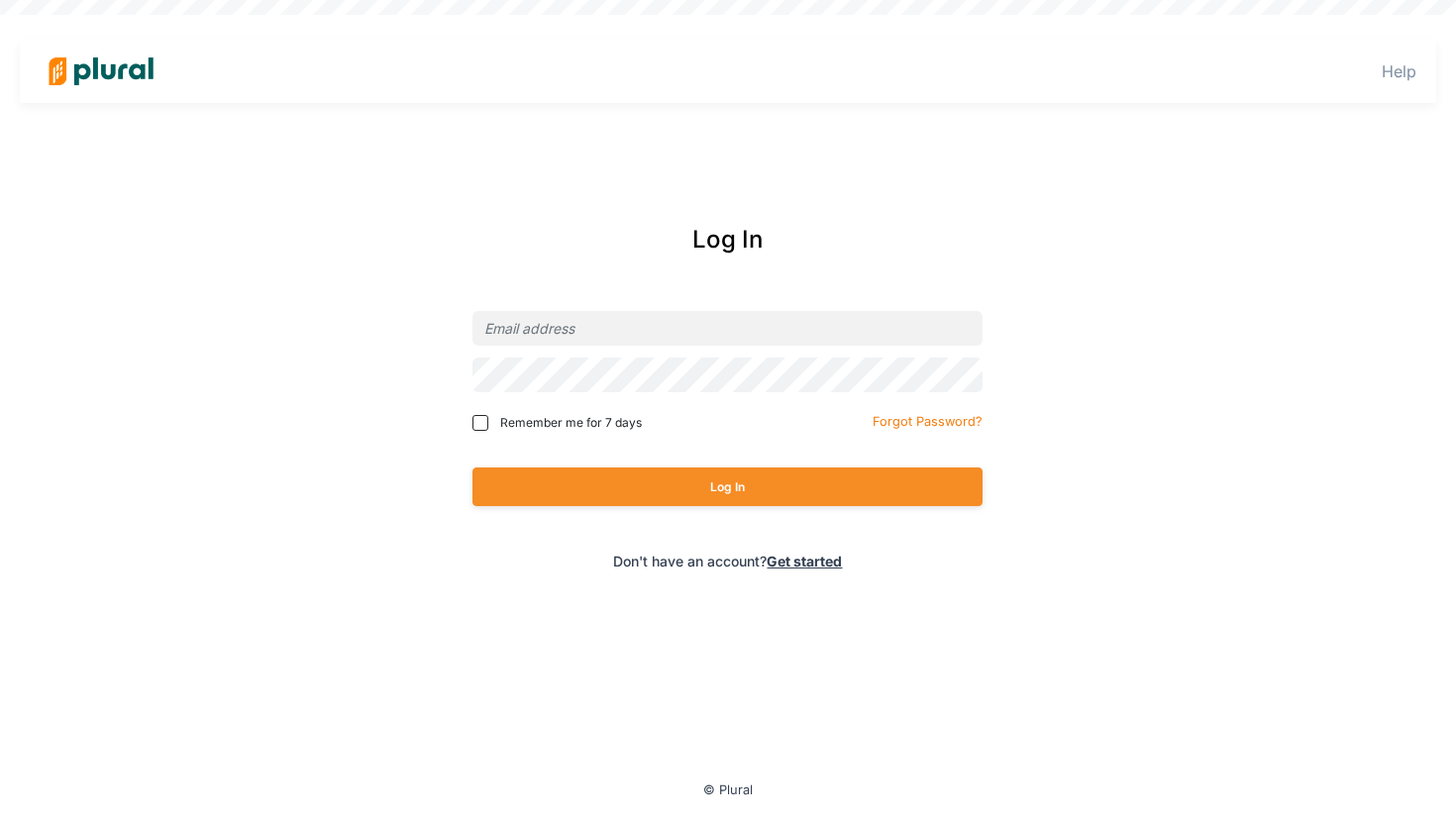 scroll, scrollTop: 0, scrollLeft: 0, axis: both 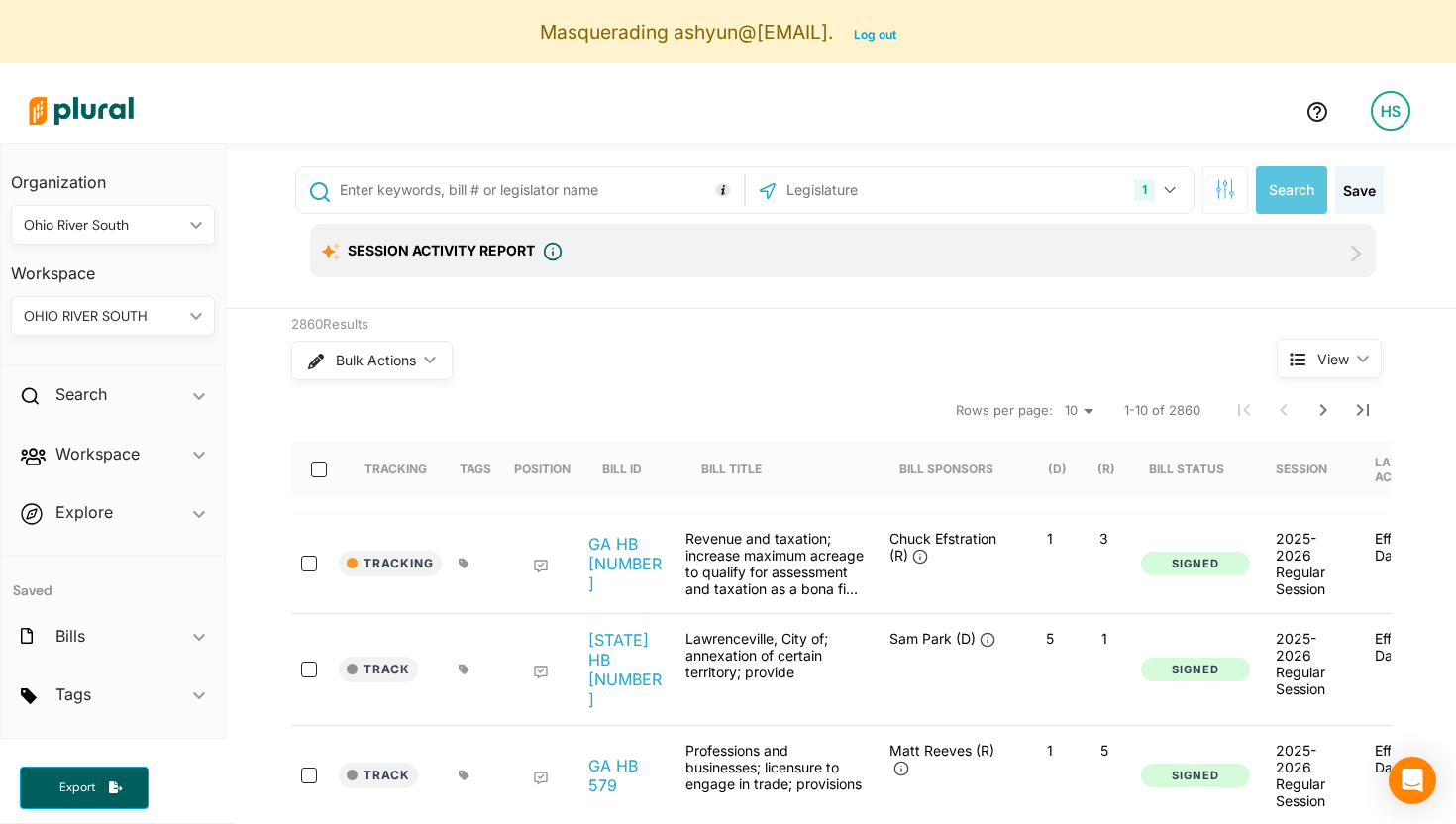 click on "[STATE] RIVER SOUTH ic_keyboard_arrow_down" at bounding box center (113, 316) 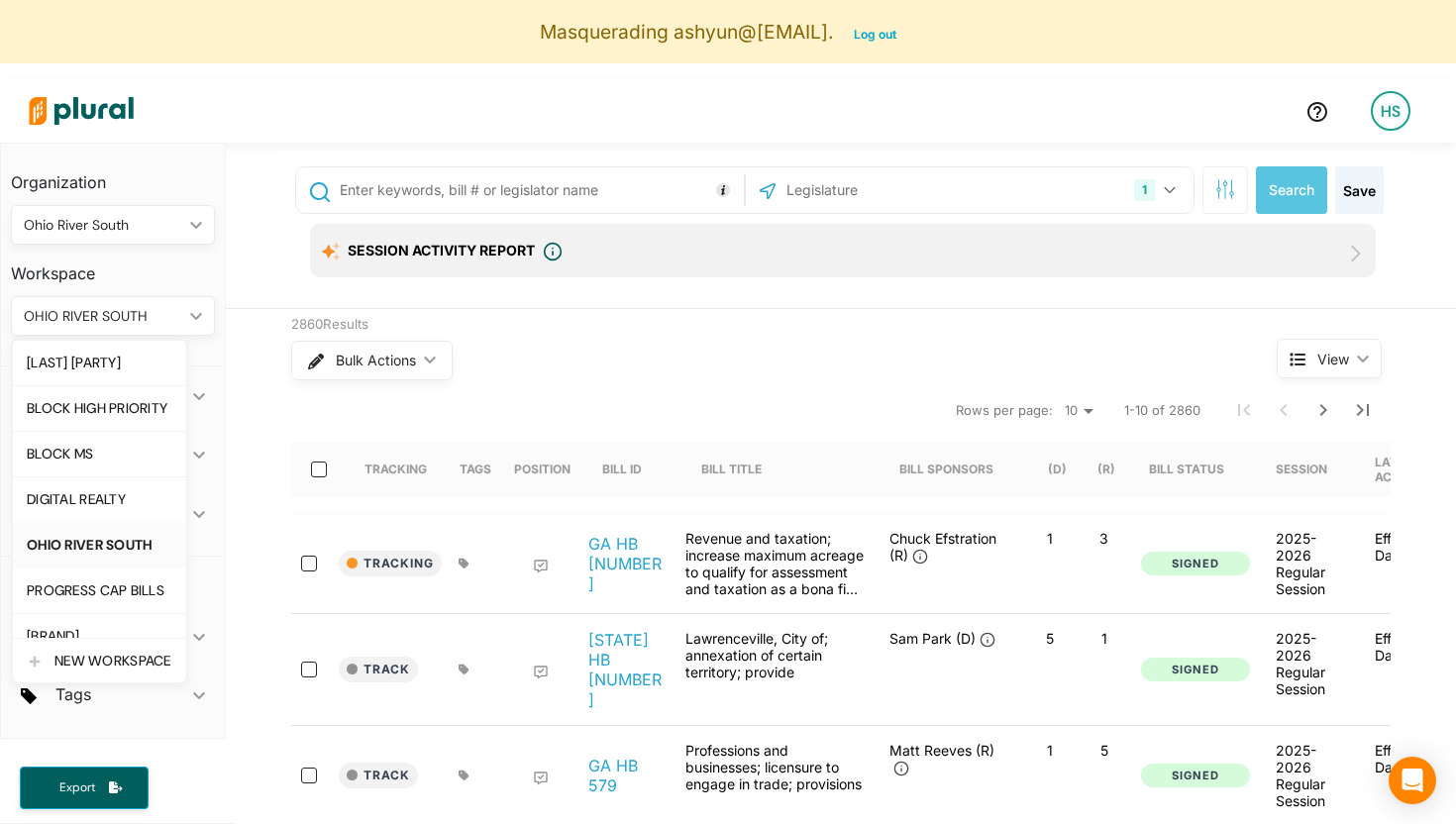click on "[STATE] RIVER SOUTH ic_keyboard_arrow_down" at bounding box center (113, 316) 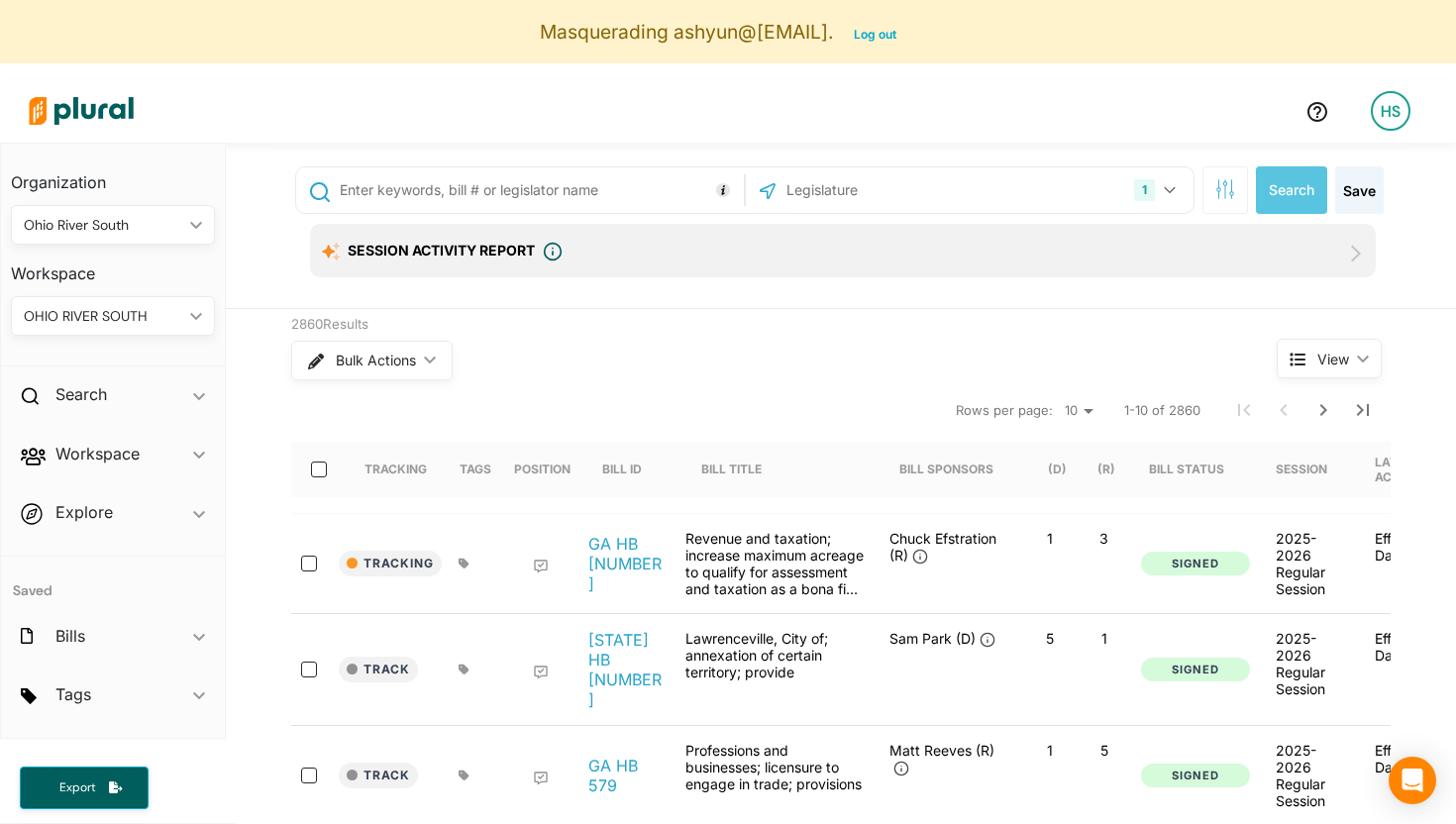 click on "[STATE] RIVER SOUTH ic_keyboard_arrow_down" at bounding box center [113, 316] 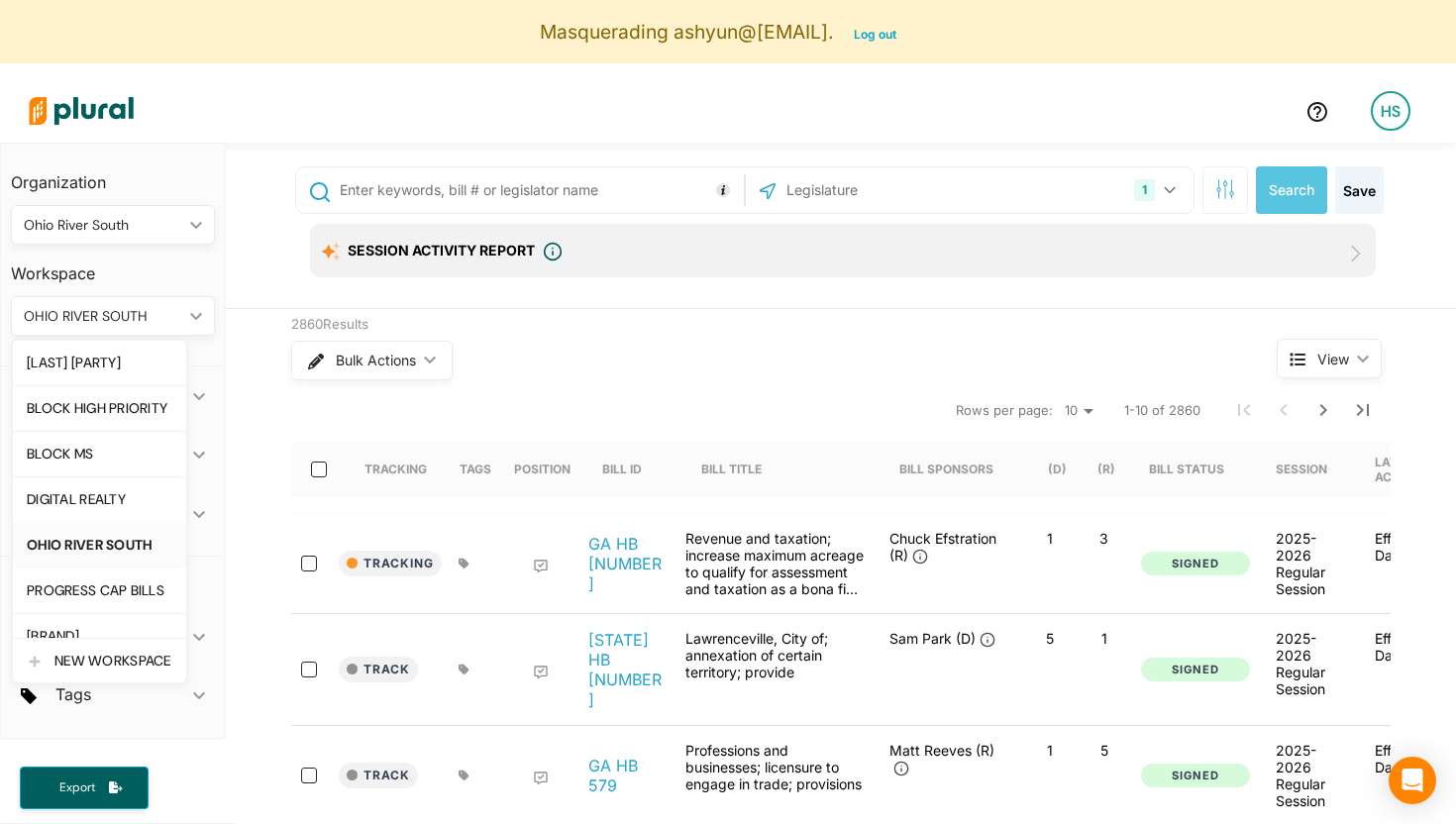 click on "[STATE] RIVER SOUTH ic_keyboard_arrow_down" at bounding box center (113, 316) 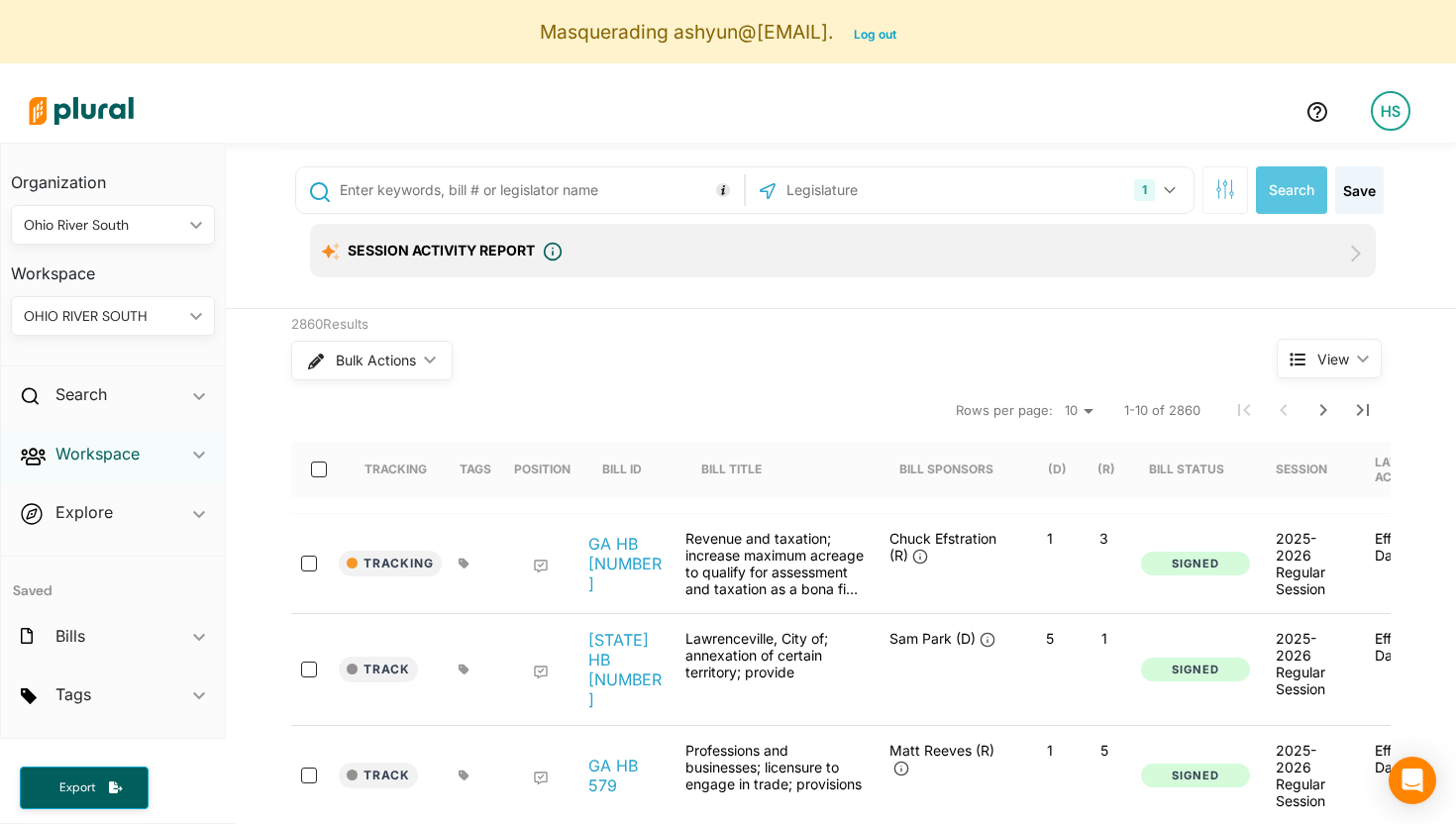 click on "Workspace" at bounding box center [97, 454] 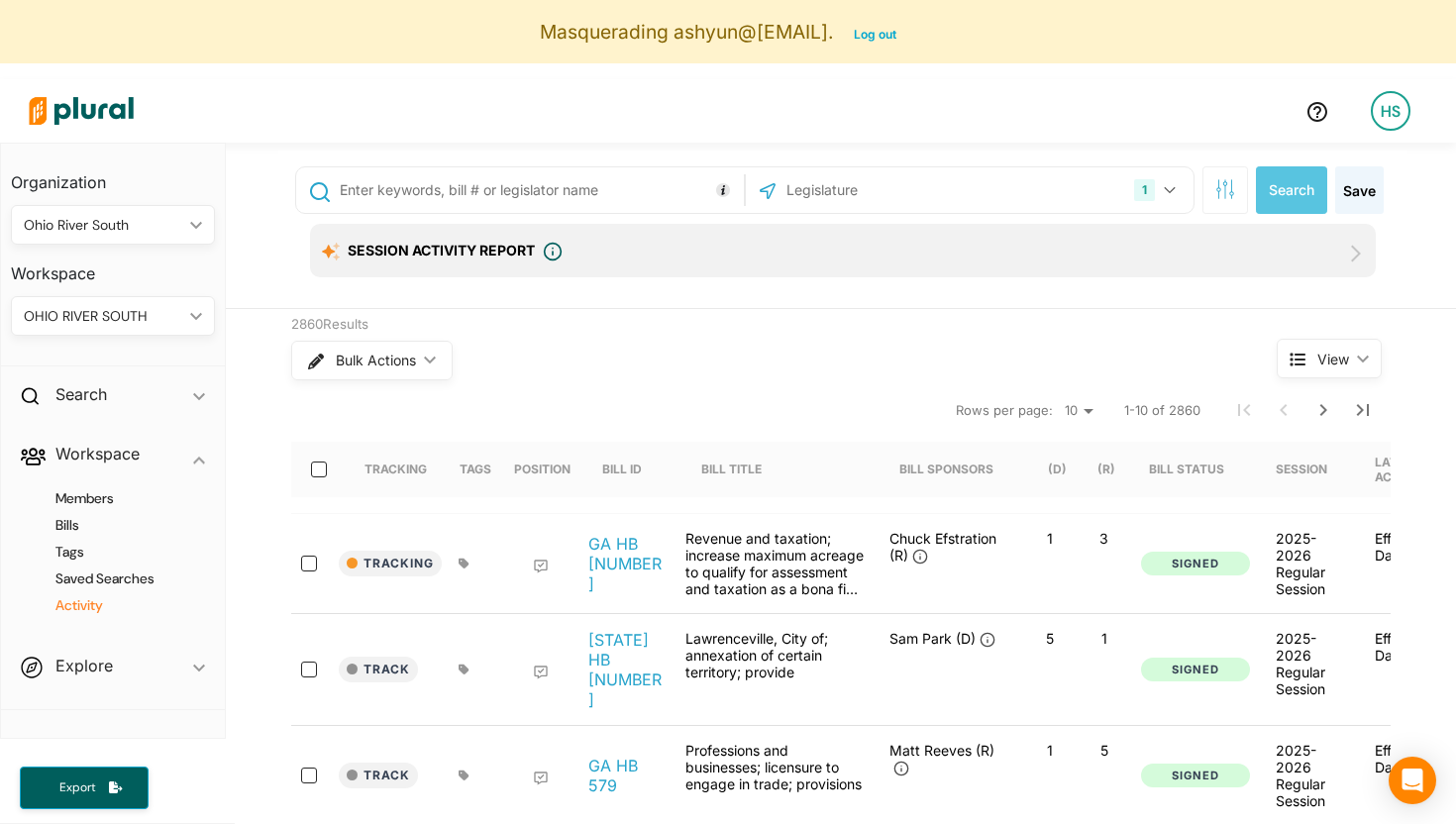 click on "Activity" at bounding box center [118, 605] 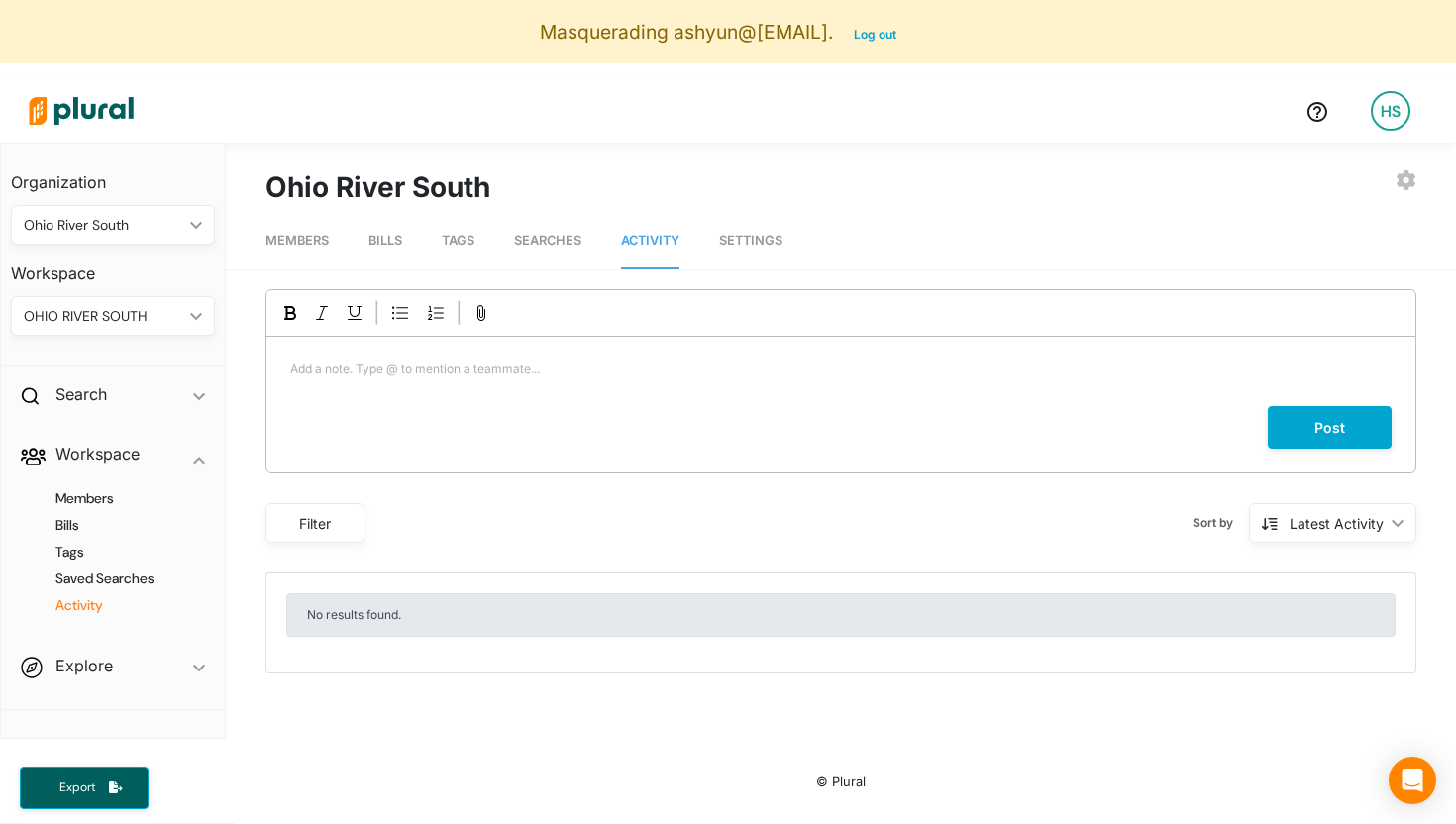 click on "OHIO RIVER SOUTH" at bounding box center (103, 316) 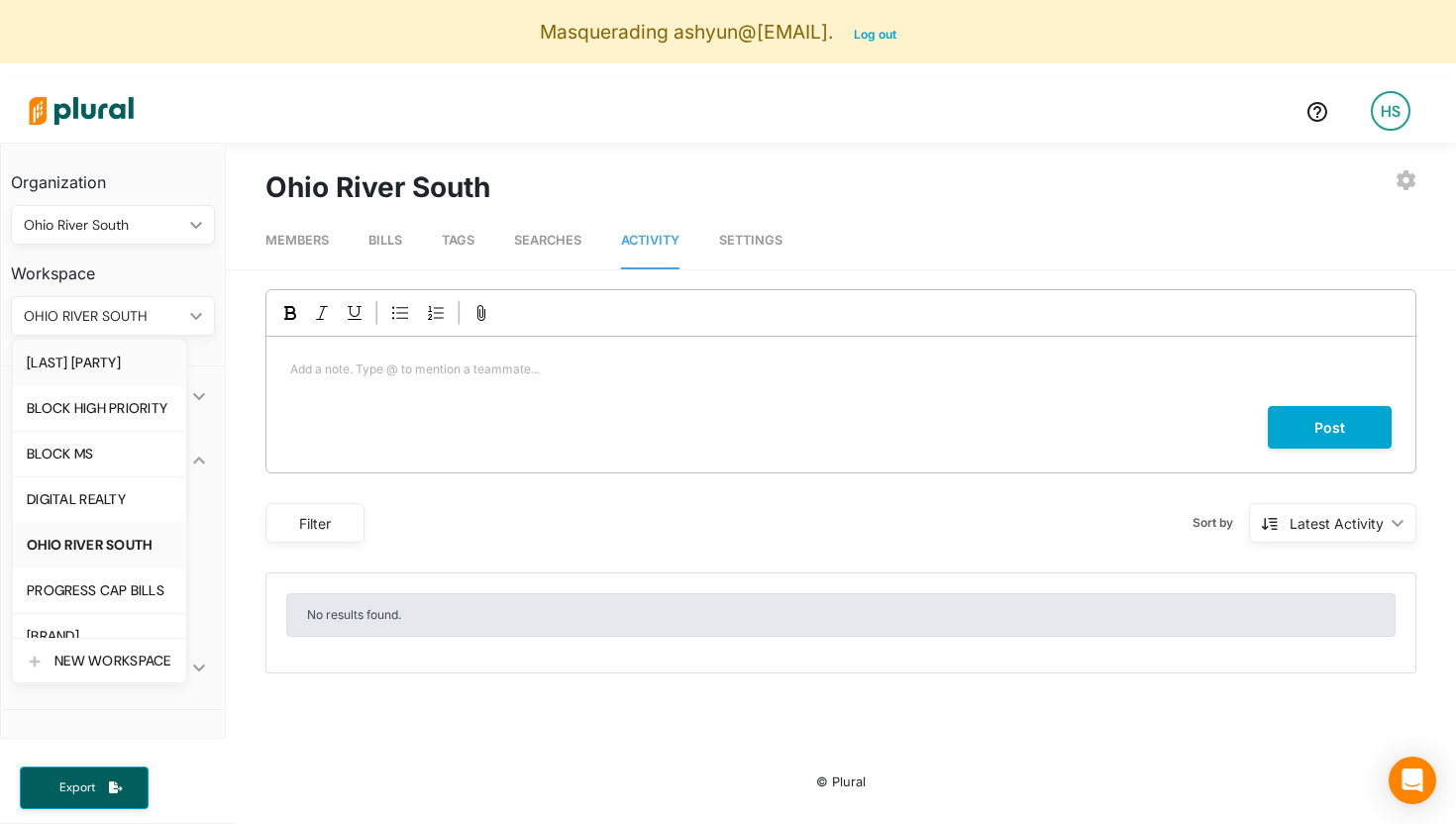 click on "BLOCK GA" at bounding box center [99, 362] 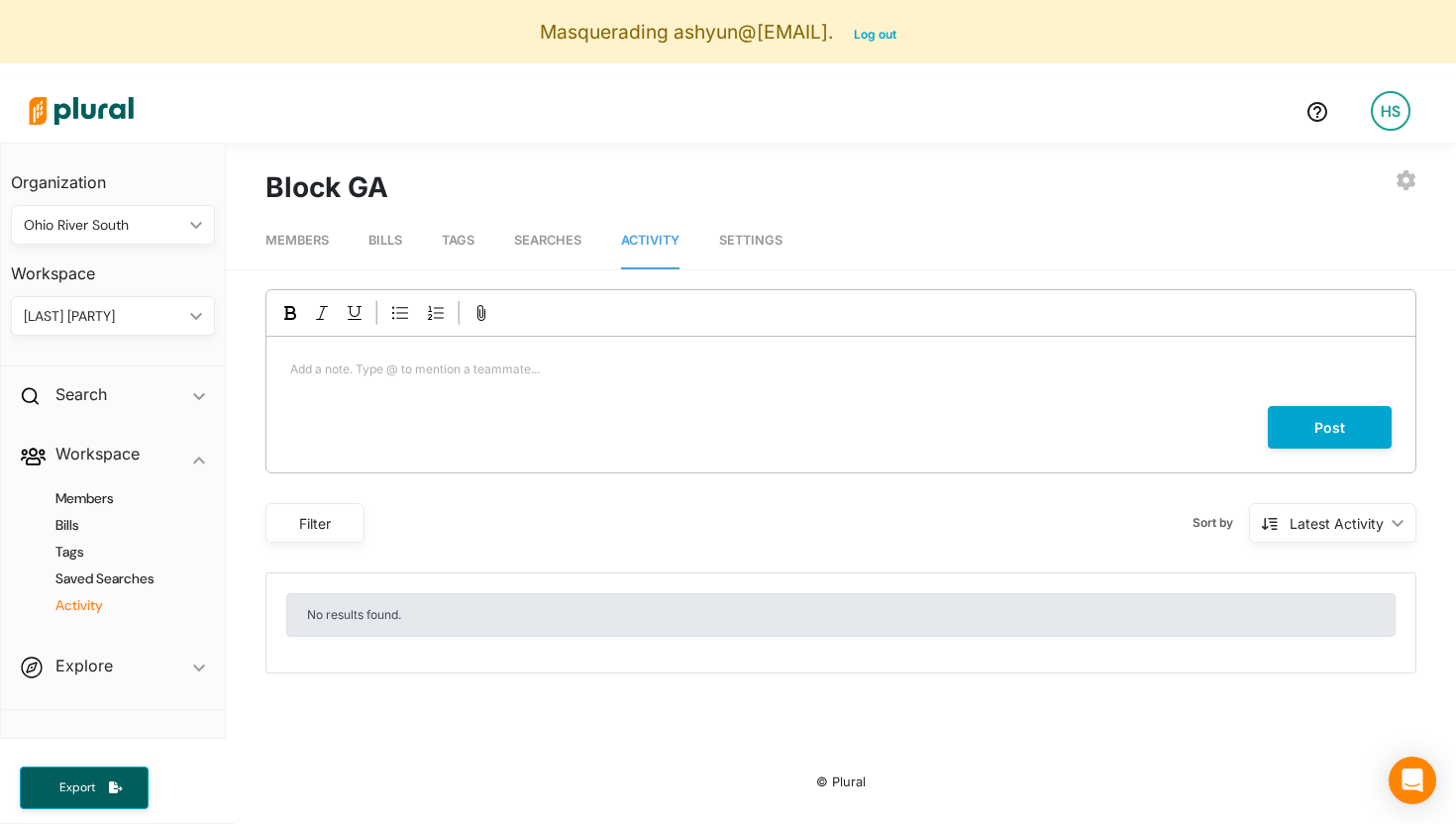 click on "BLOCK GA" at bounding box center (103, 316) 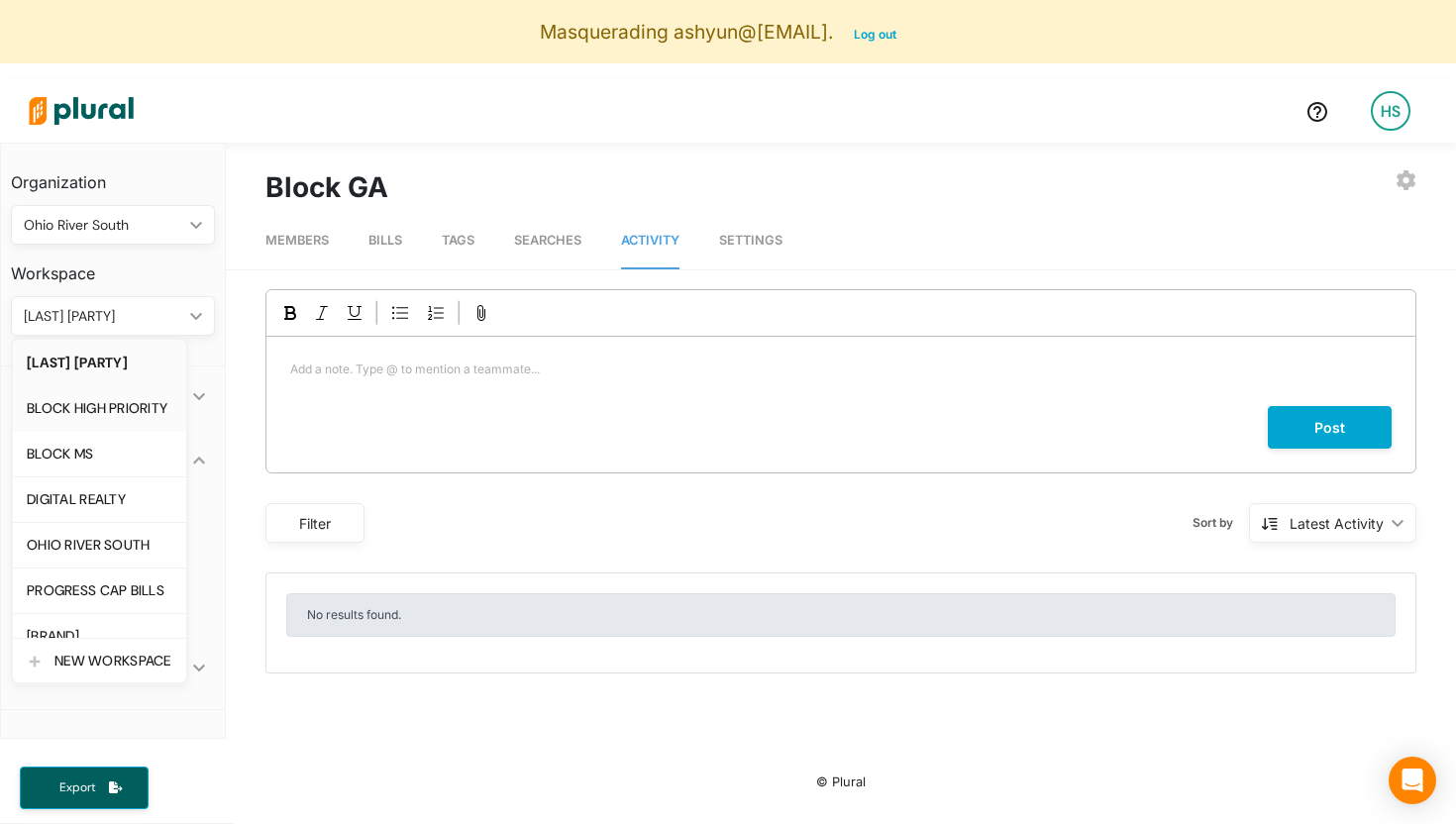 click on "BLOCK HIGH PRIORITY" at bounding box center (99, 408) 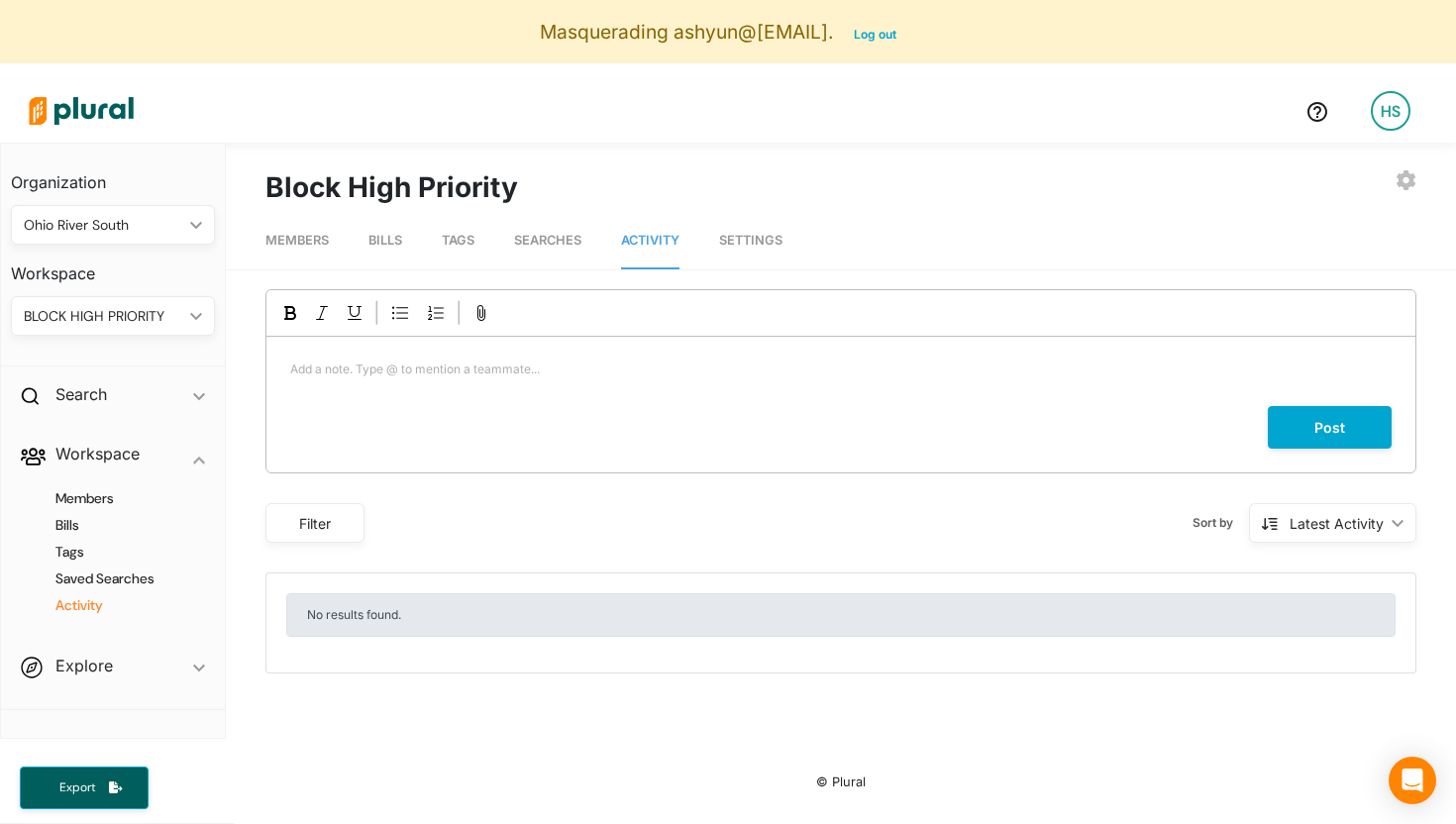 click on "BLOCK HIGH PRIORITY" at bounding box center (103, 316) 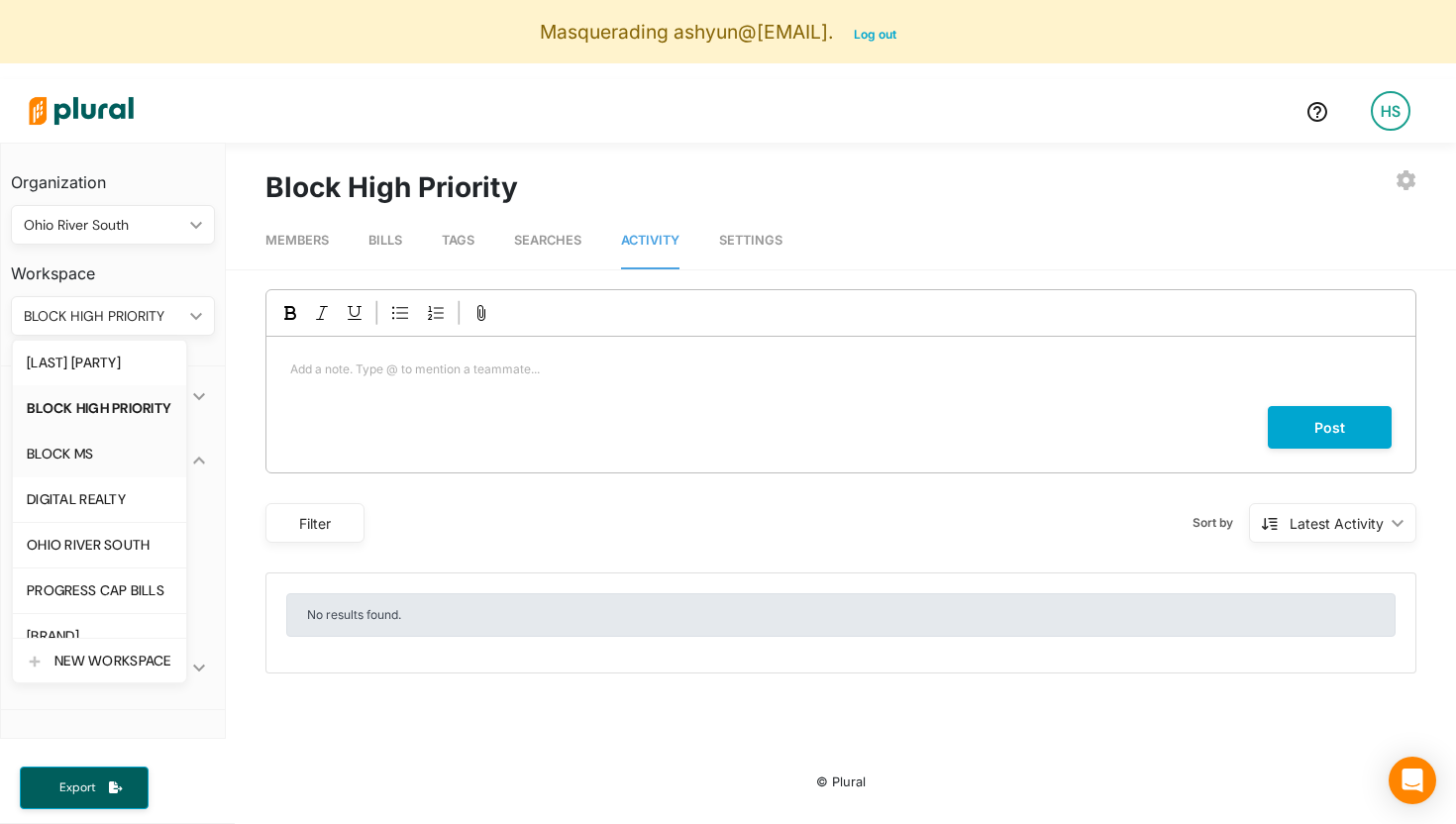 click on "BLOCK MS" at bounding box center [99, 454] 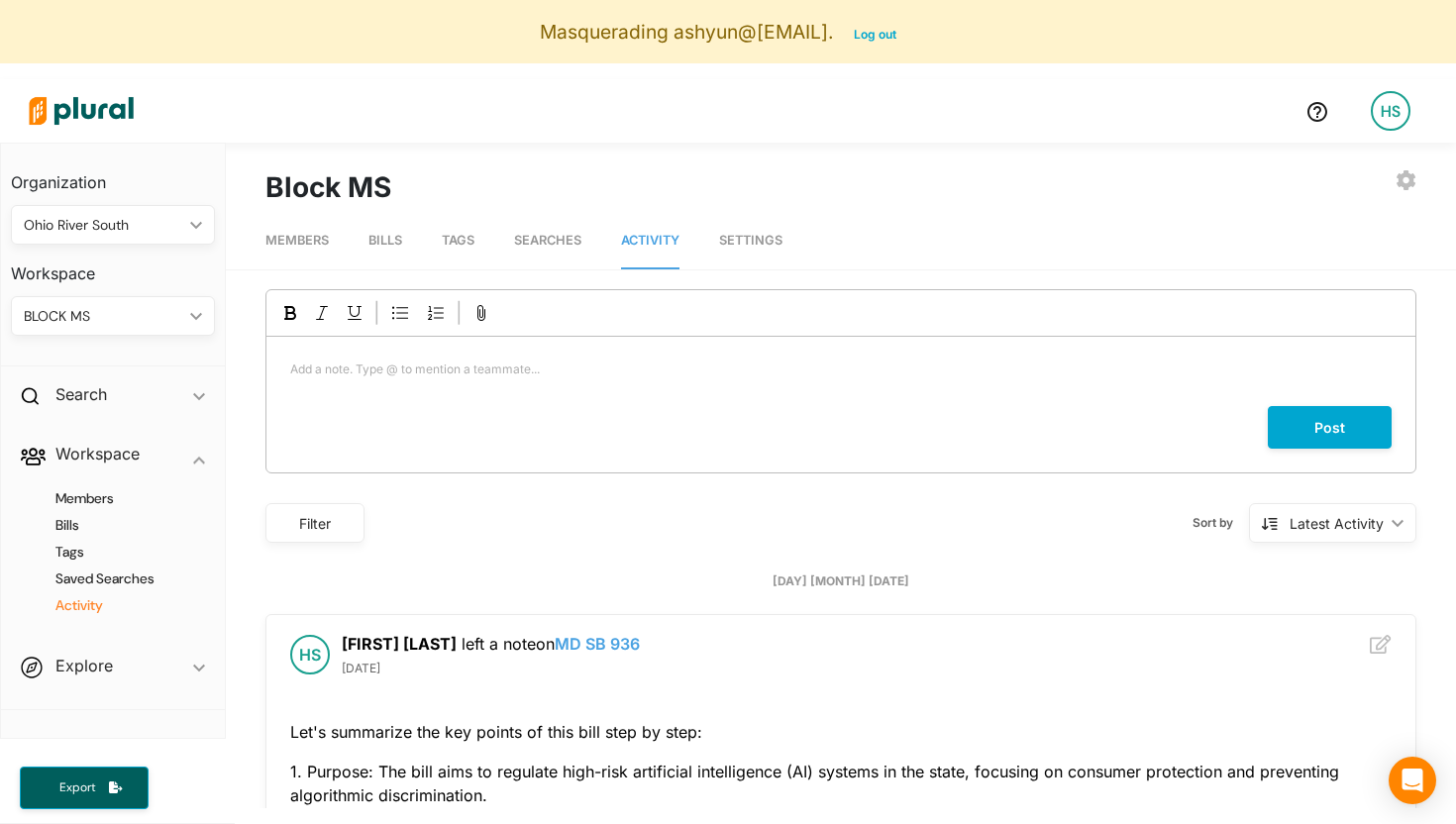 click on "BLOCK MS" at bounding box center (103, 316) 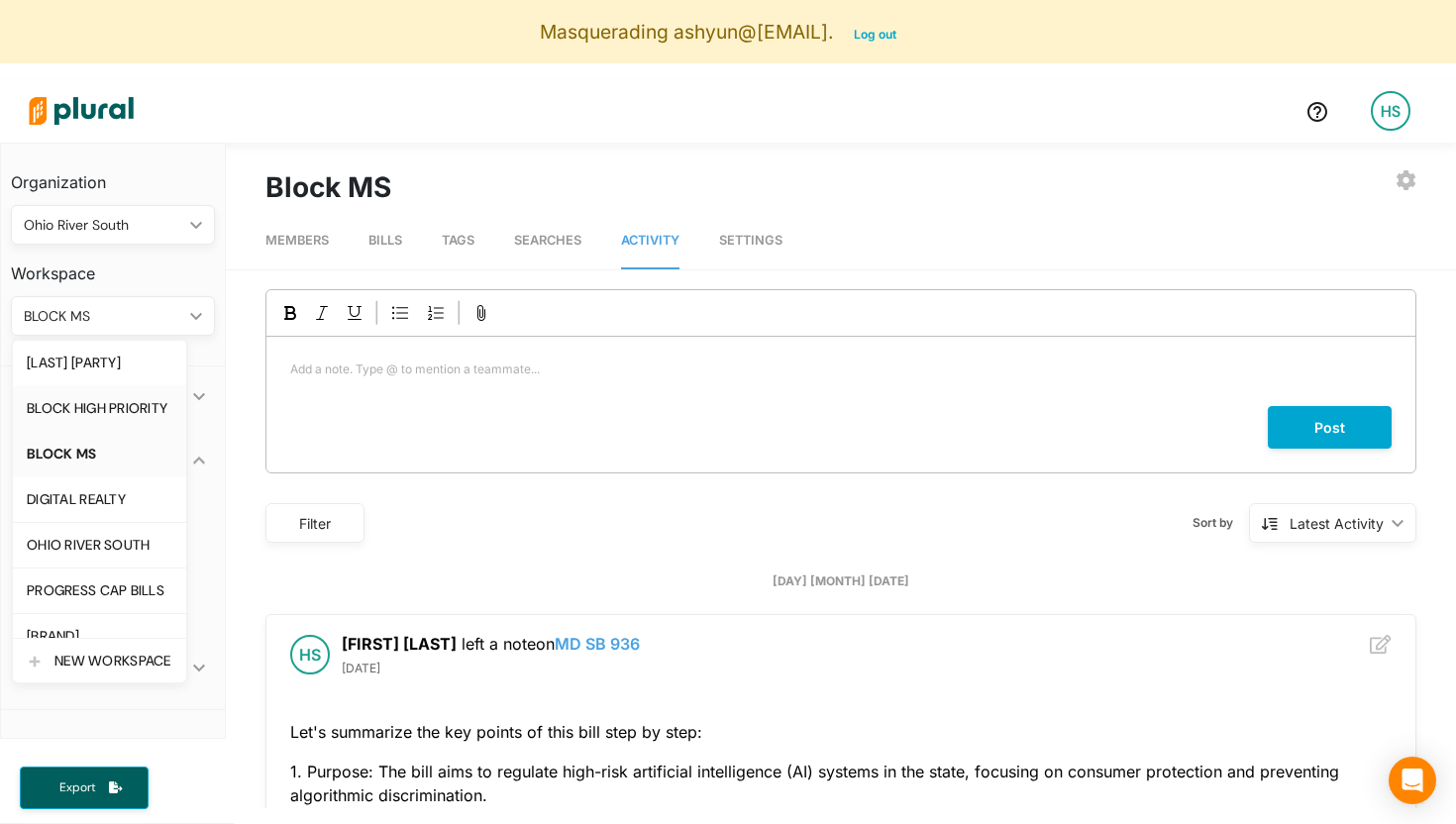 click on "BLOCK HIGH PRIORITY" at bounding box center (99, 408) 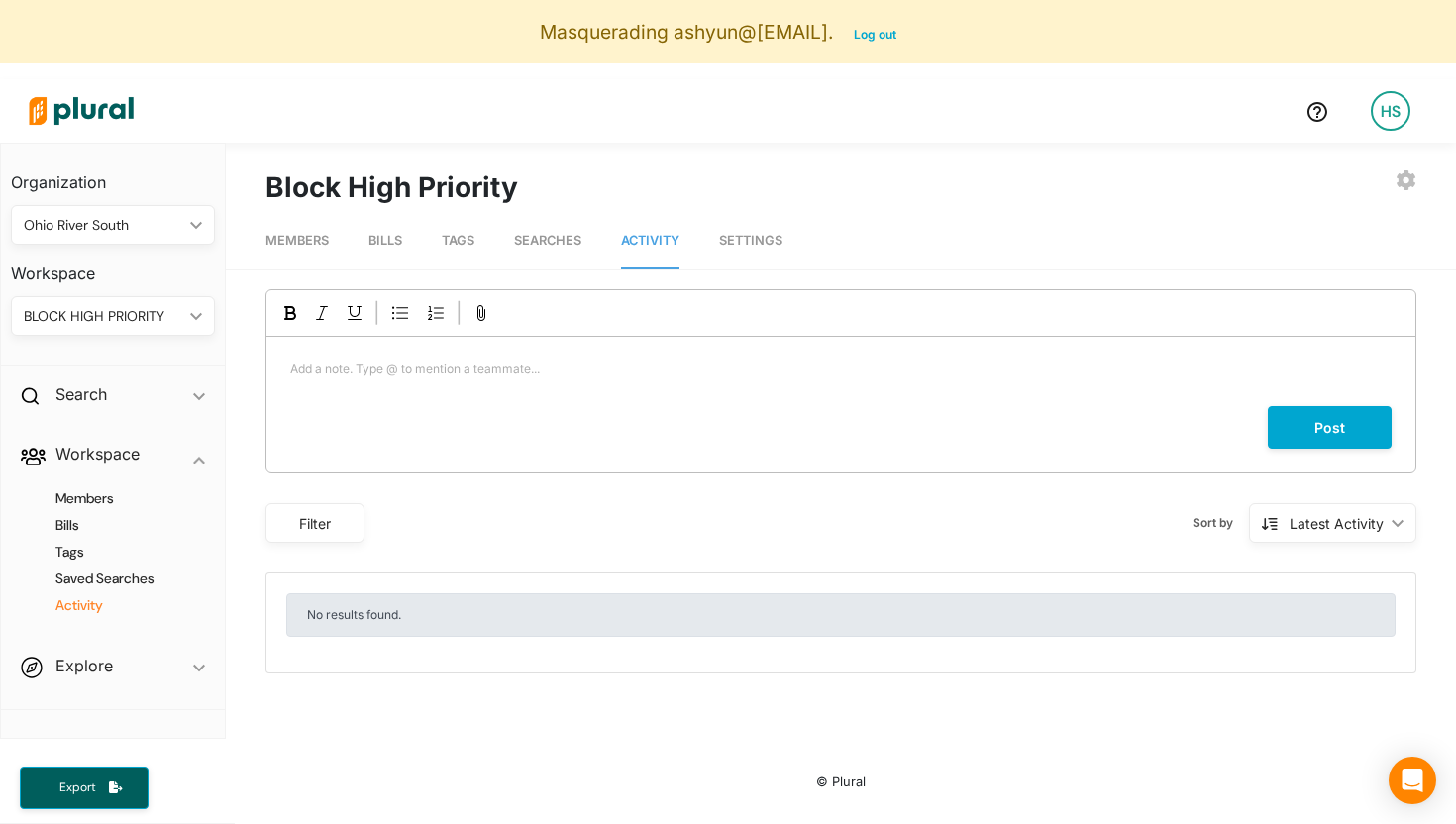 click on "BLOCK HIGH PRIORITY ic_keyboard_arrow_down" at bounding box center [113, 316] 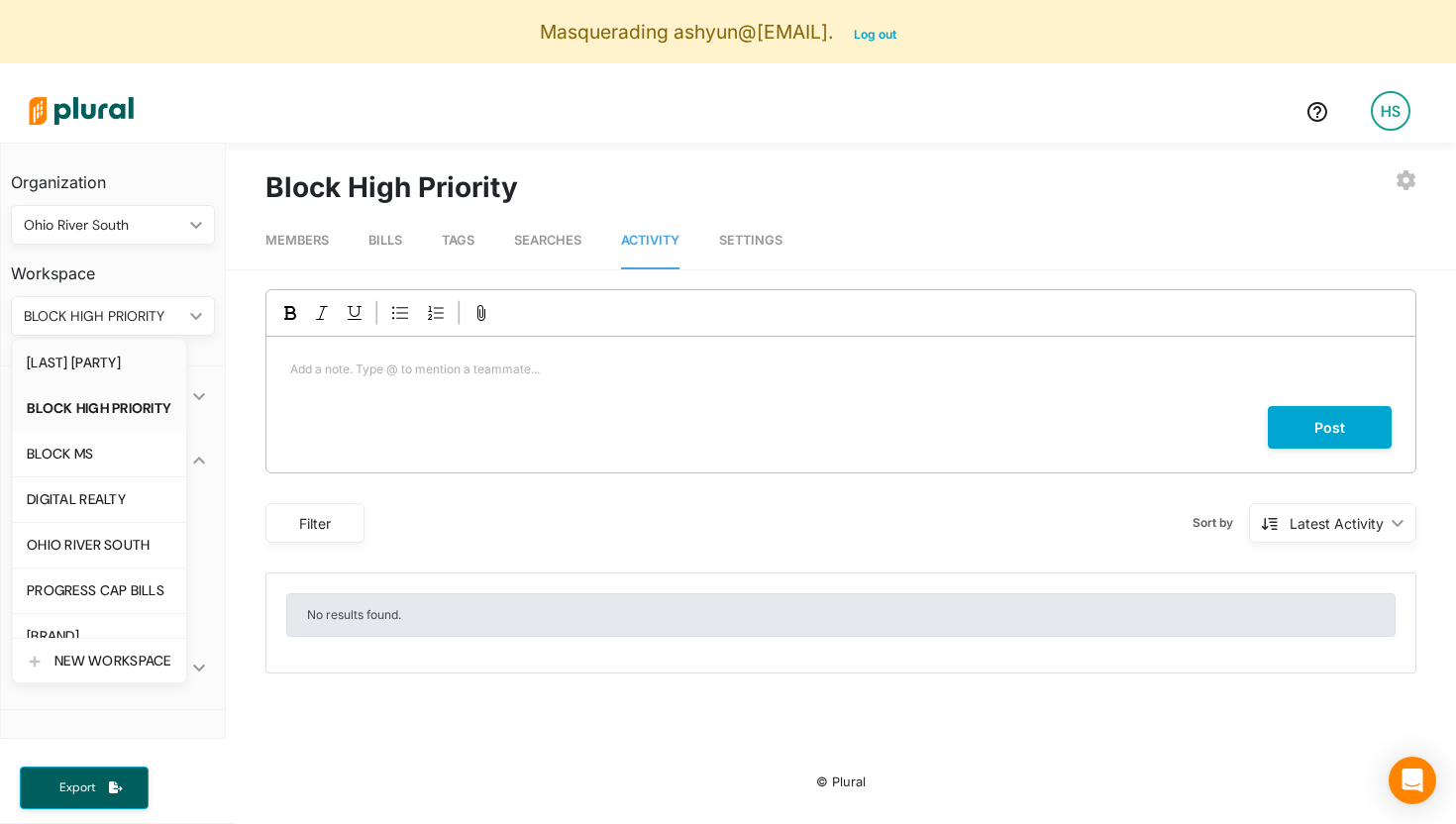 click on "BLOCK GA" 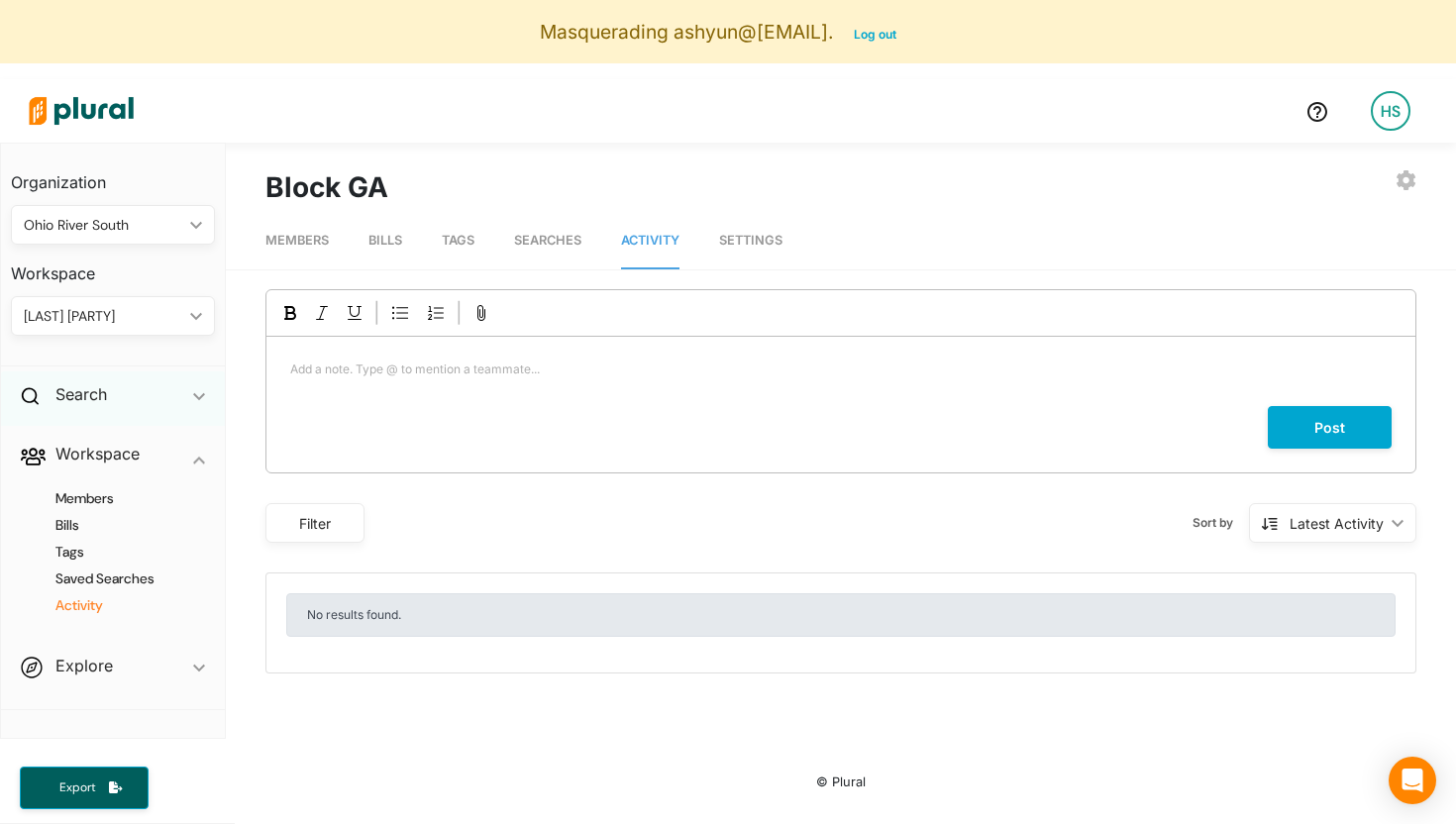 scroll, scrollTop: 39, scrollLeft: 0, axis: vertical 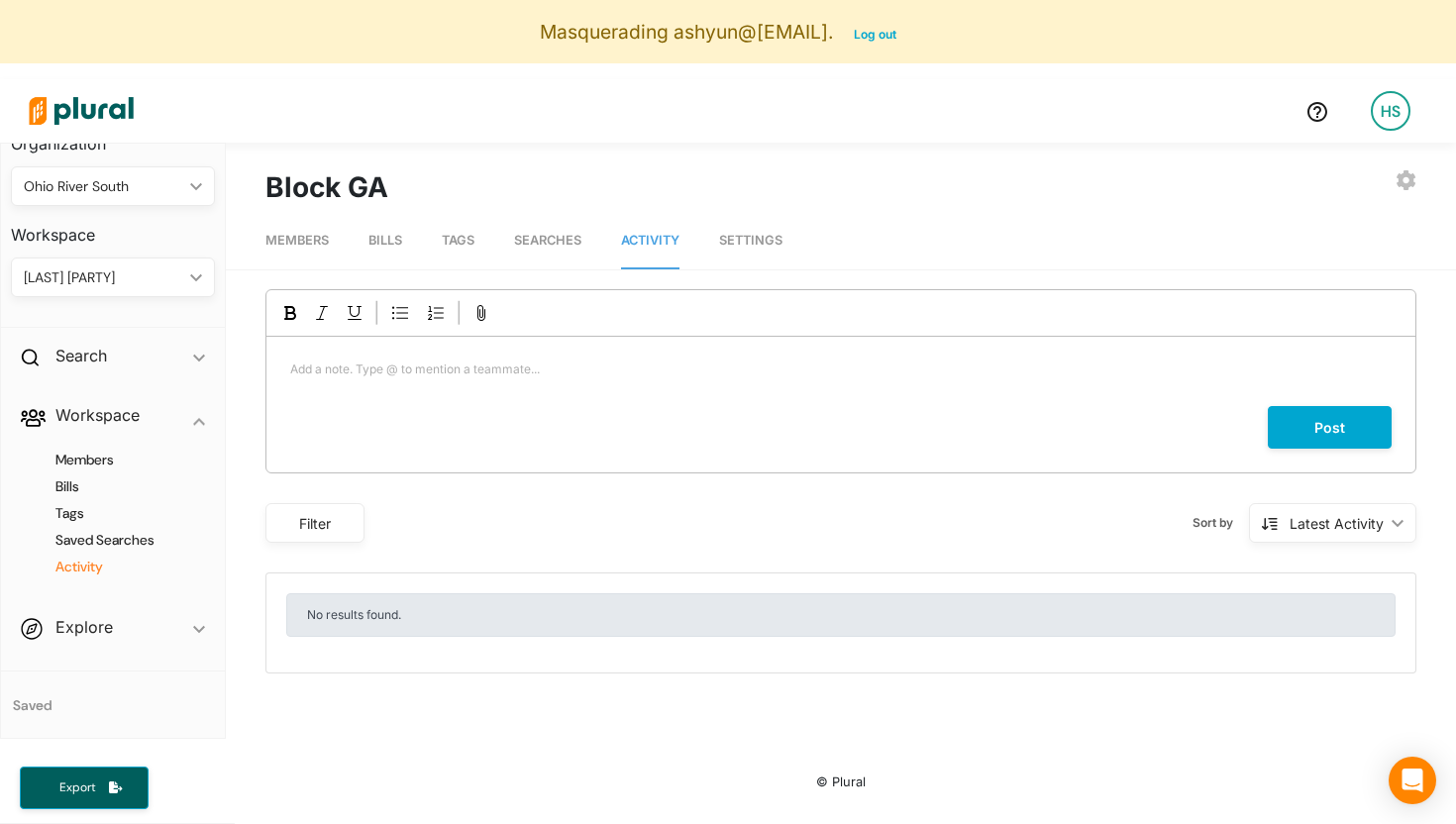 click on "BLOCK GA ic_keyboard_arrow_down" at bounding box center [113, 277] 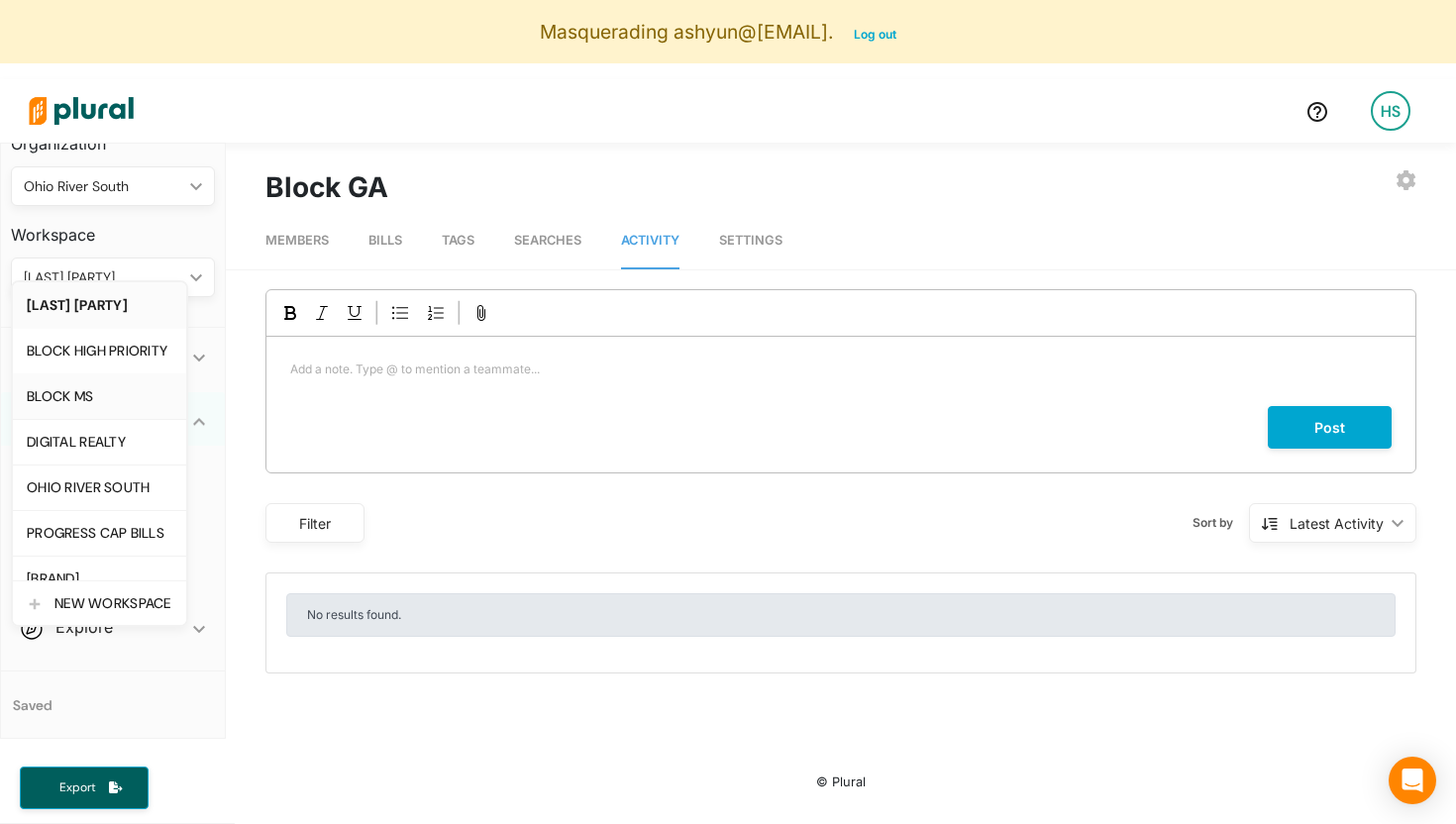 click on "BLOCK MS" at bounding box center (99, 396) 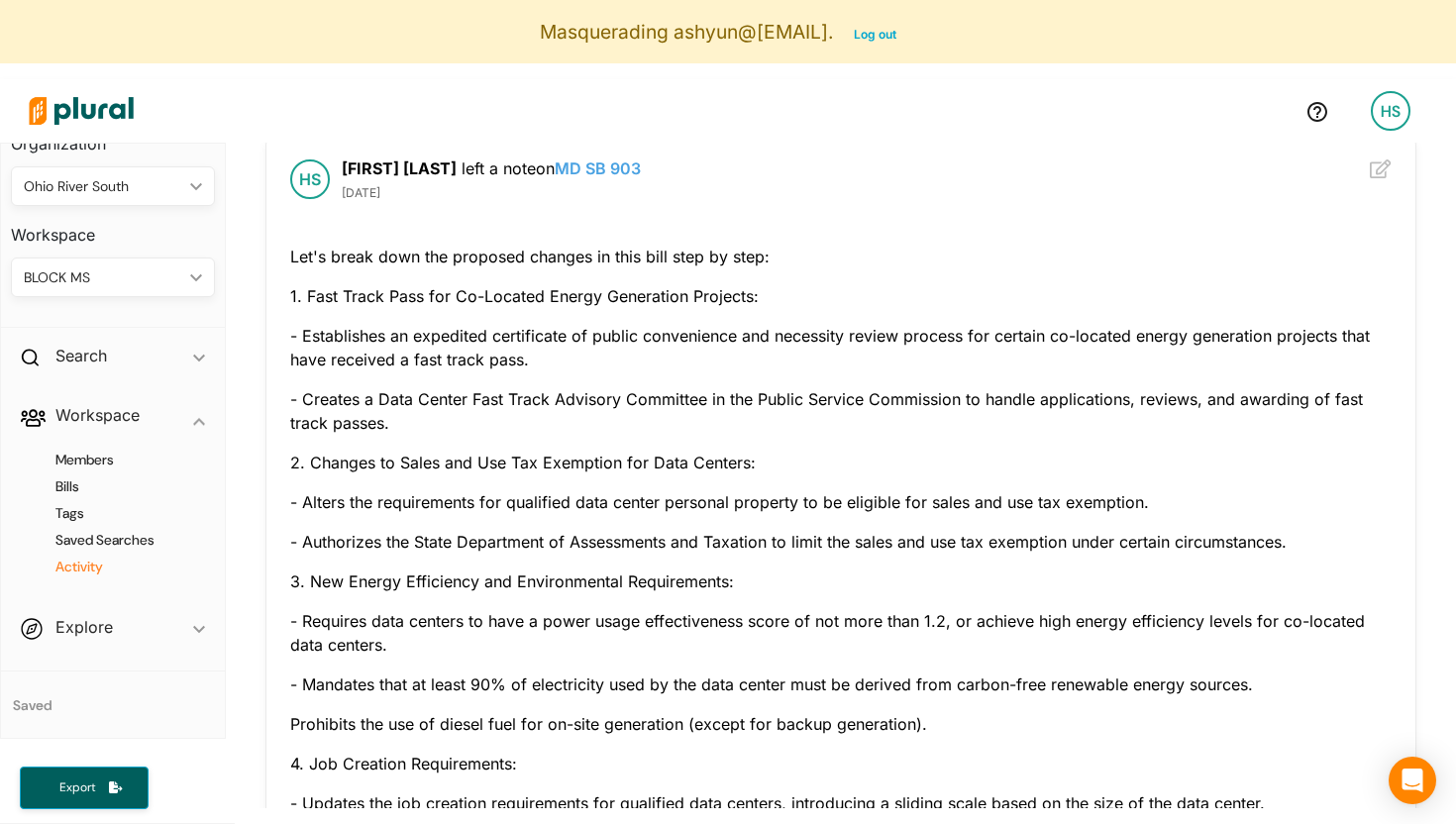 scroll, scrollTop: 3228, scrollLeft: 0, axis: vertical 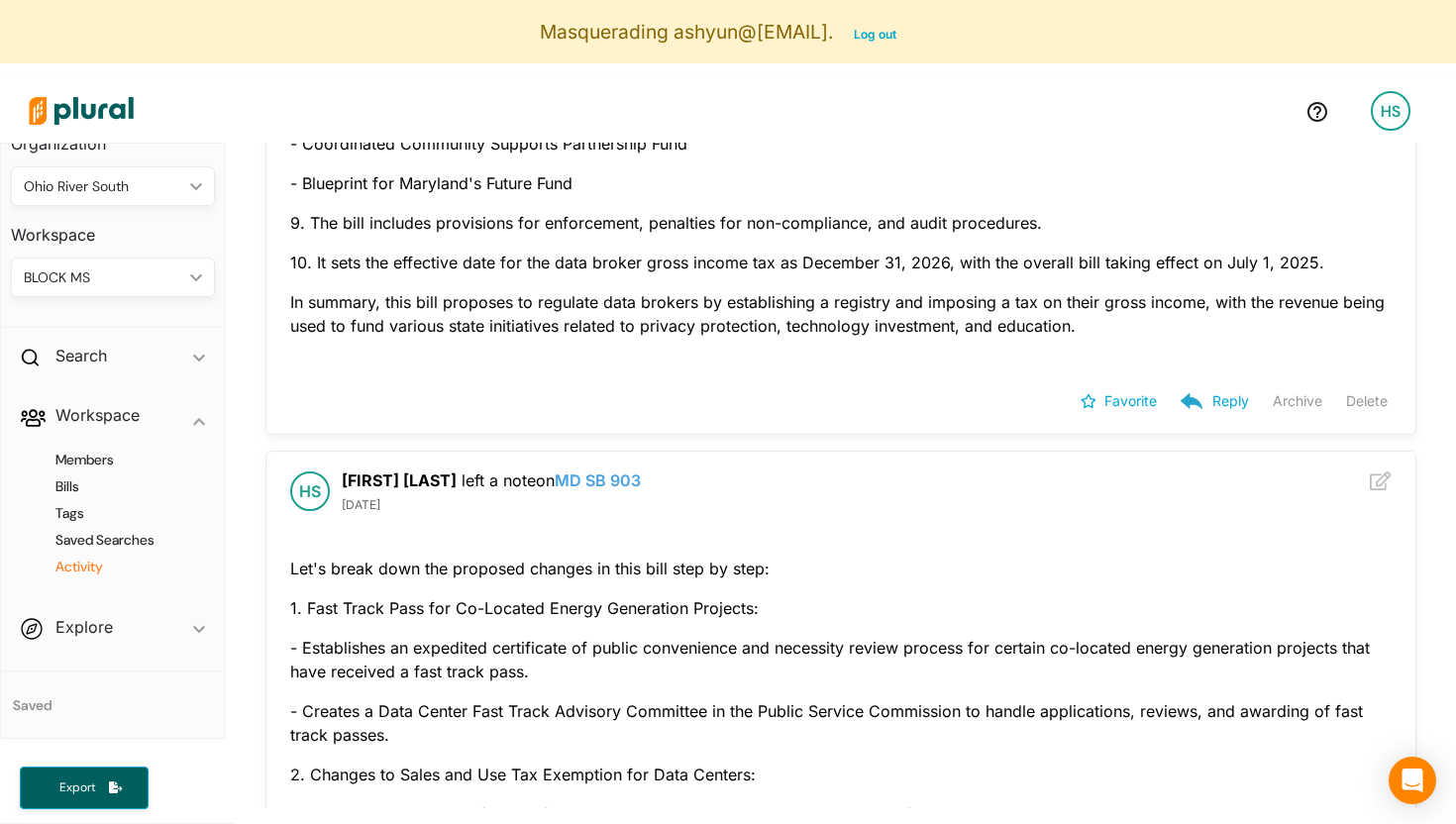 click on "BLOCK MS ic_keyboard_arrow_down" at bounding box center [113, 277] 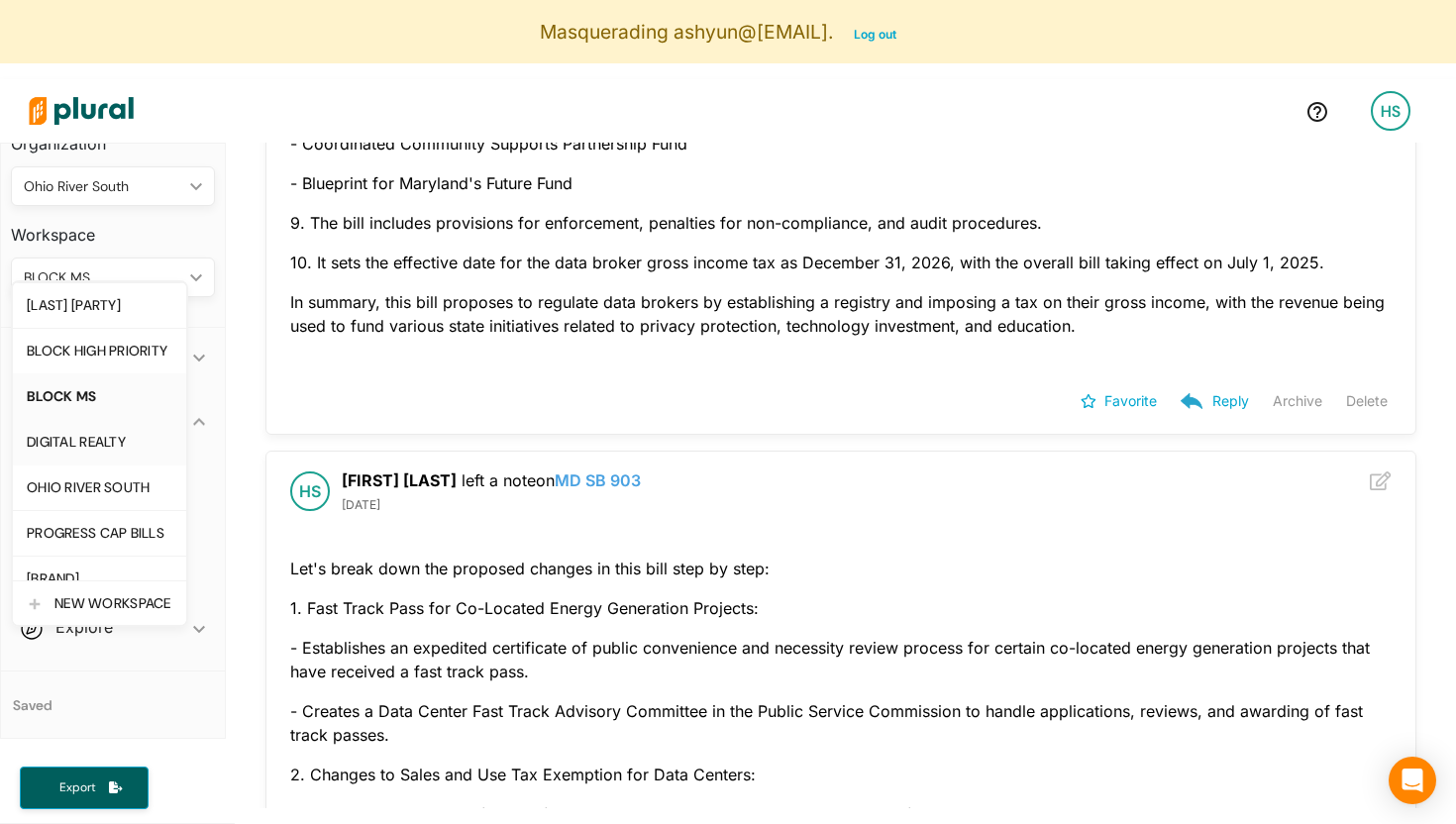click on "DIGITAL REALTY" 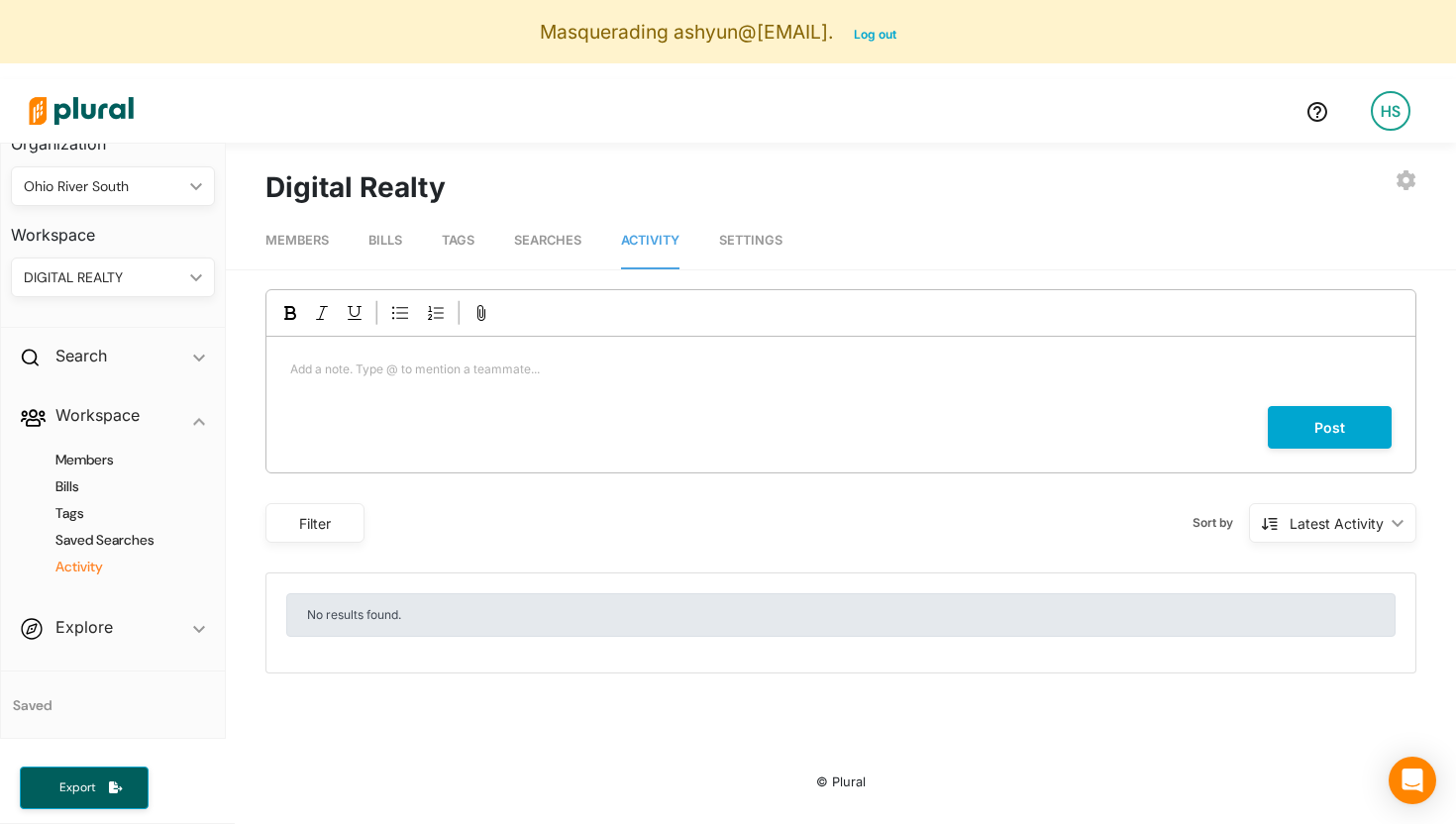 scroll, scrollTop: 0, scrollLeft: 0, axis: both 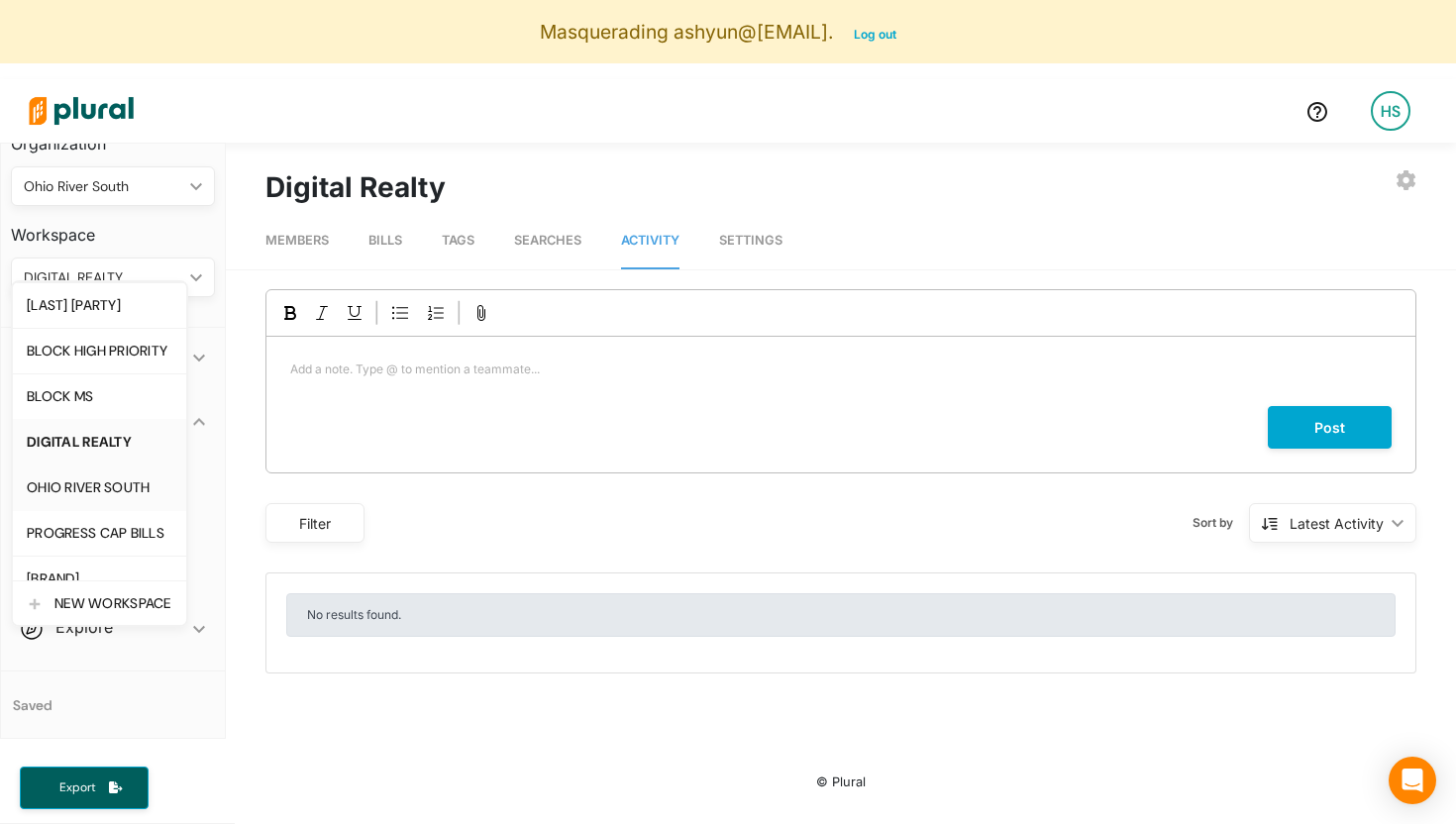 click on "OHIO RIVER SOUTH" at bounding box center (99, 487) 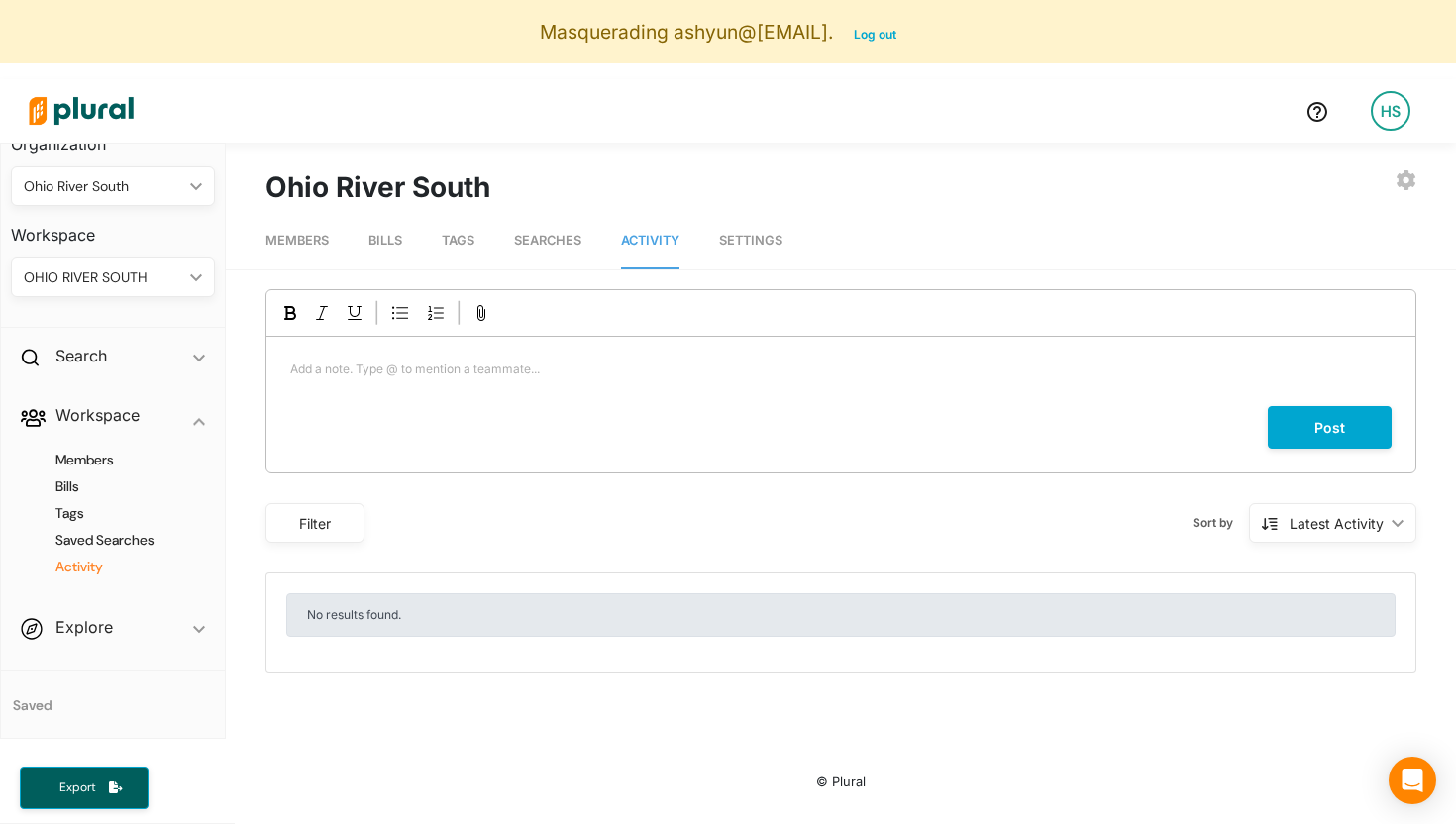 click on "OHIO RIVER SOUTH ic_keyboard_arrow_down" at bounding box center (113, 277) 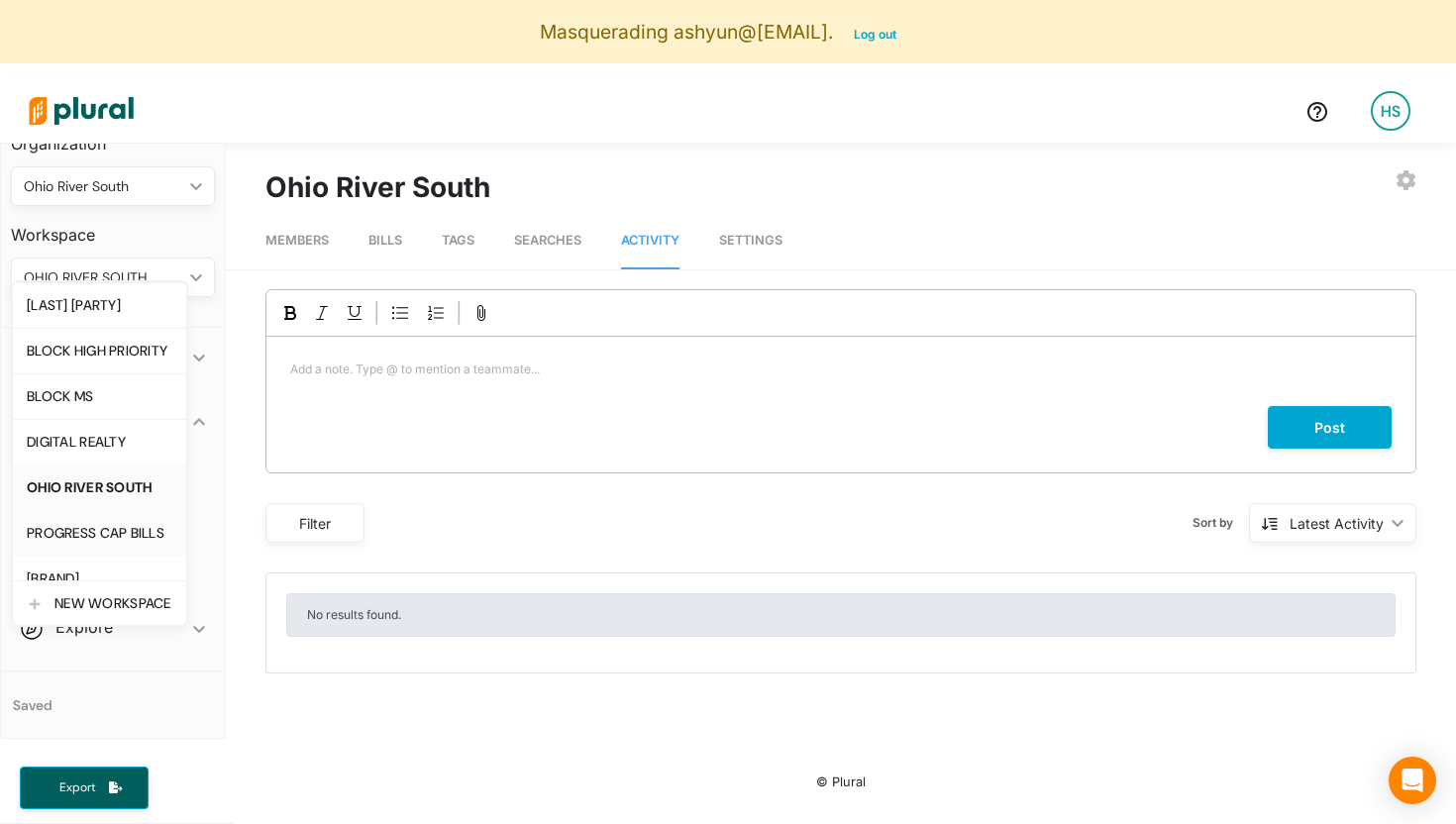 click on "PROGRESS CAP BILLS" at bounding box center (99, 533) 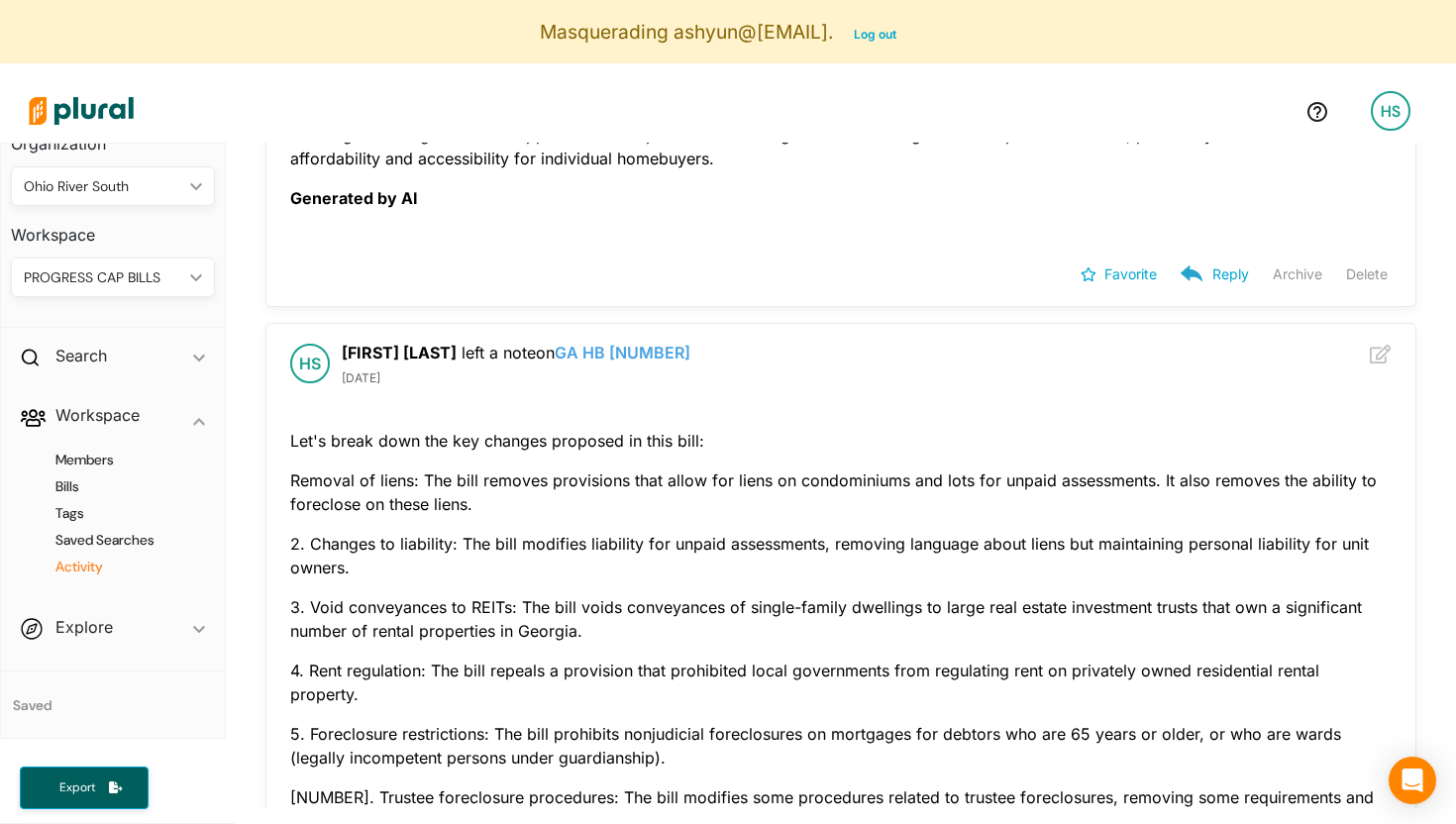 scroll, scrollTop: 2421, scrollLeft: 0, axis: vertical 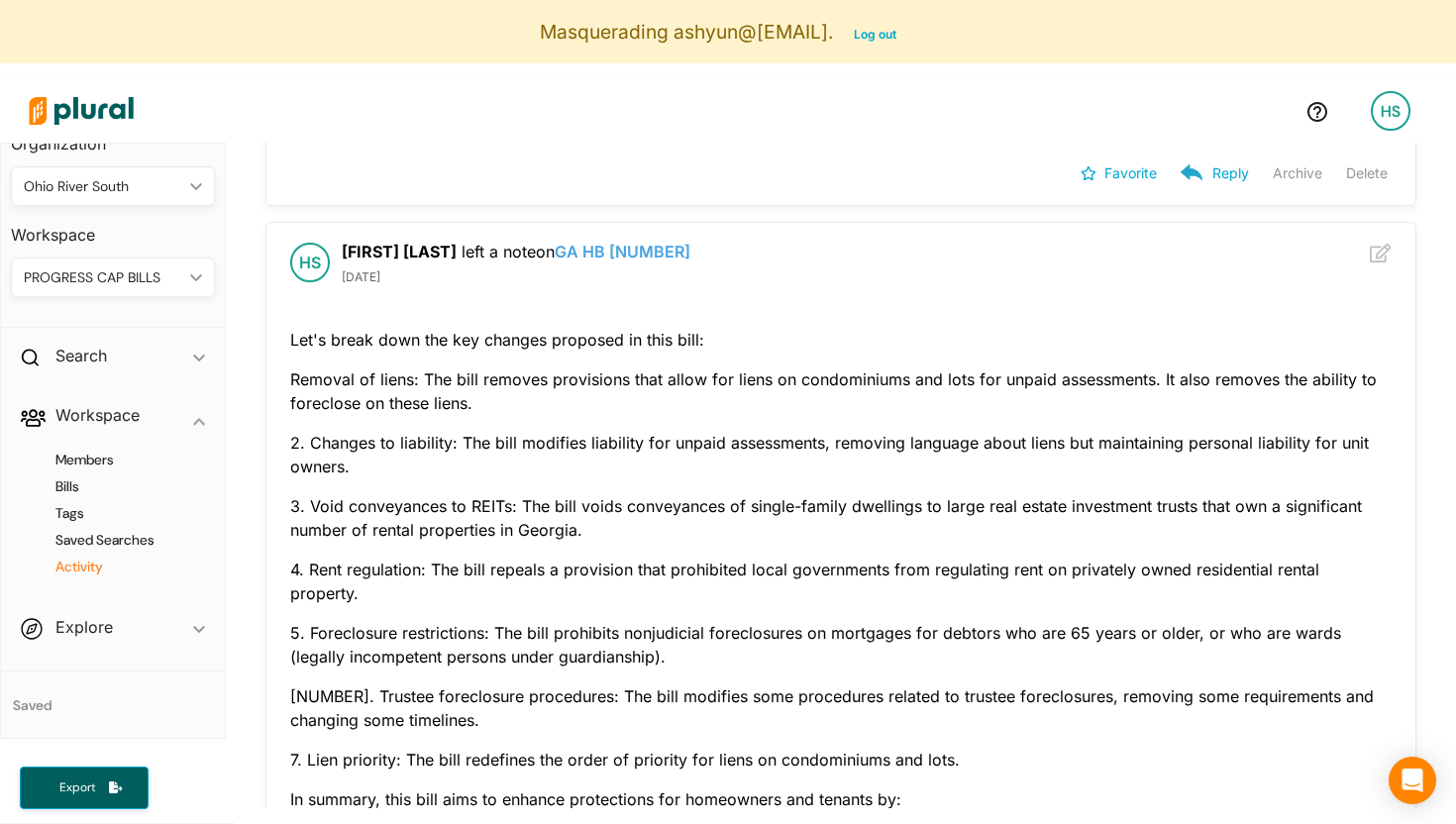 click on "PROGRESS CAP BILLS ic_keyboard_arrow_down" at bounding box center [113, 277] 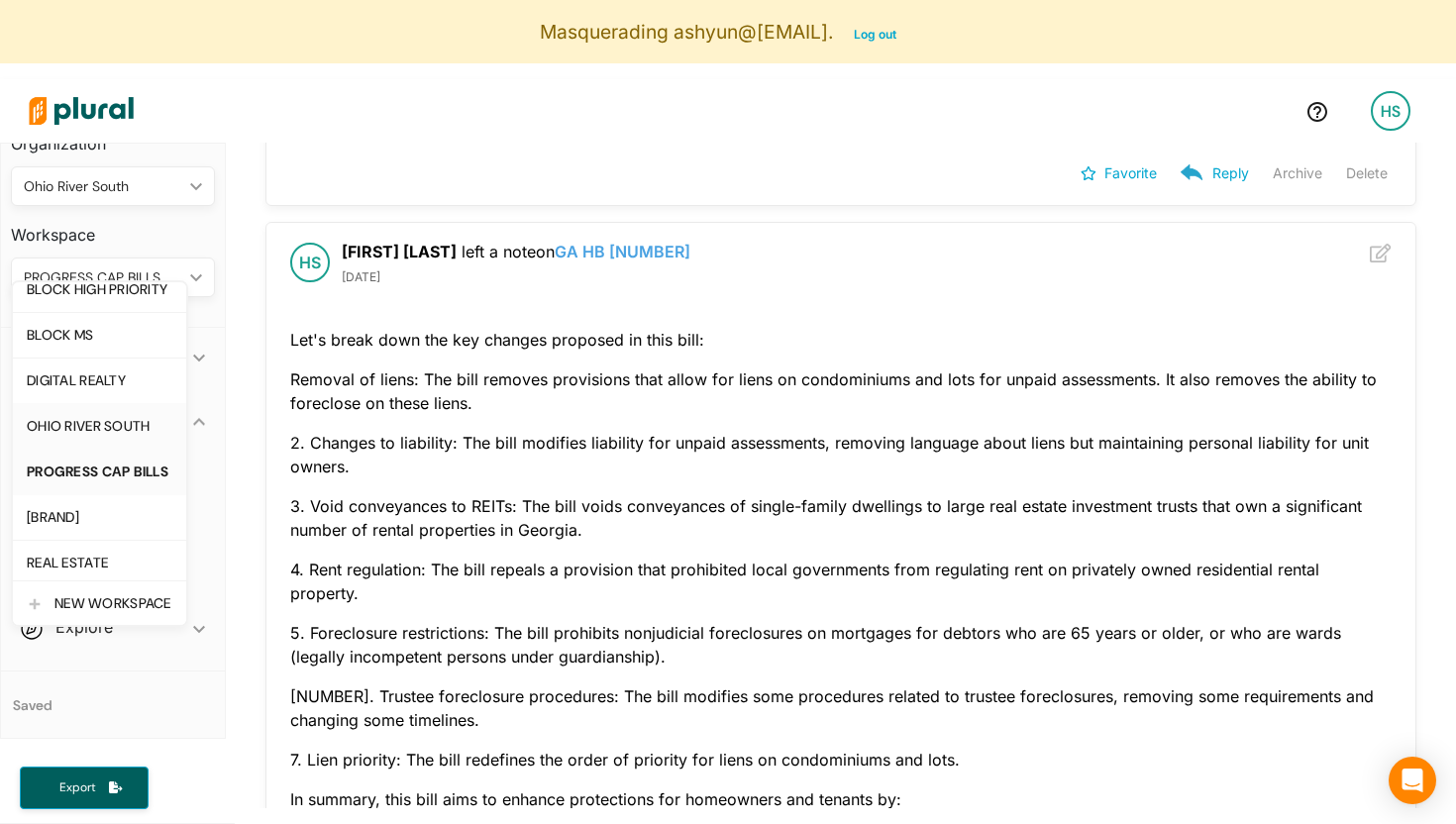 scroll, scrollTop: 71, scrollLeft: 0, axis: vertical 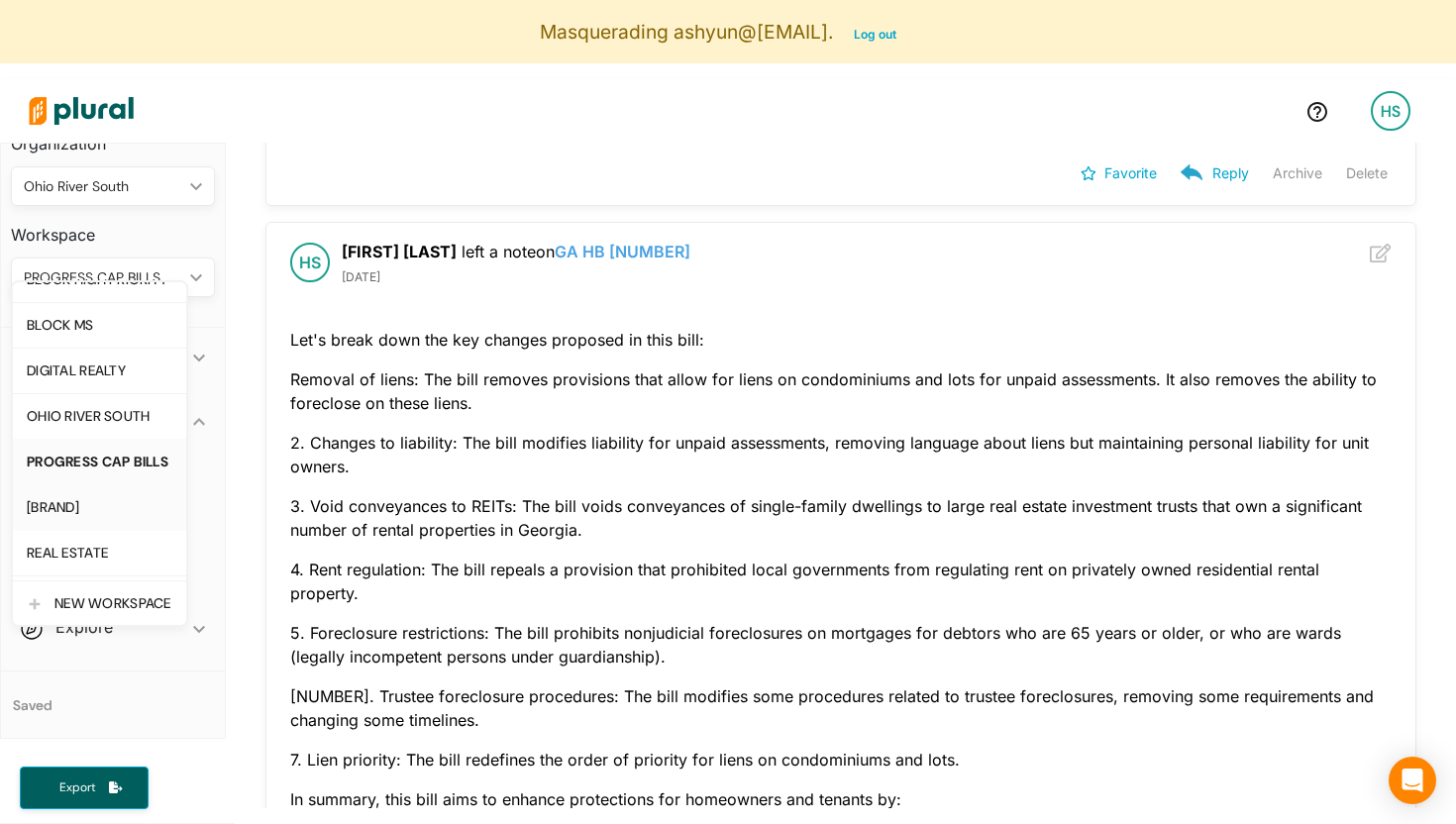 click on "PROGRESS RESIDENTIAL" at bounding box center (99, 507) 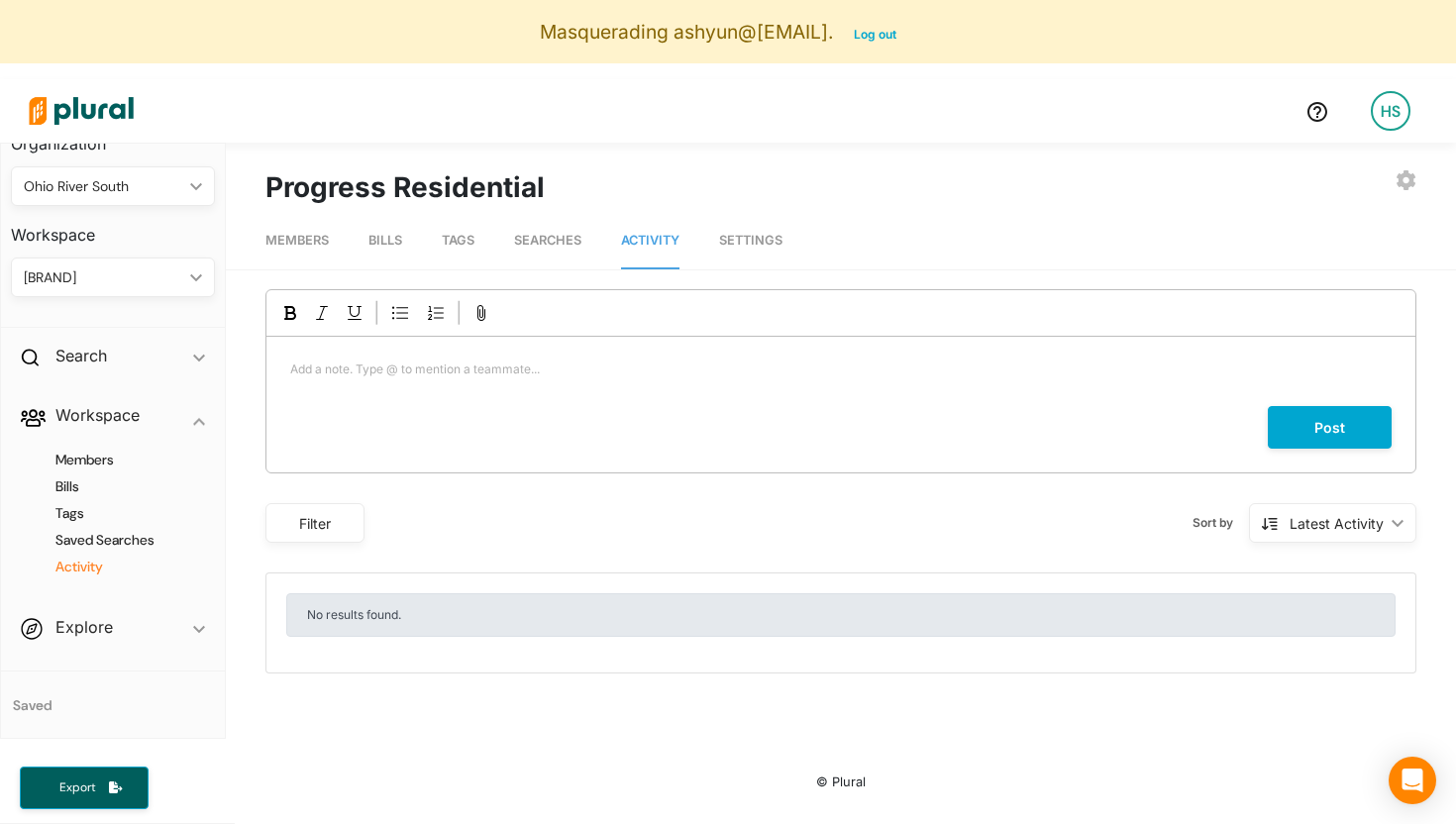 scroll, scrollTop: 0, scrollLeft: 0, axis: both 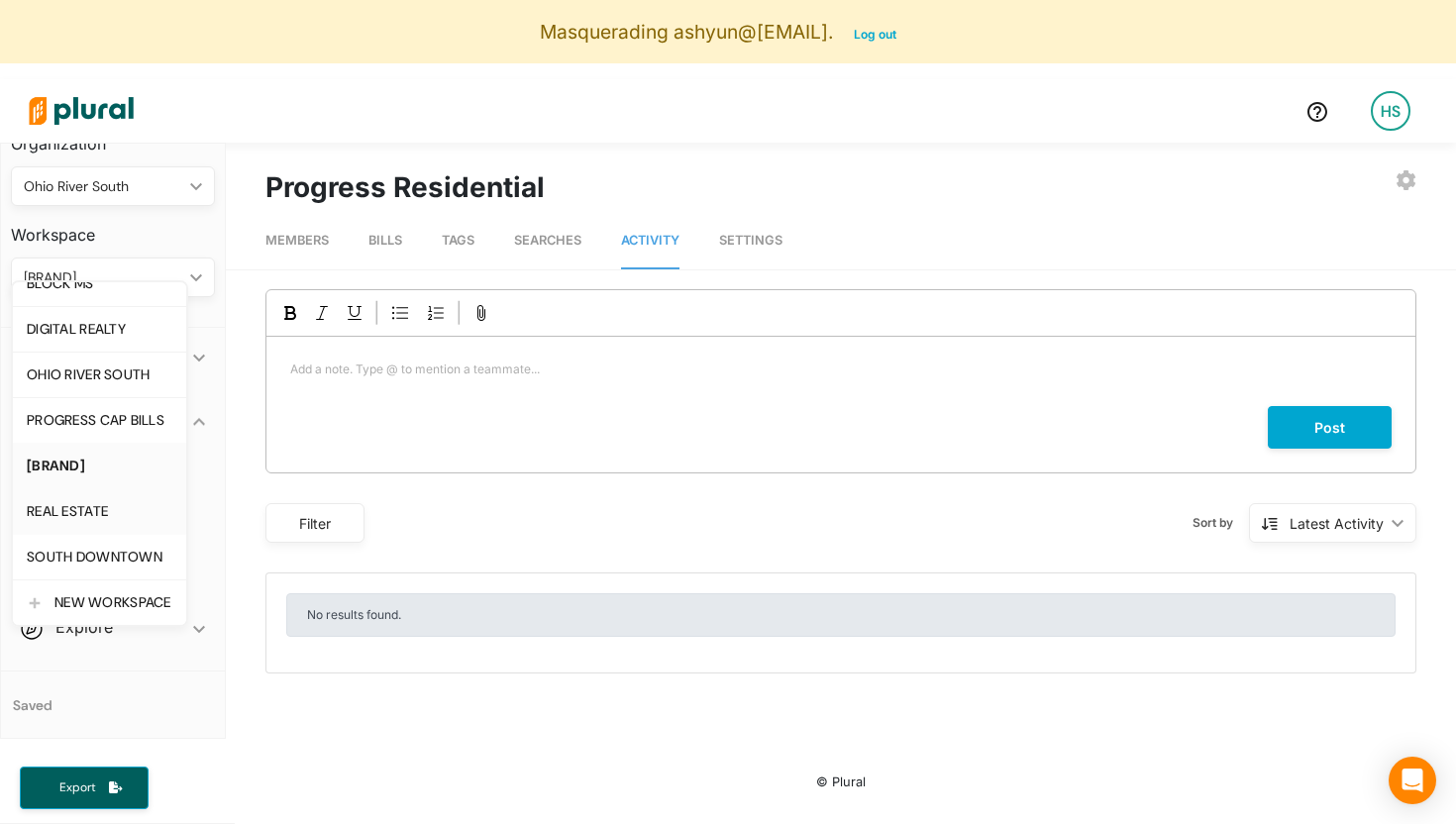 click on "REAL ESTATE" at bounding box center (99, 511) 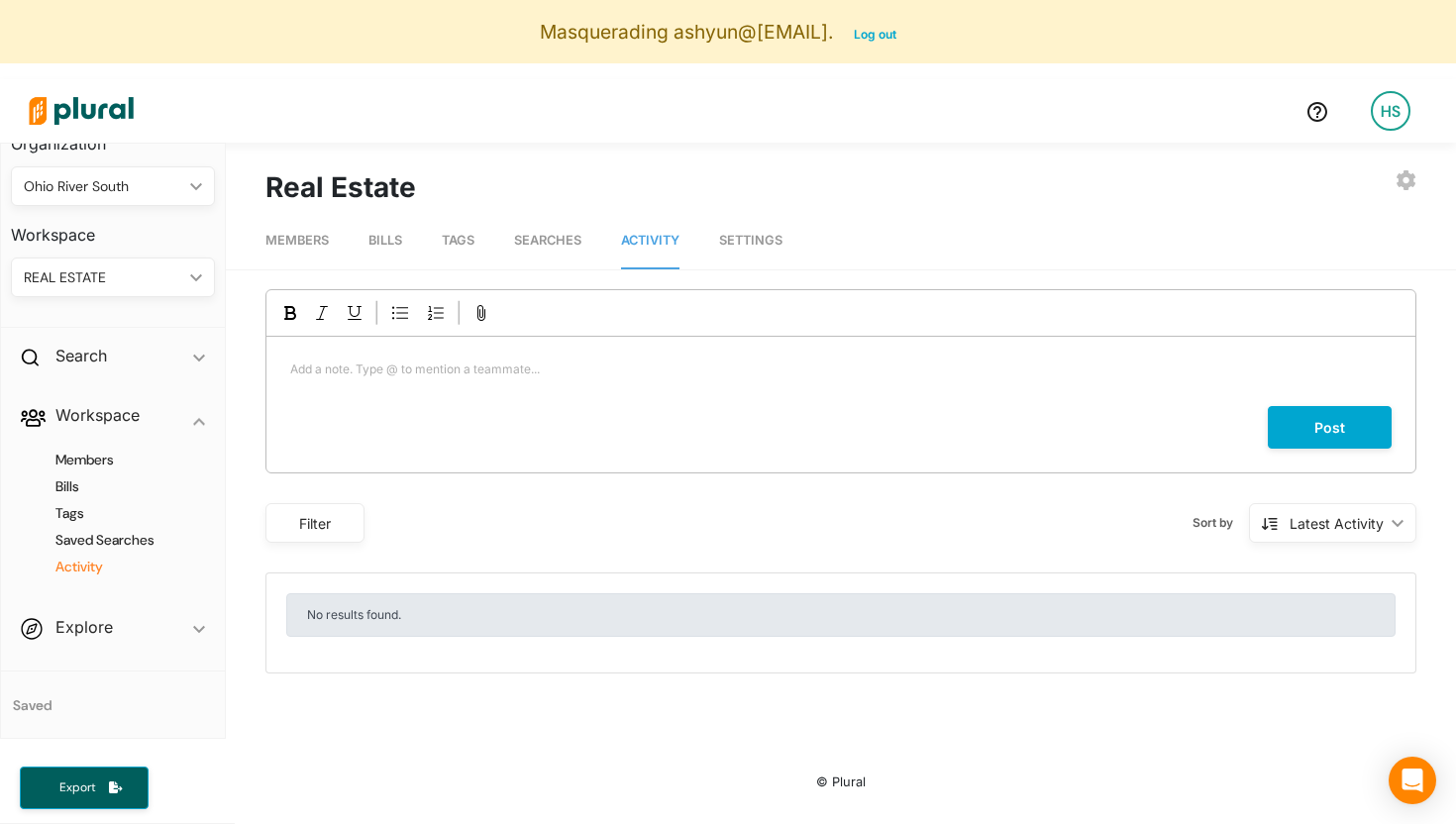 click on "REAL ESTATE" at bounding box center [103, 277] 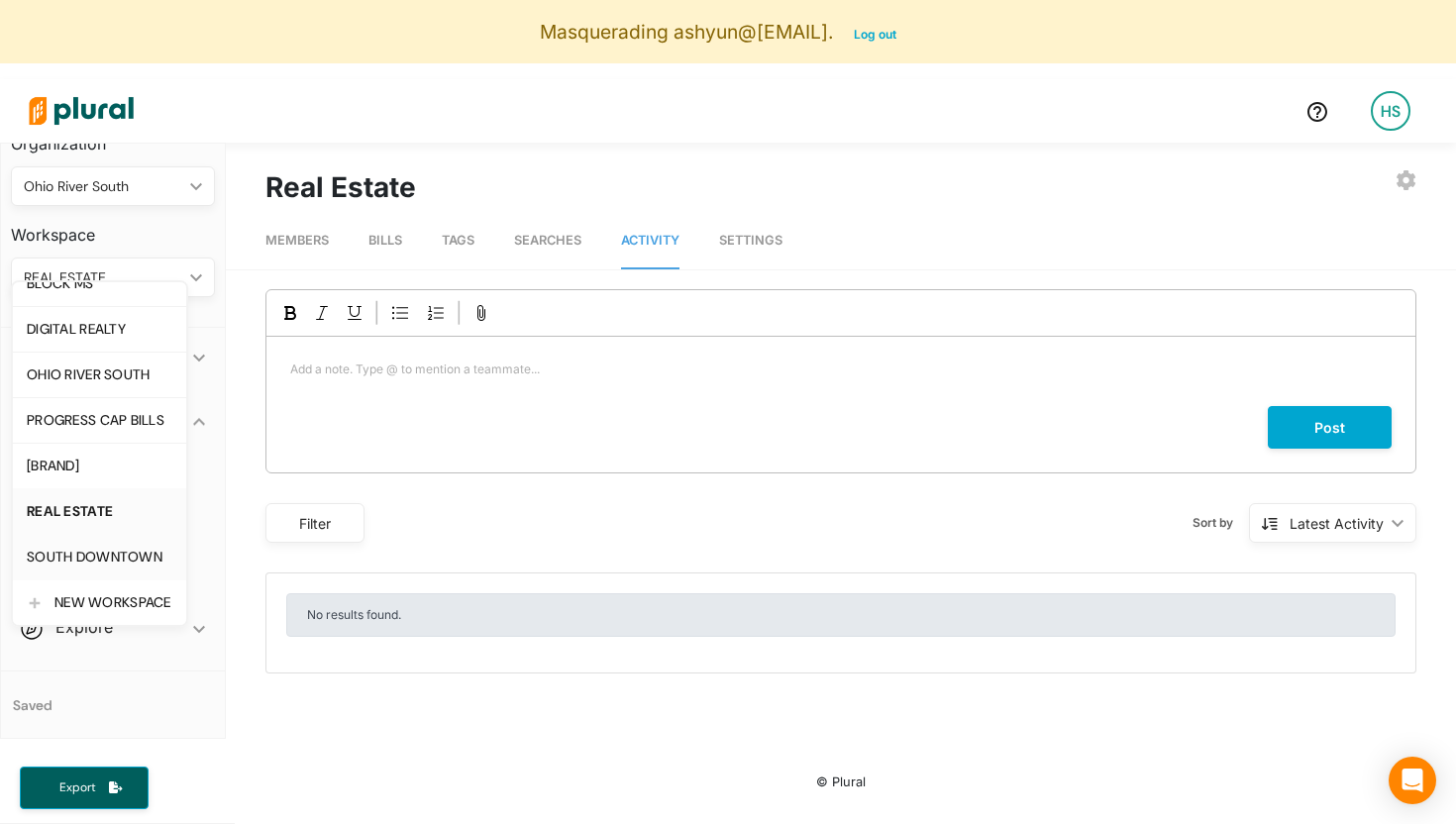 click on "SOUTH DOWNTOWN" at bounding box center (99, 557) 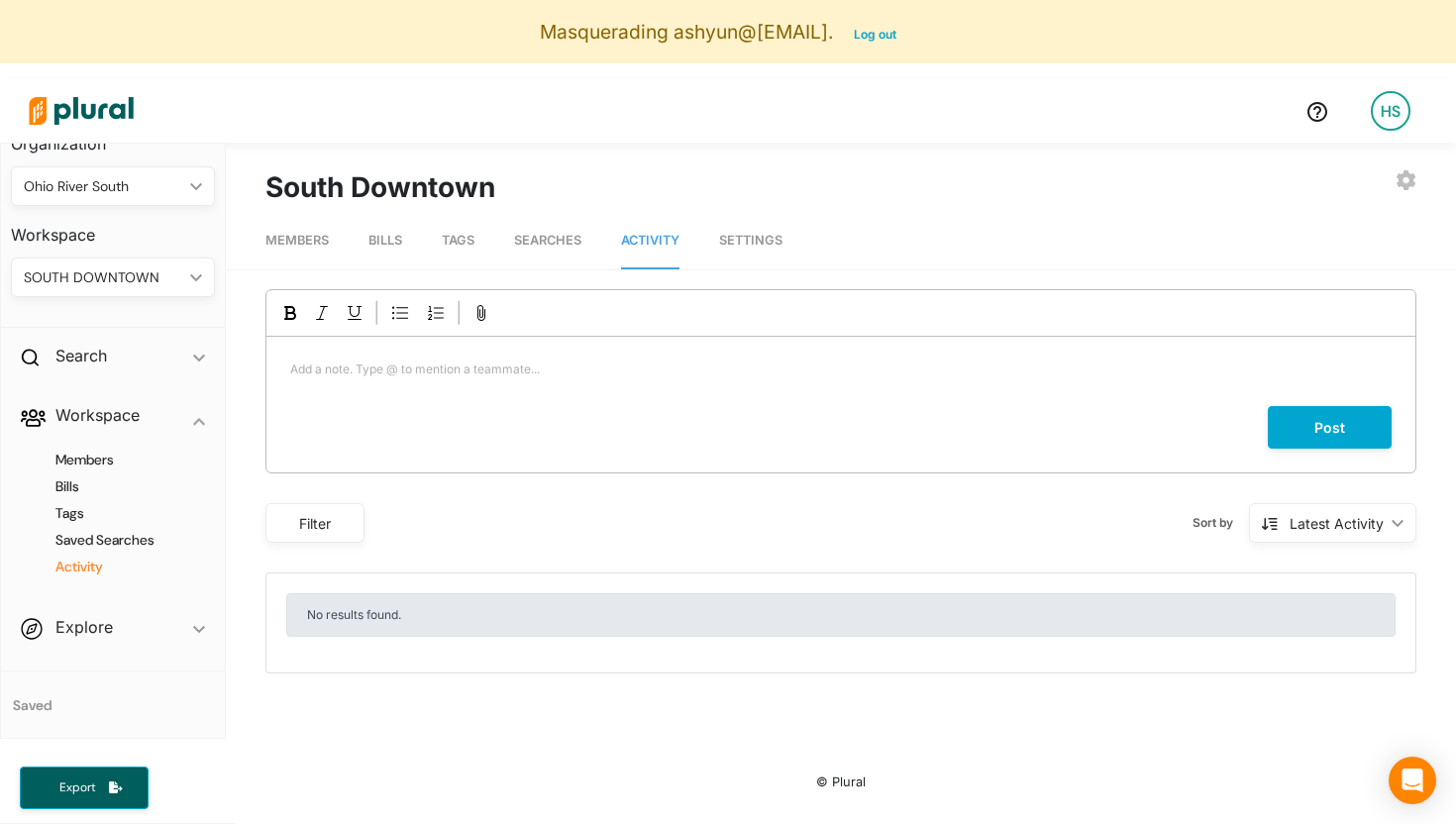 click on "HS" at bounding box center (1391, 111) 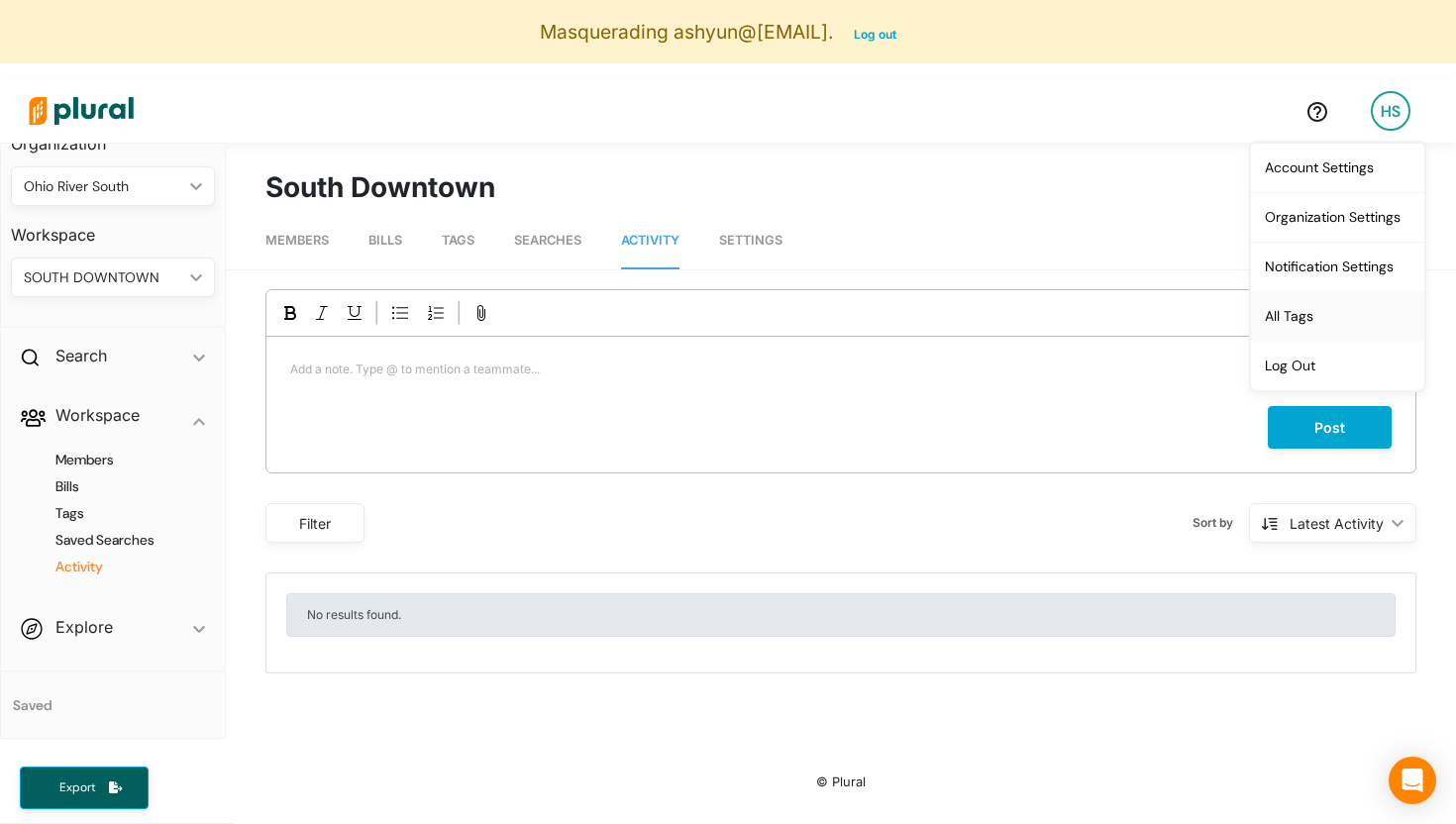 click on "All Tags" at bounding box center (1337, 316) 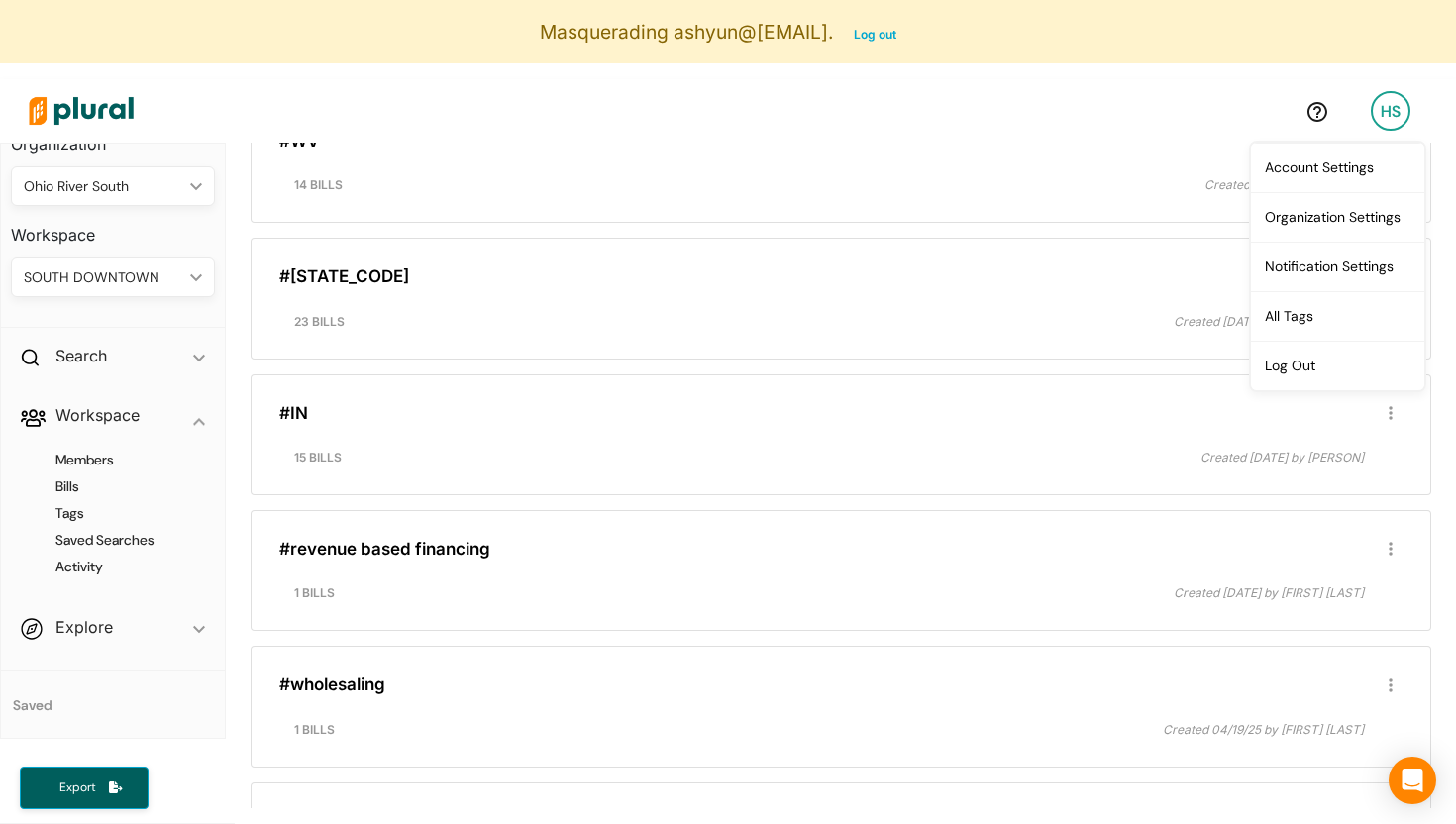 scroll, scrollTop: 1990, scrollLeft: 0, axis: vertical 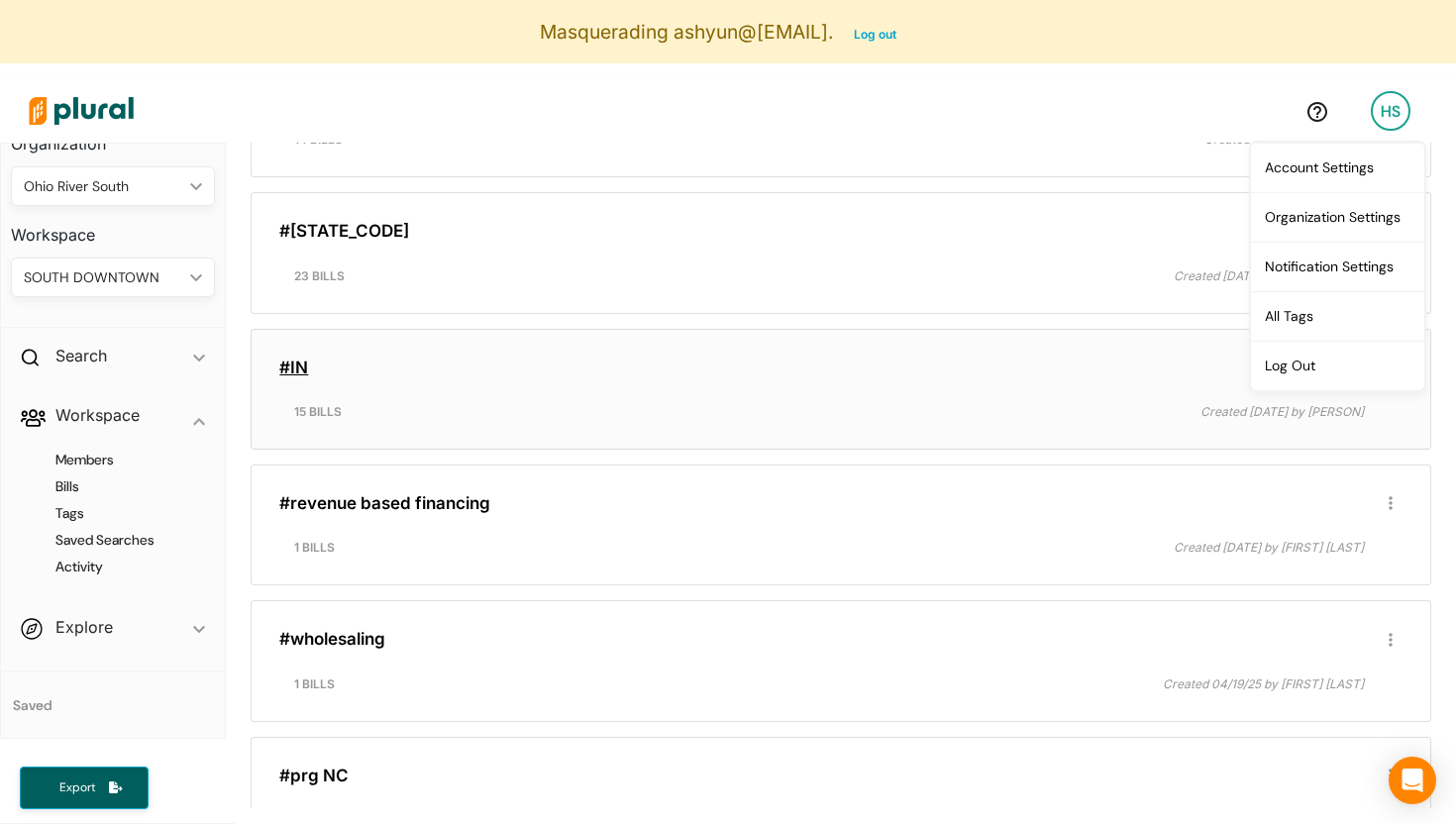 click on "#IN" at bounding box center [293, 367] 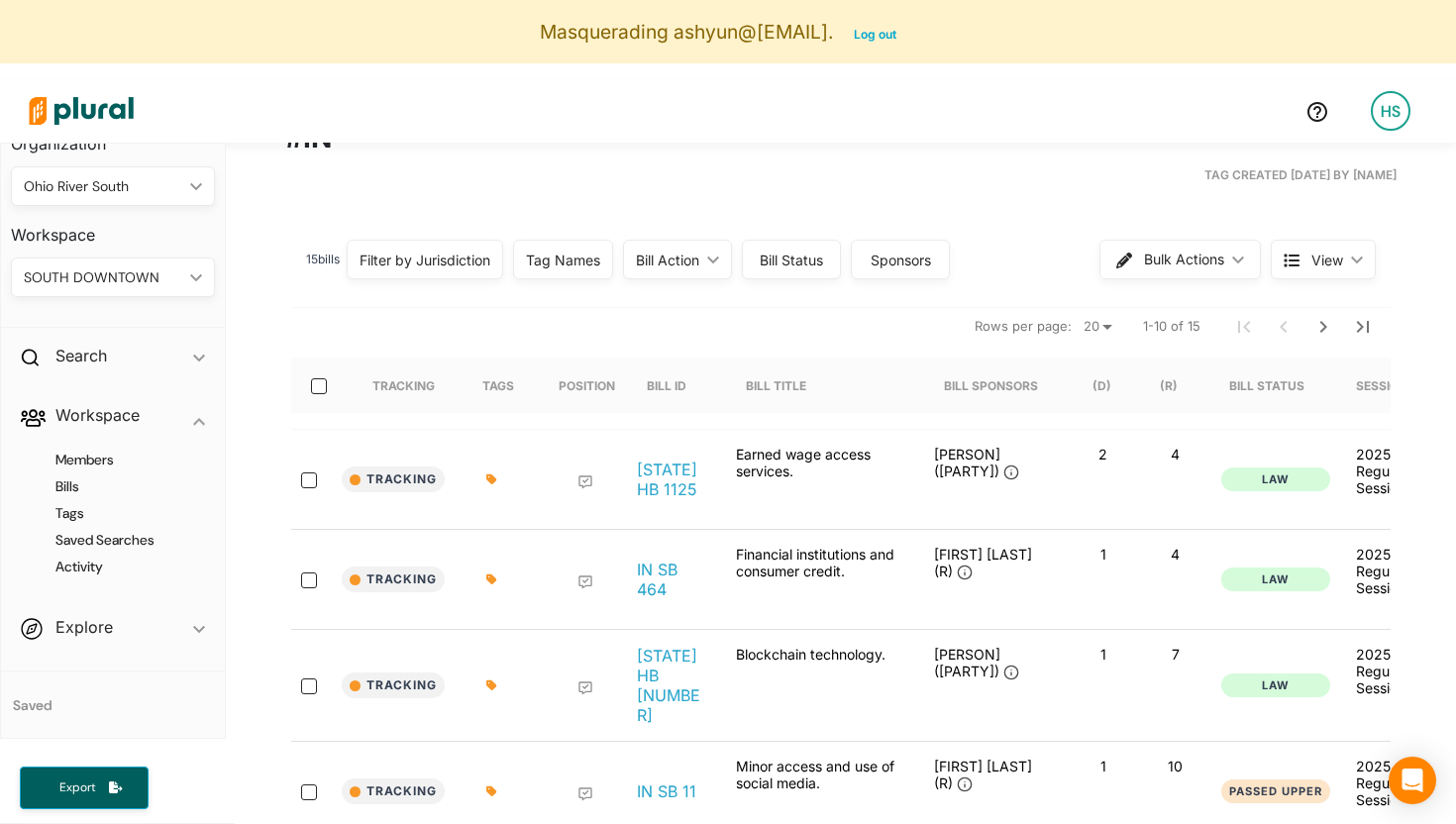 scroll, scrollTop: 158, scrollLeft: 0, axis: vertical 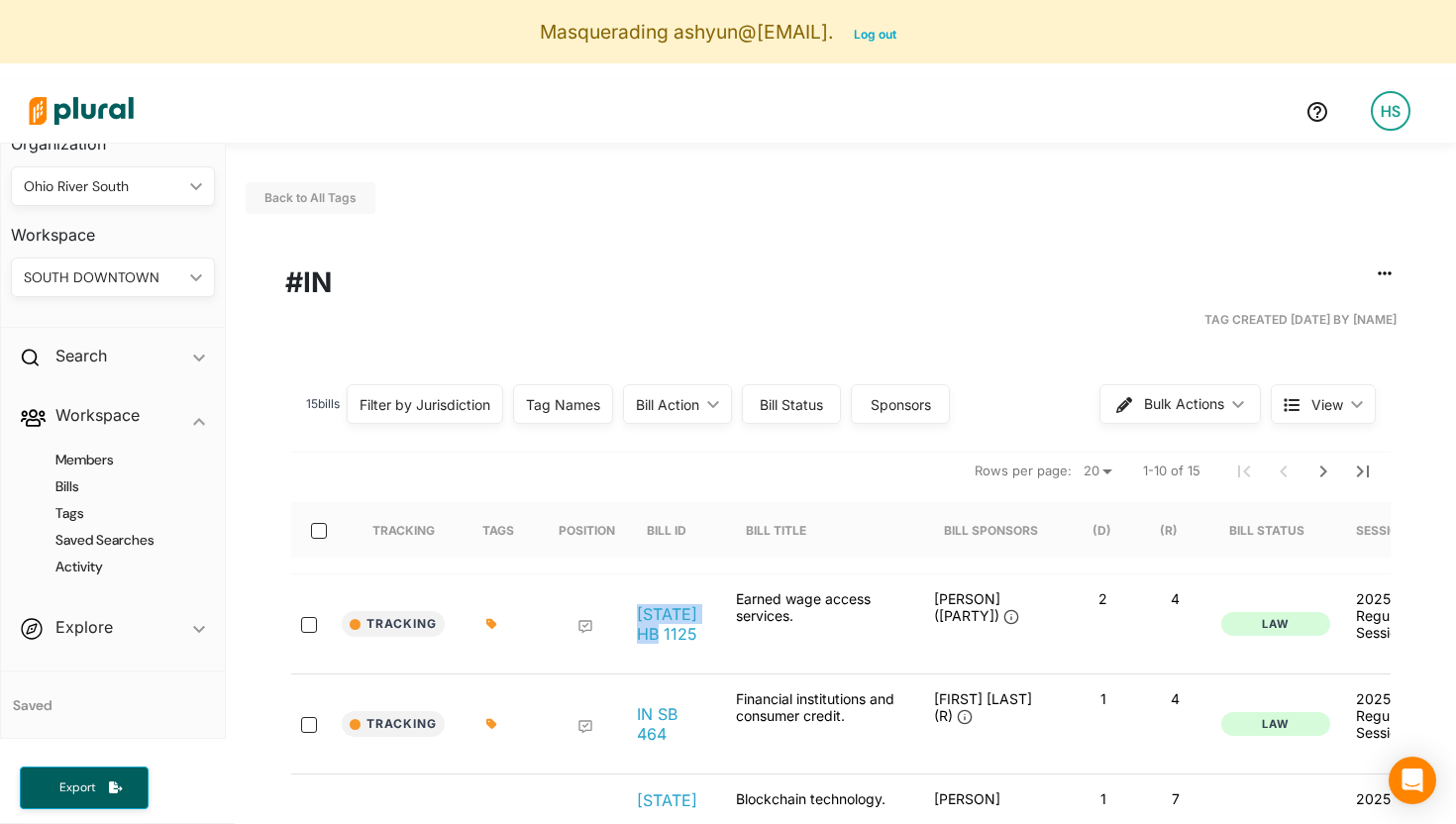 click on "SOUTH DOWNTOWN" at bounding box center [103, 277] 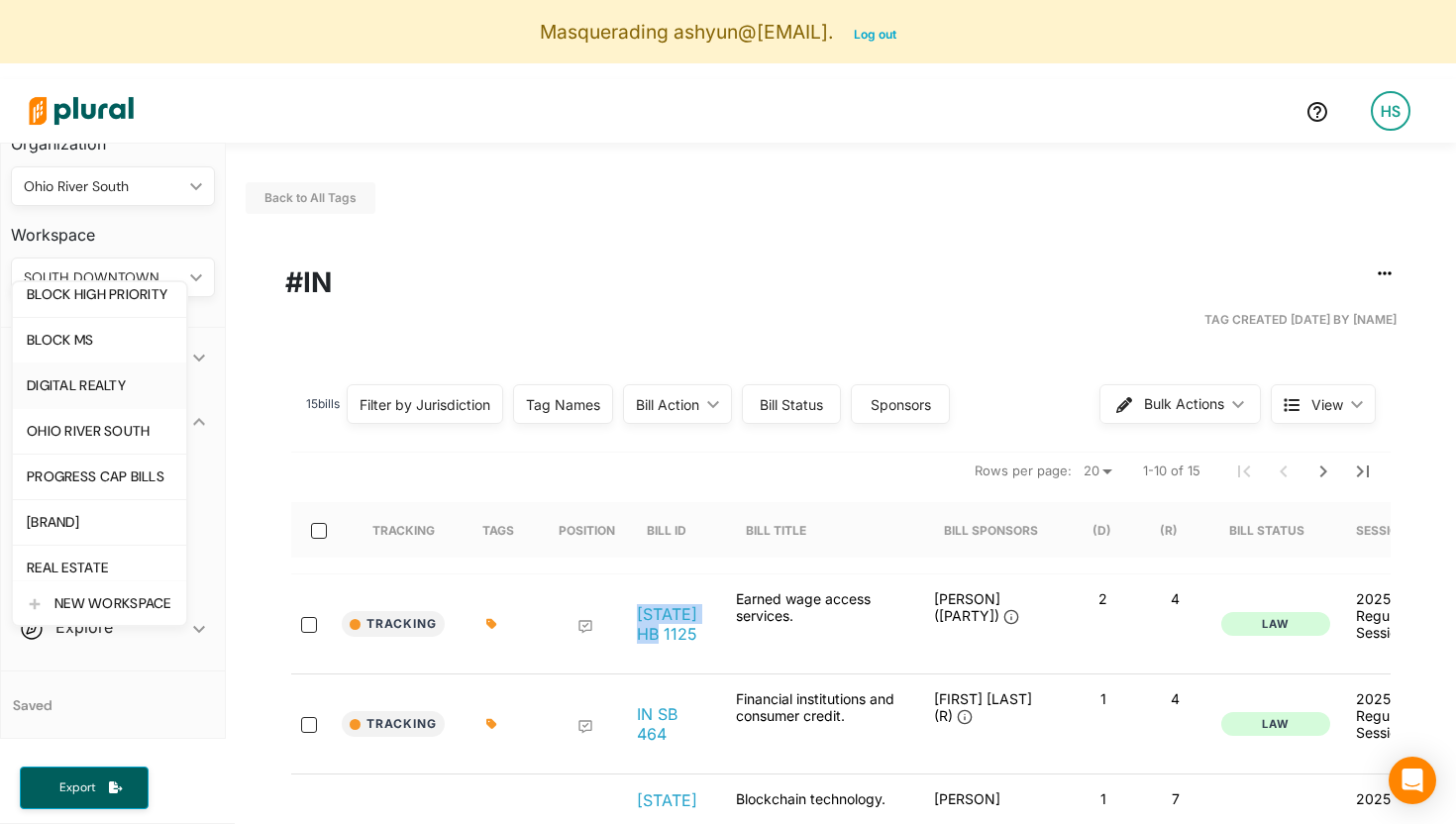 scroll, scrollTop: 38, scrollLeft: 0, axis: vertical 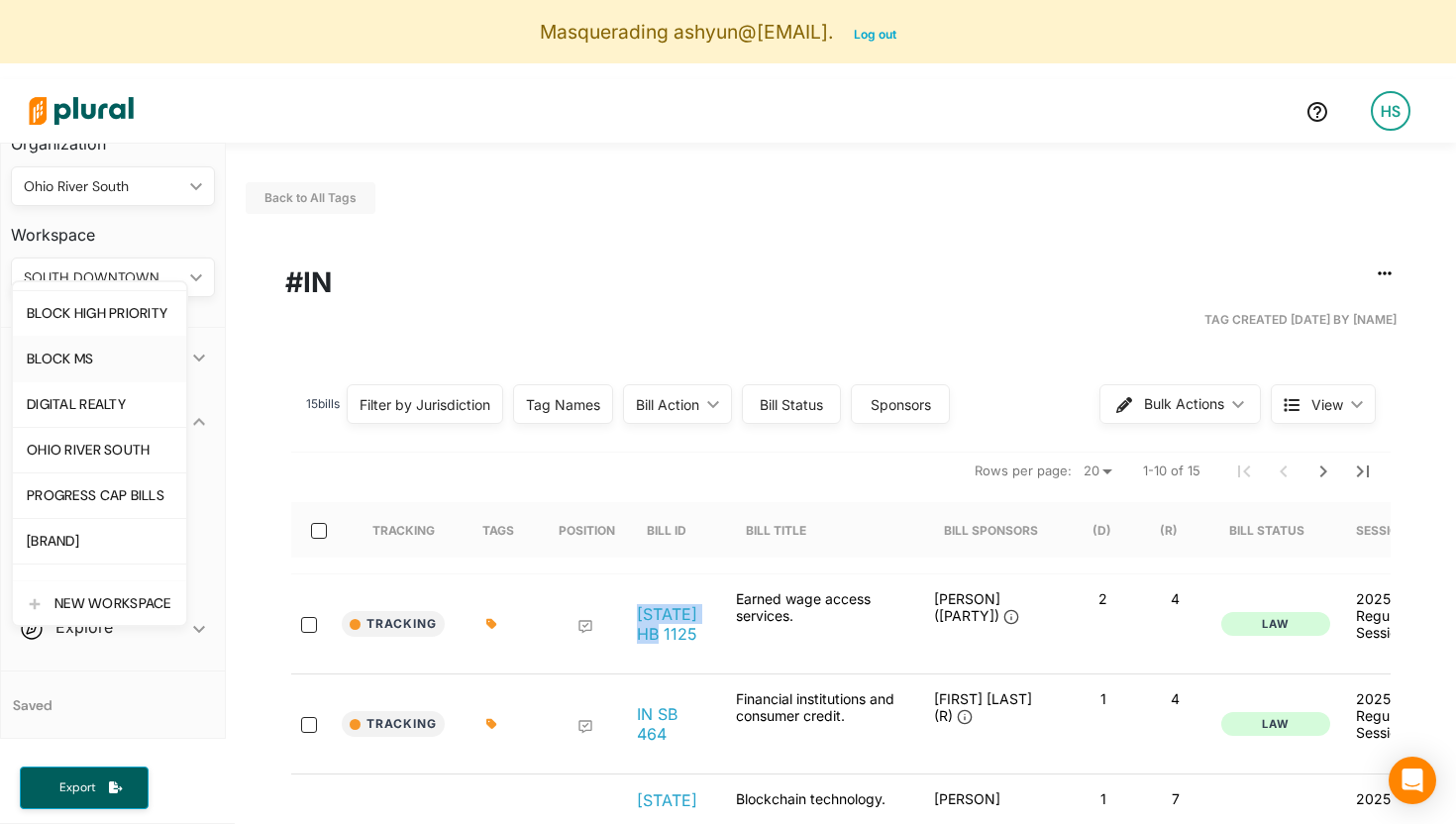 click on "BLOCK MS" at bounding box center (99, 359) 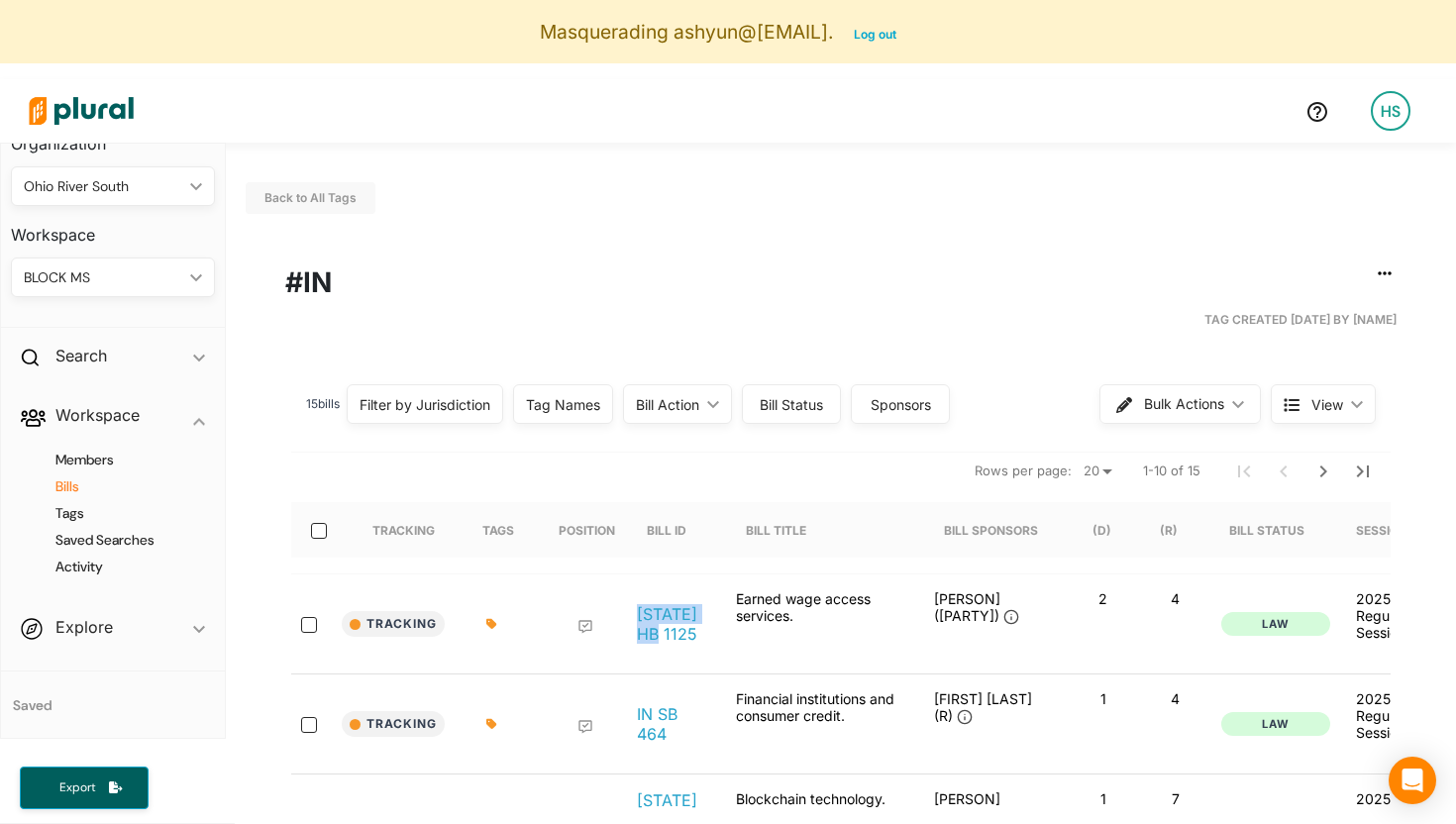 click on "Bills" at bounding box center (118, 486) 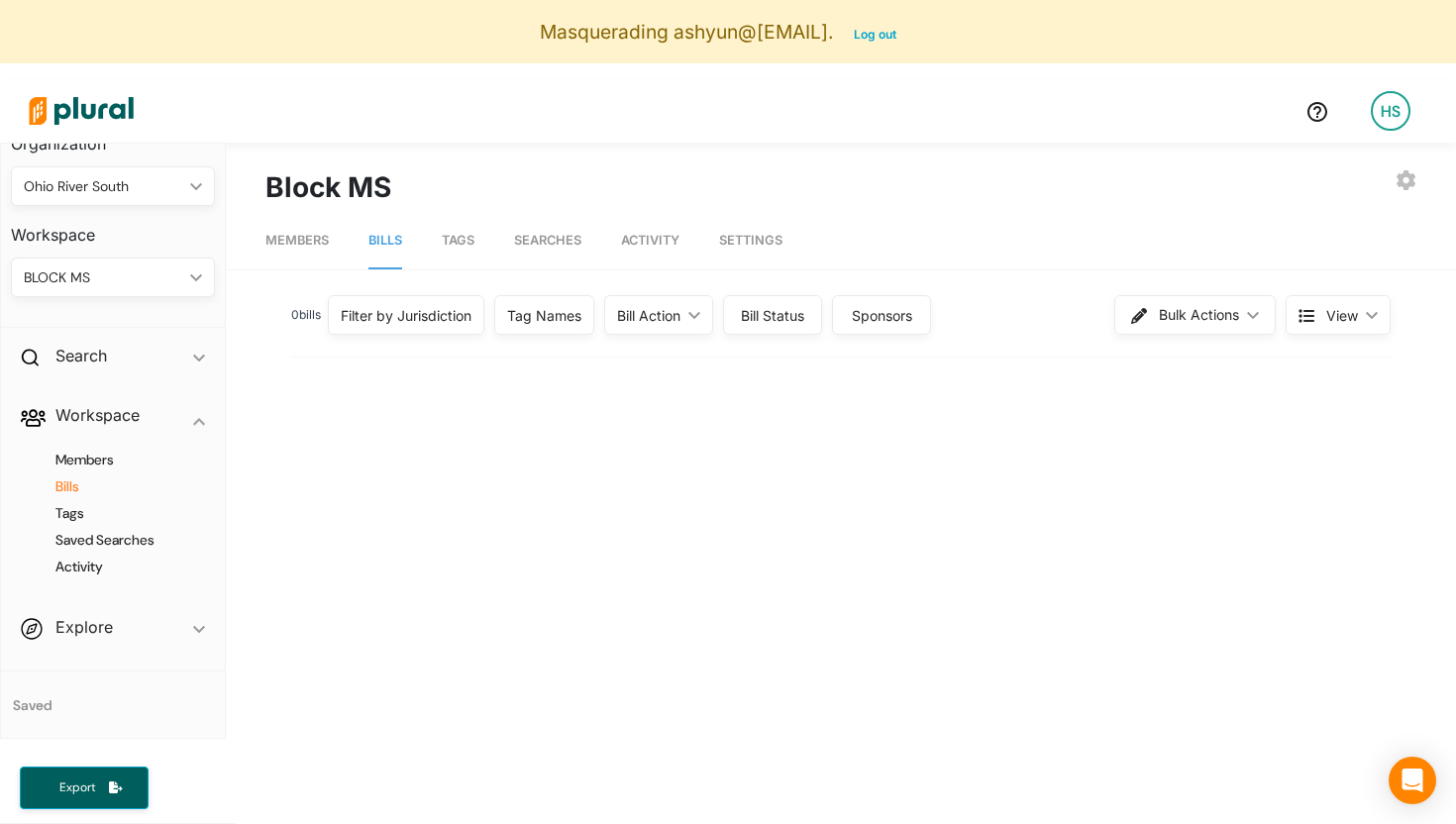 click on "Filter by Jurisdiction" at bounding box center (406, 315) 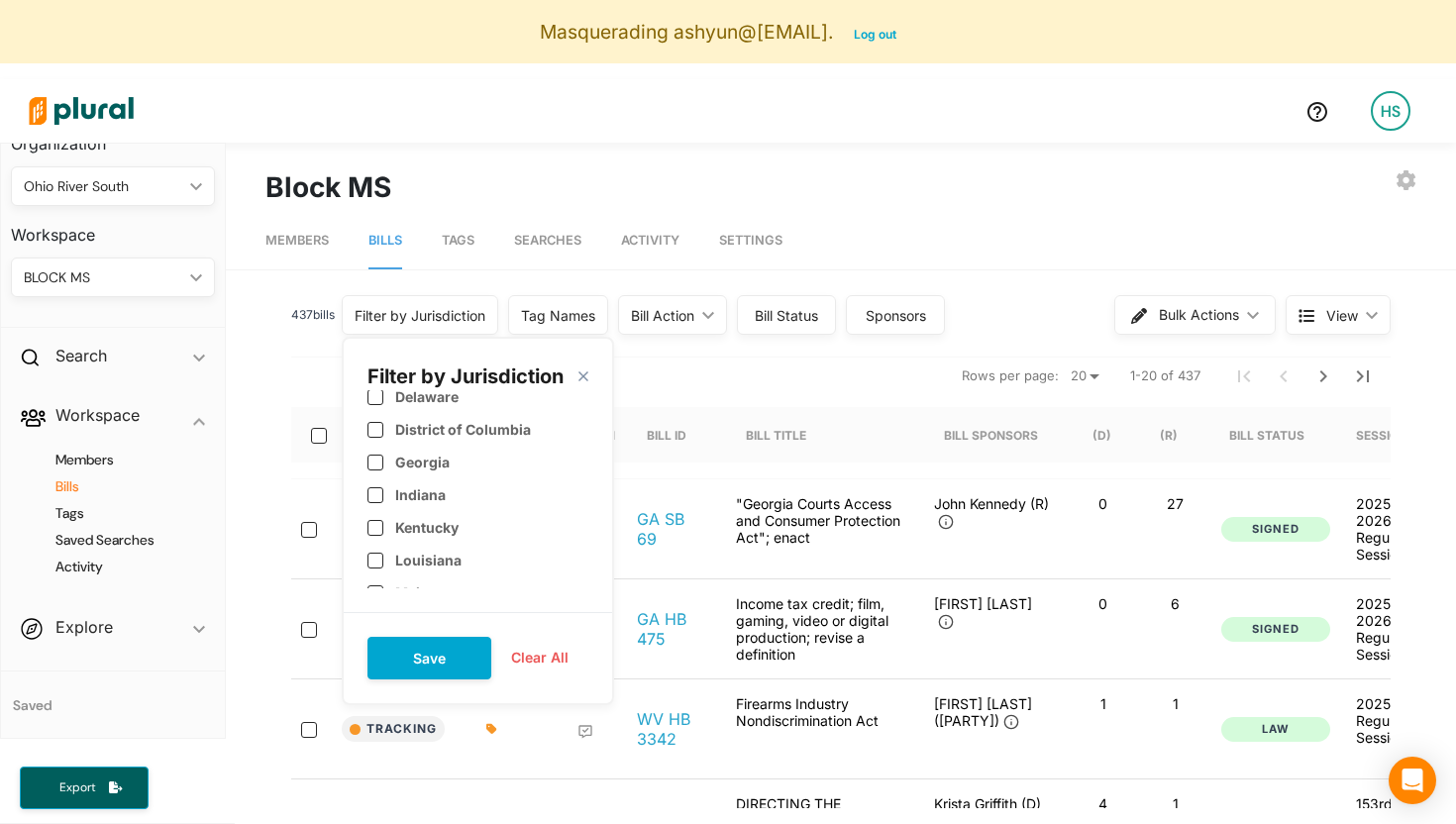 scroll, scrollTop: 126, scrollLeft: 0, axis: vertical 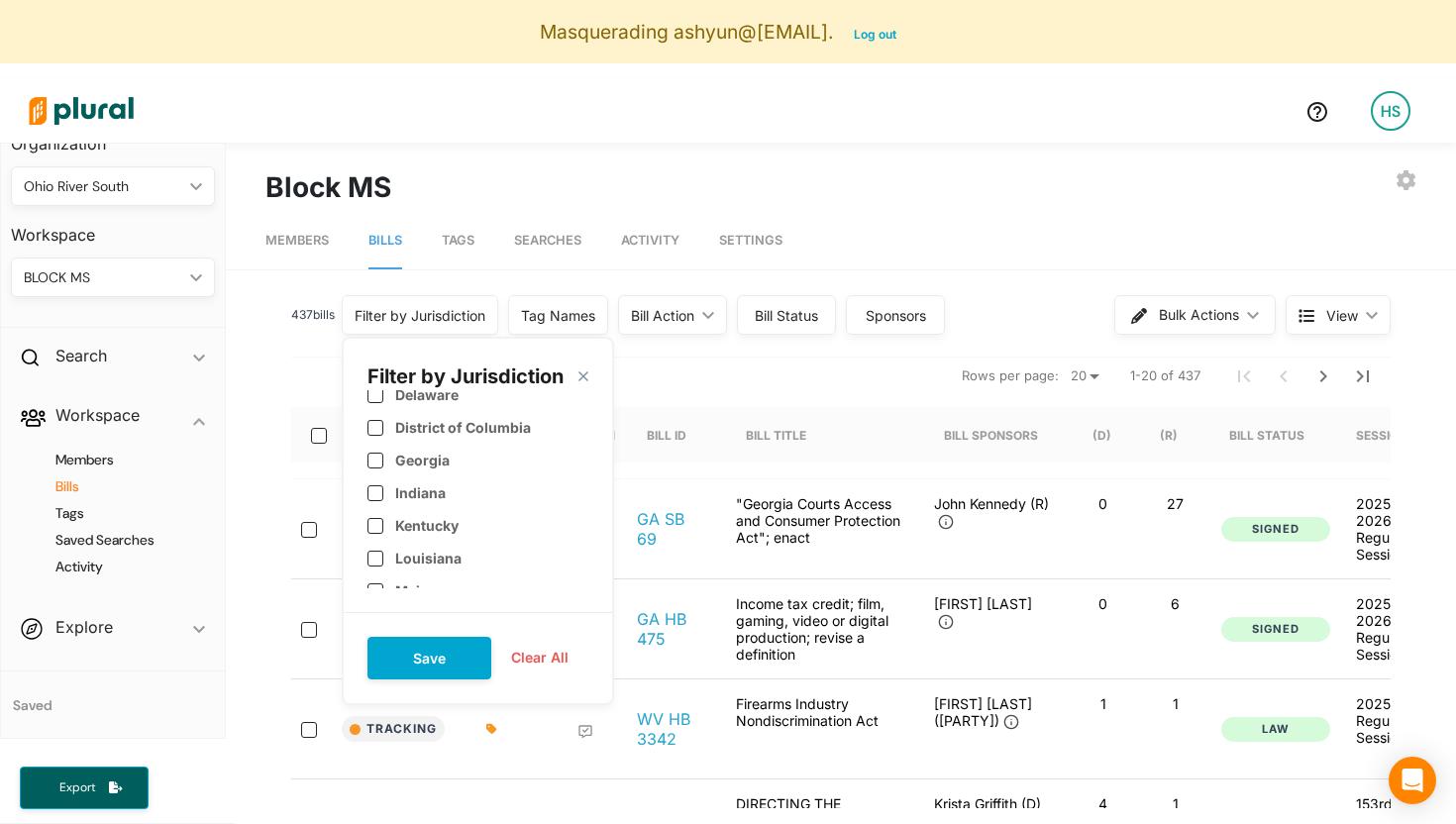 click on "Indiana" at bounding box center (420, 492) 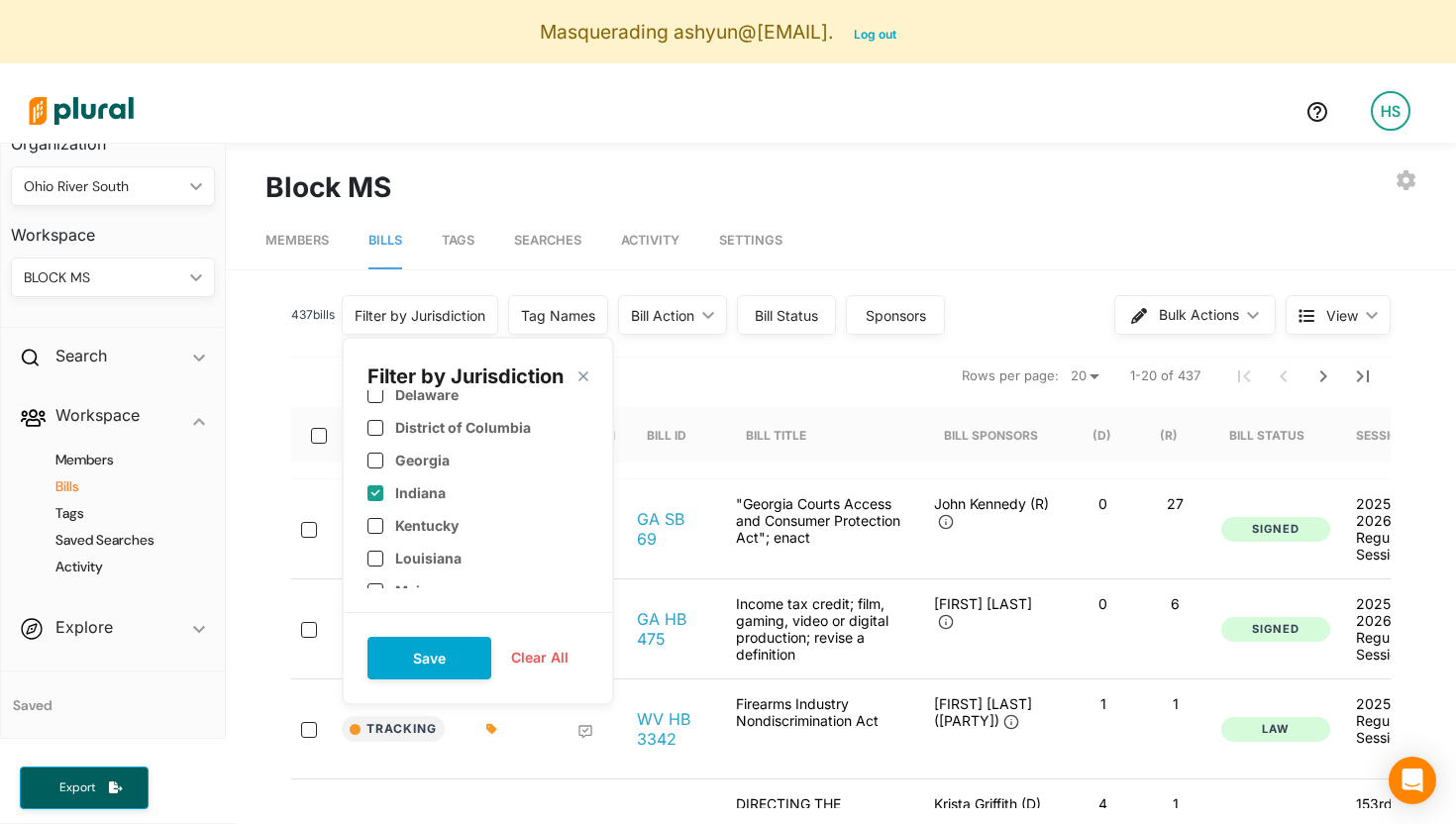 checkbox on "true" 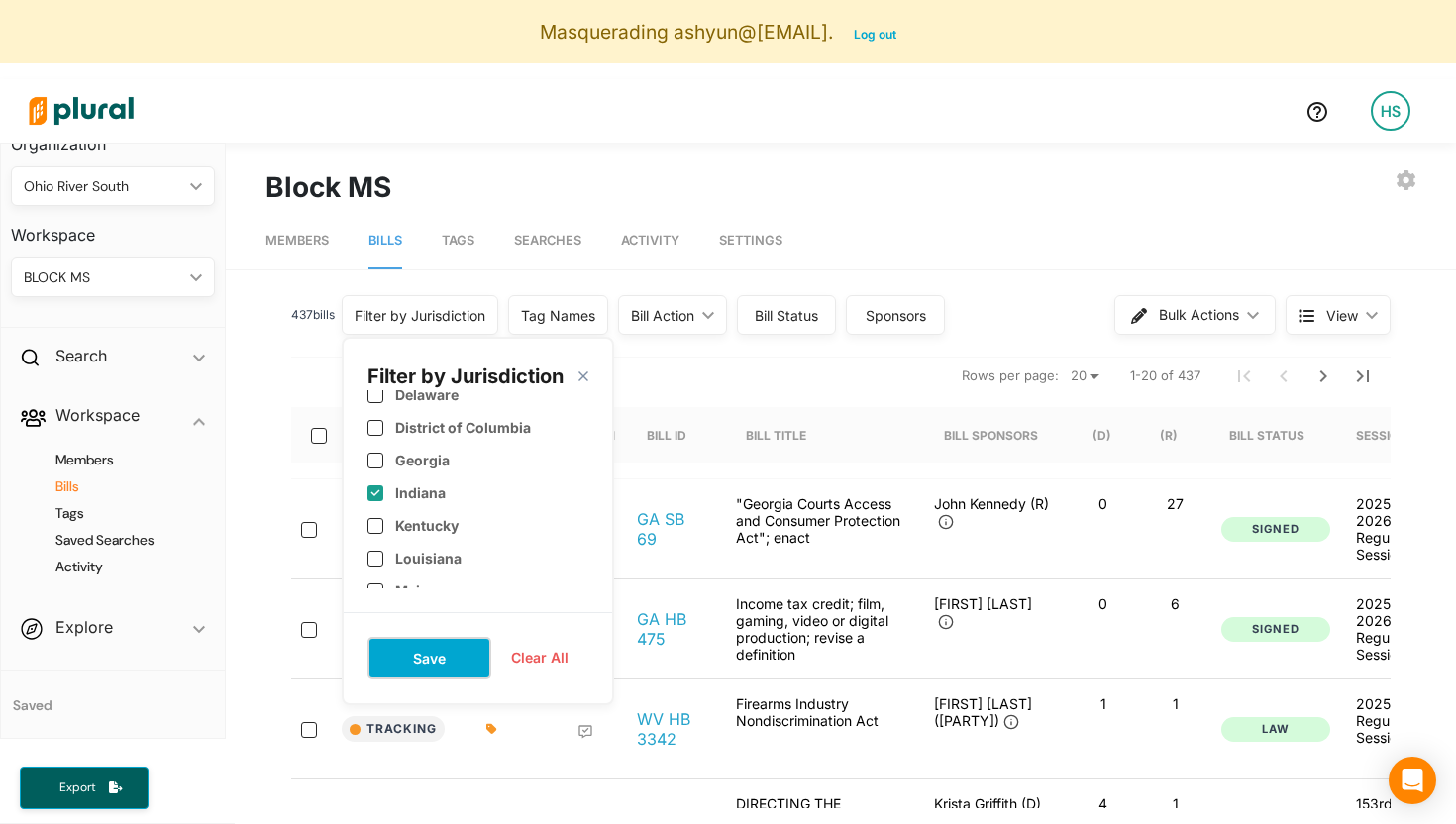 click on "Save" at bounding box center (429, 658) 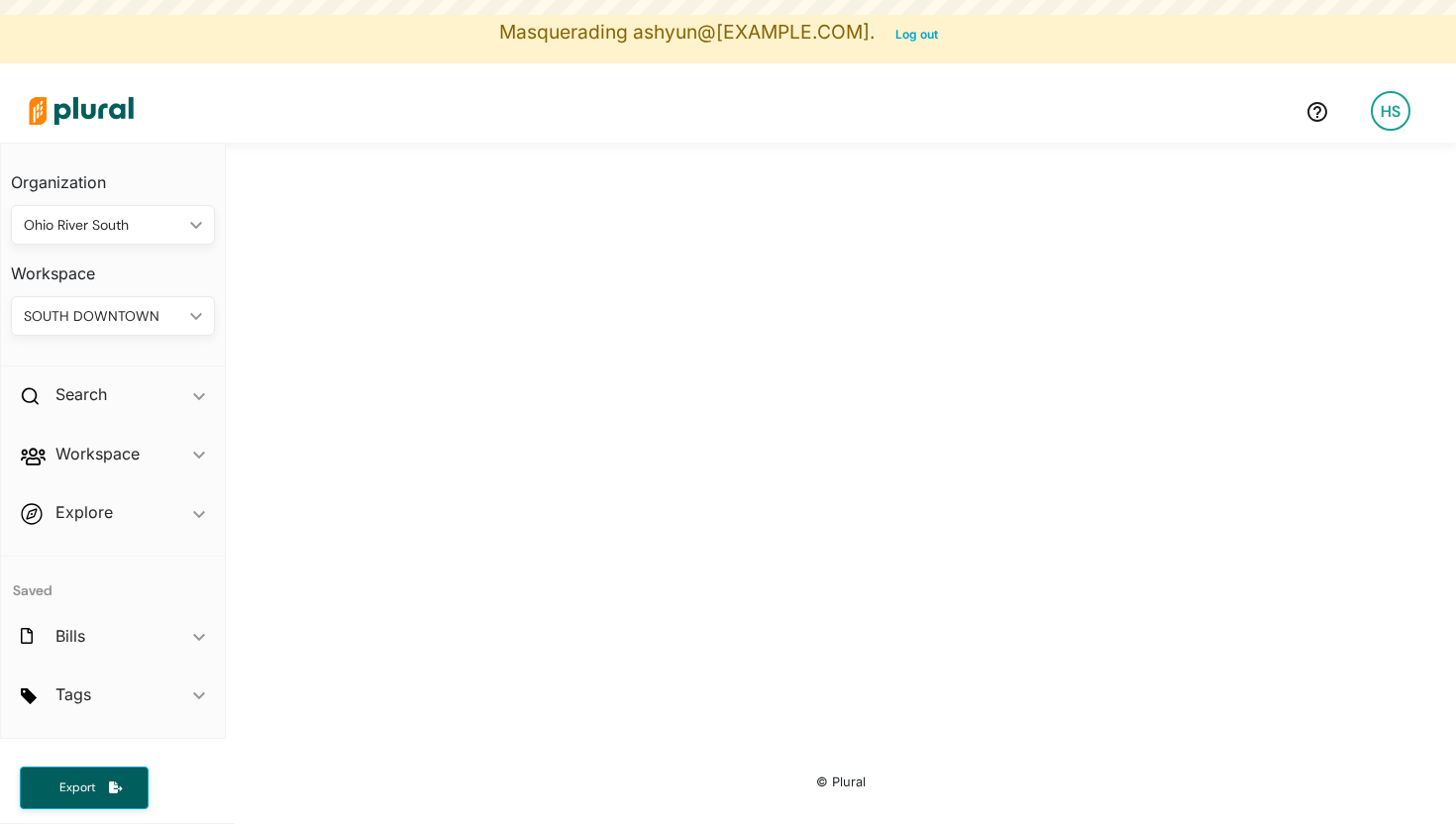 scroll, scrollTop: 0, scrollLeft: 0, axis: both 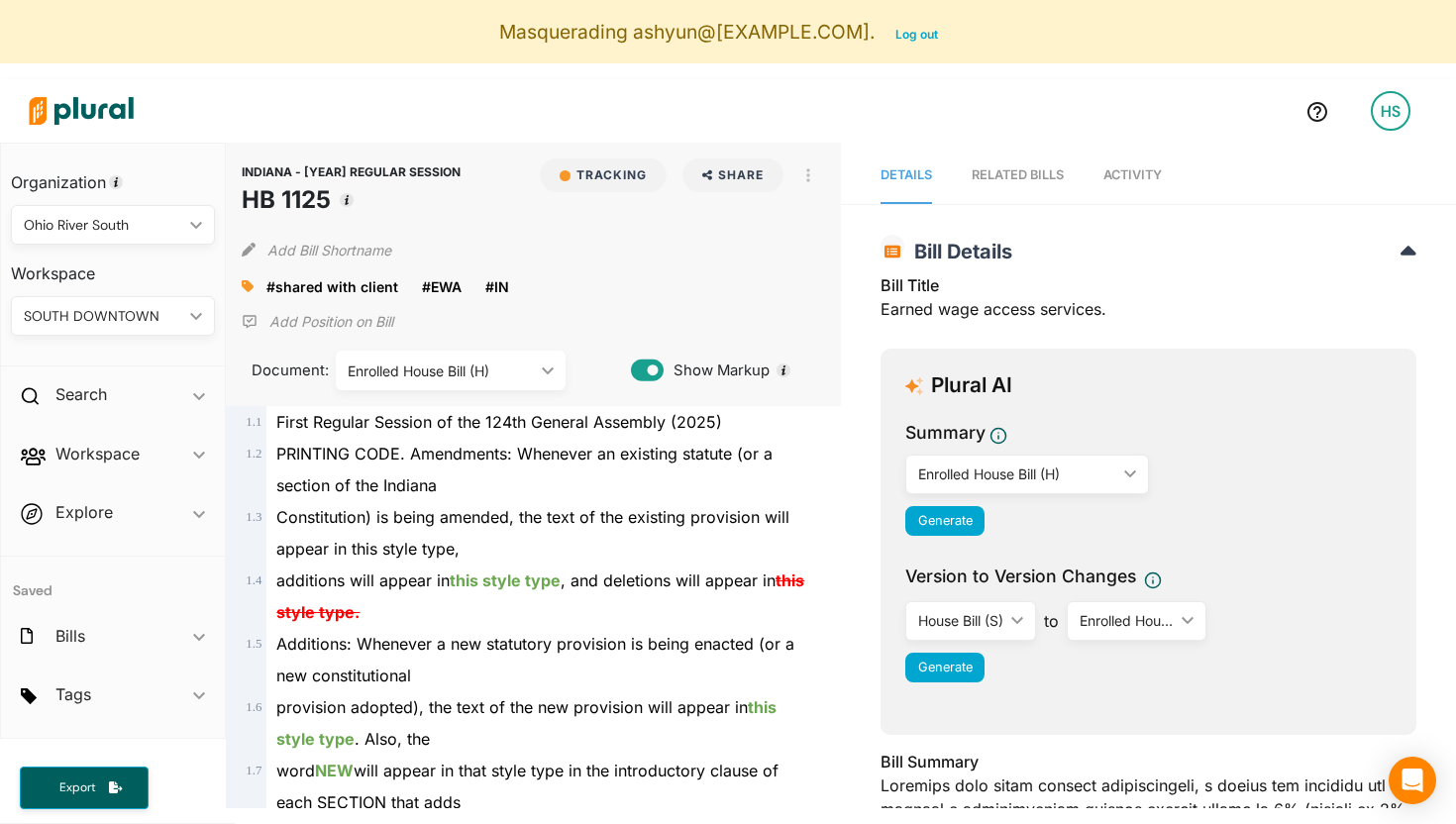 click on "Activity" at bounding box center [1132, 175] 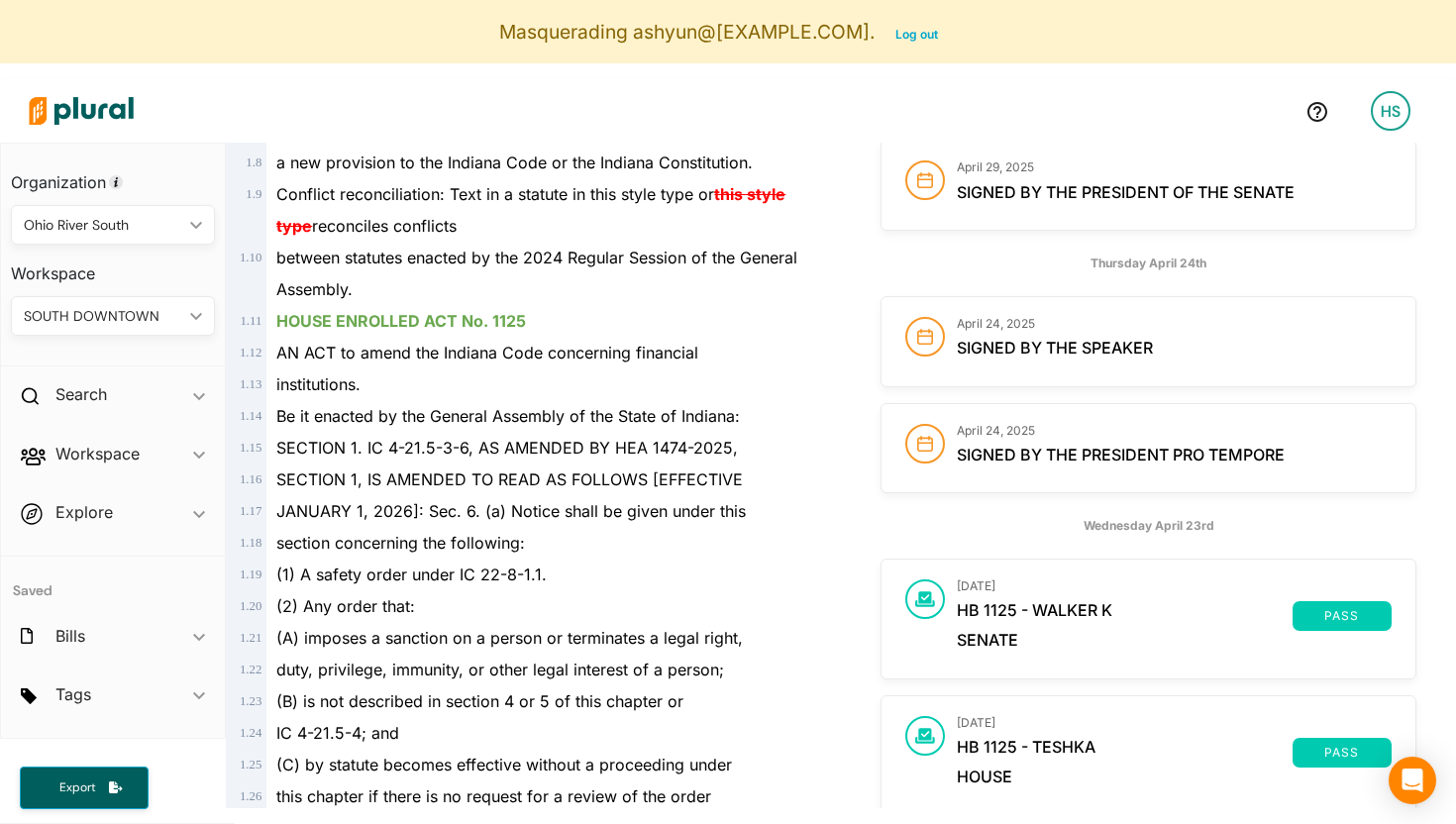 scroll, scrollTop: 0, scrollLeft: 0, axis: both 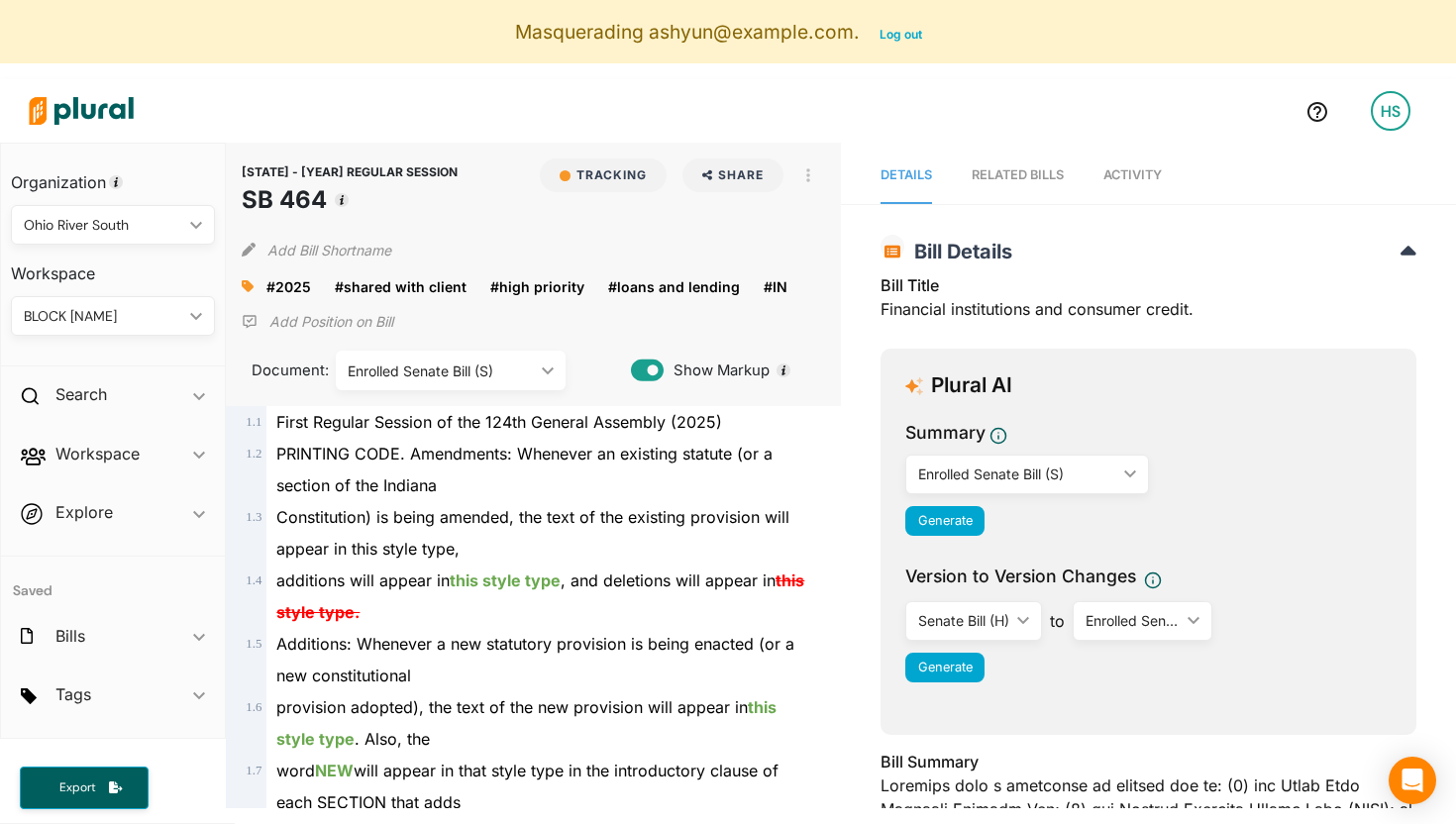 click on "Activity" at bounding box center [1132, 175] 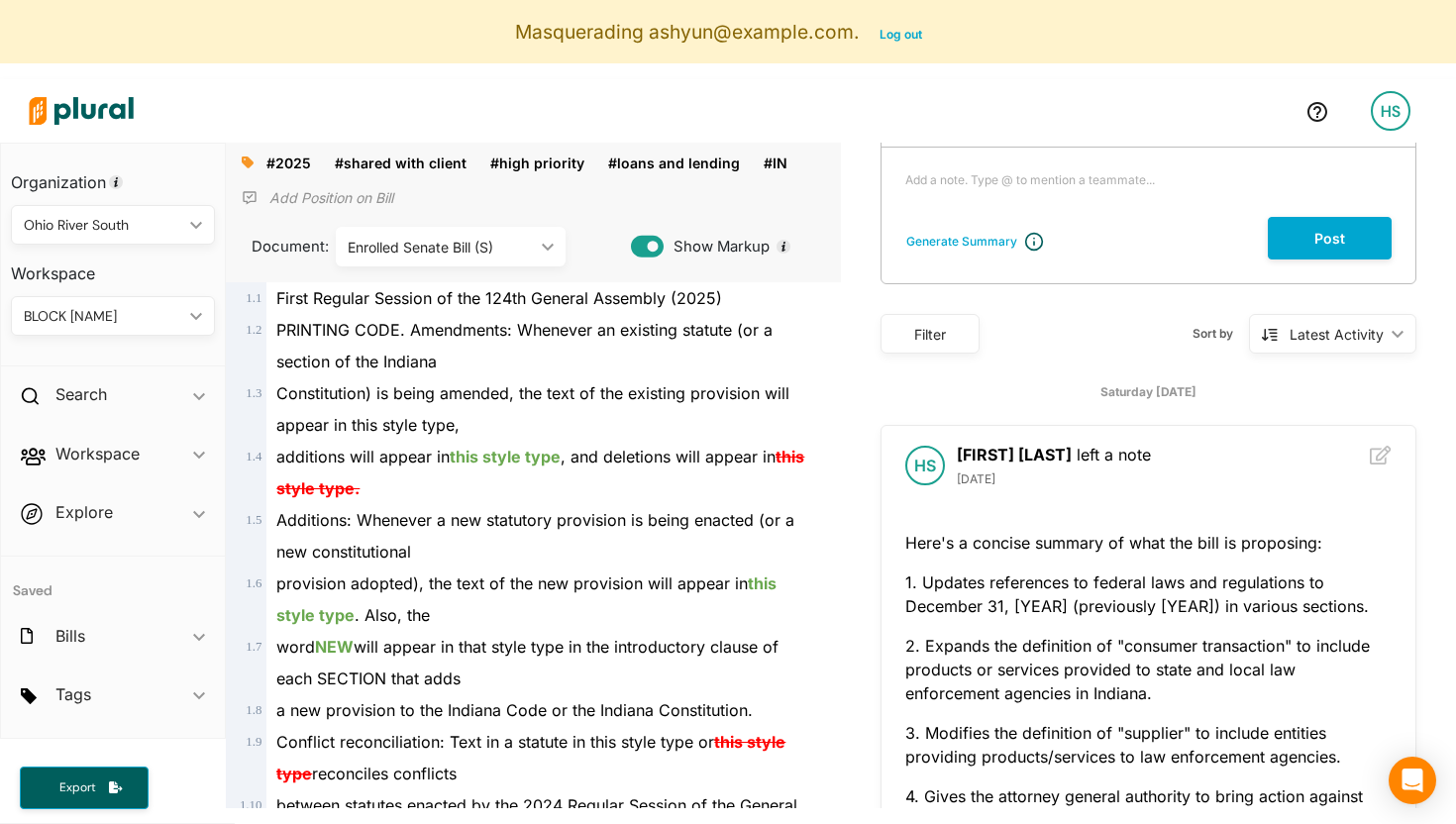 scroll, scrollTop: 0, scrollLeft: 0, axis: both 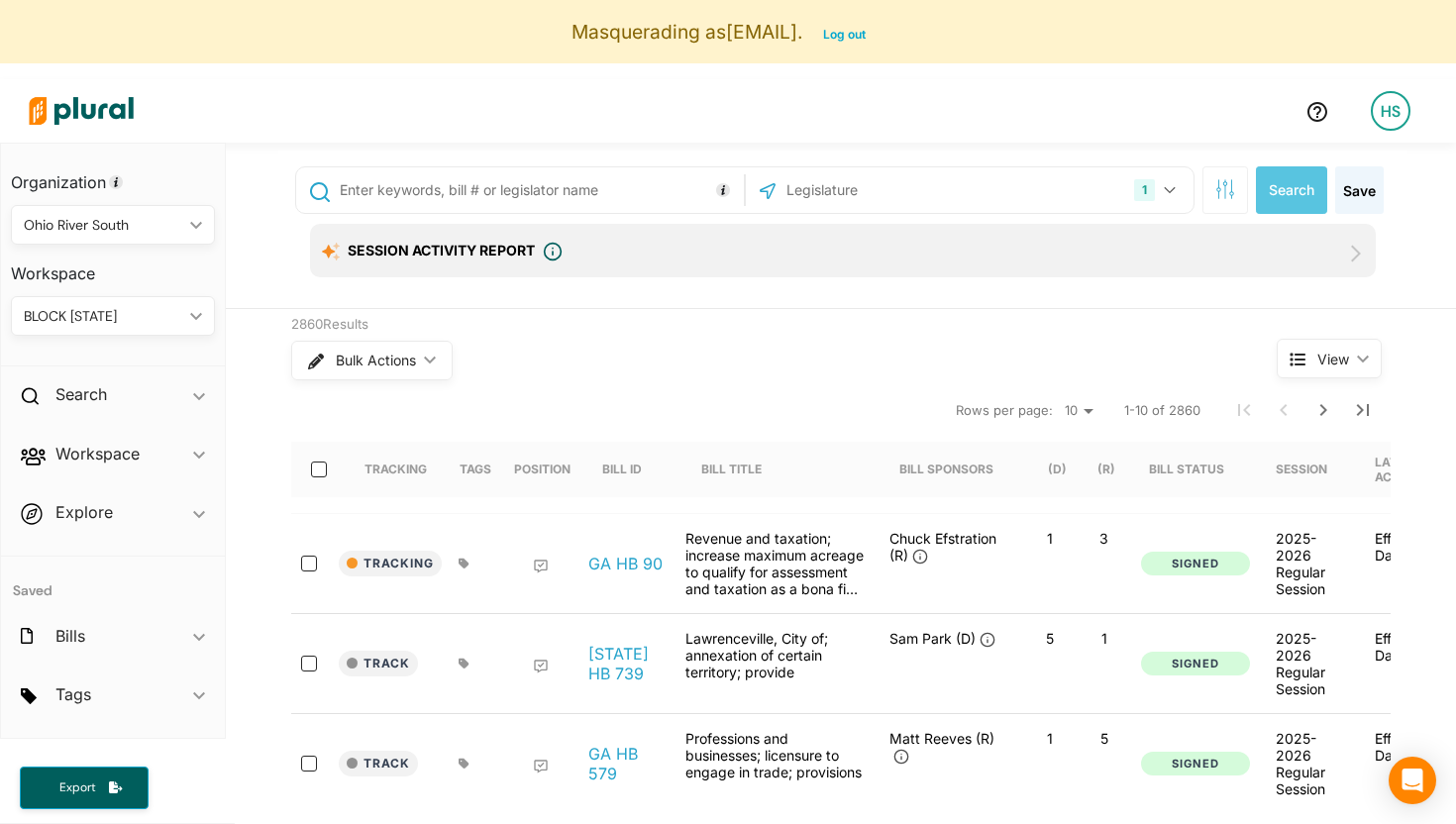 click on "BLOCK [NAME]" at bounding box center (103, 316) 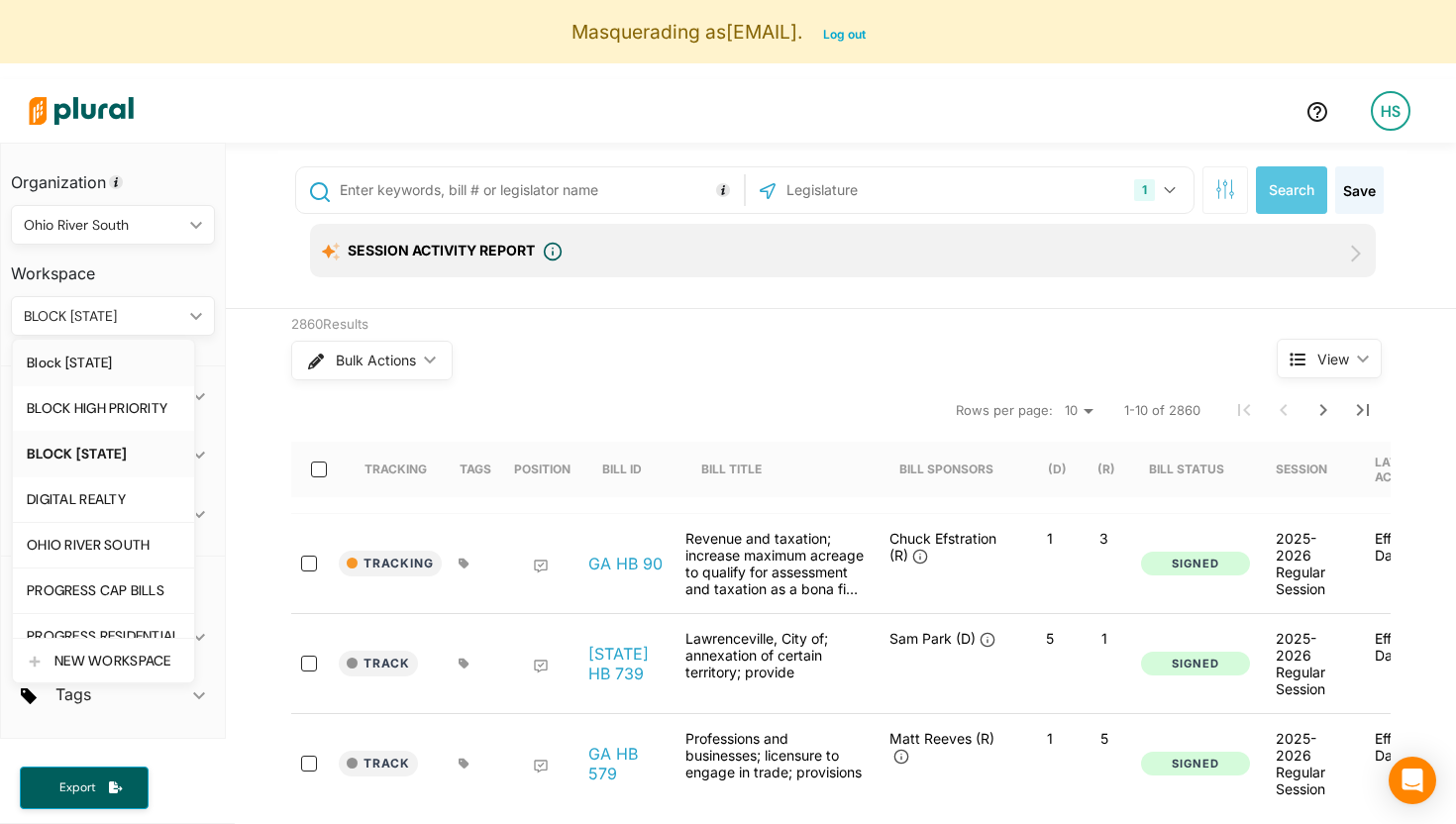 click on "BLOCK GA" at bounding box center [103, 362] 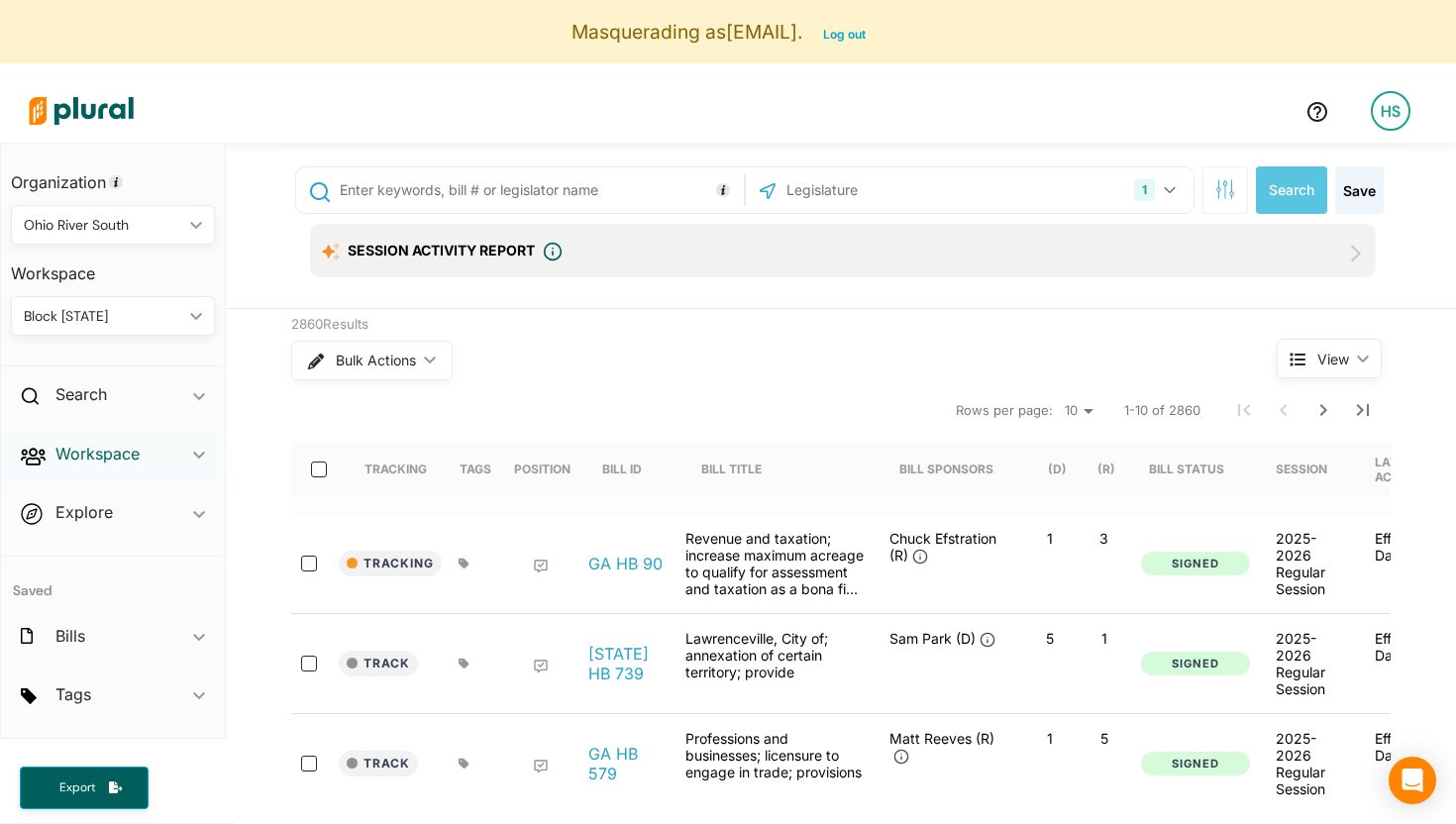 click on "Workspace" at bounding box center (97, 454) 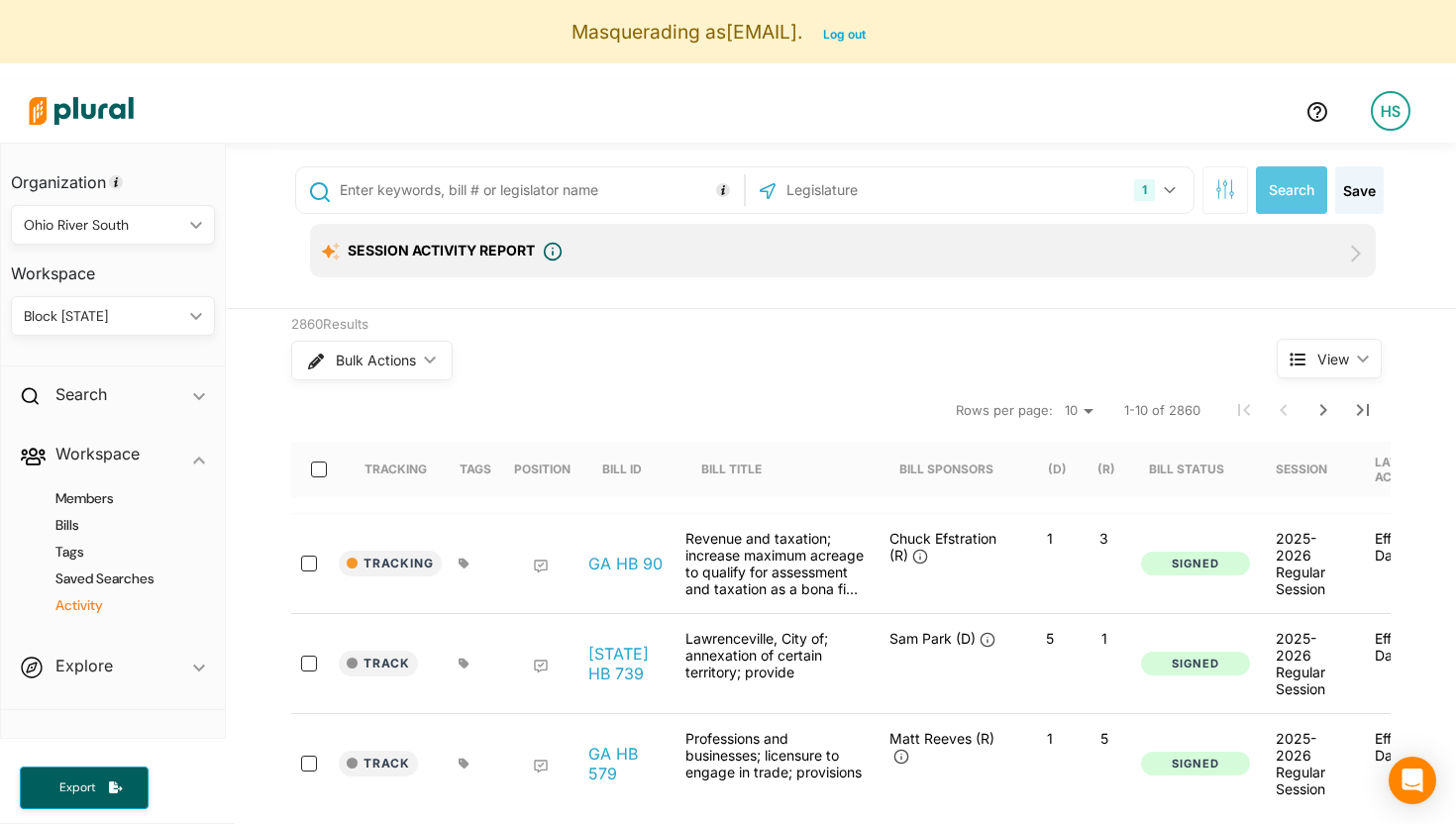 click on "Activity" at bounding box center (118, 605) 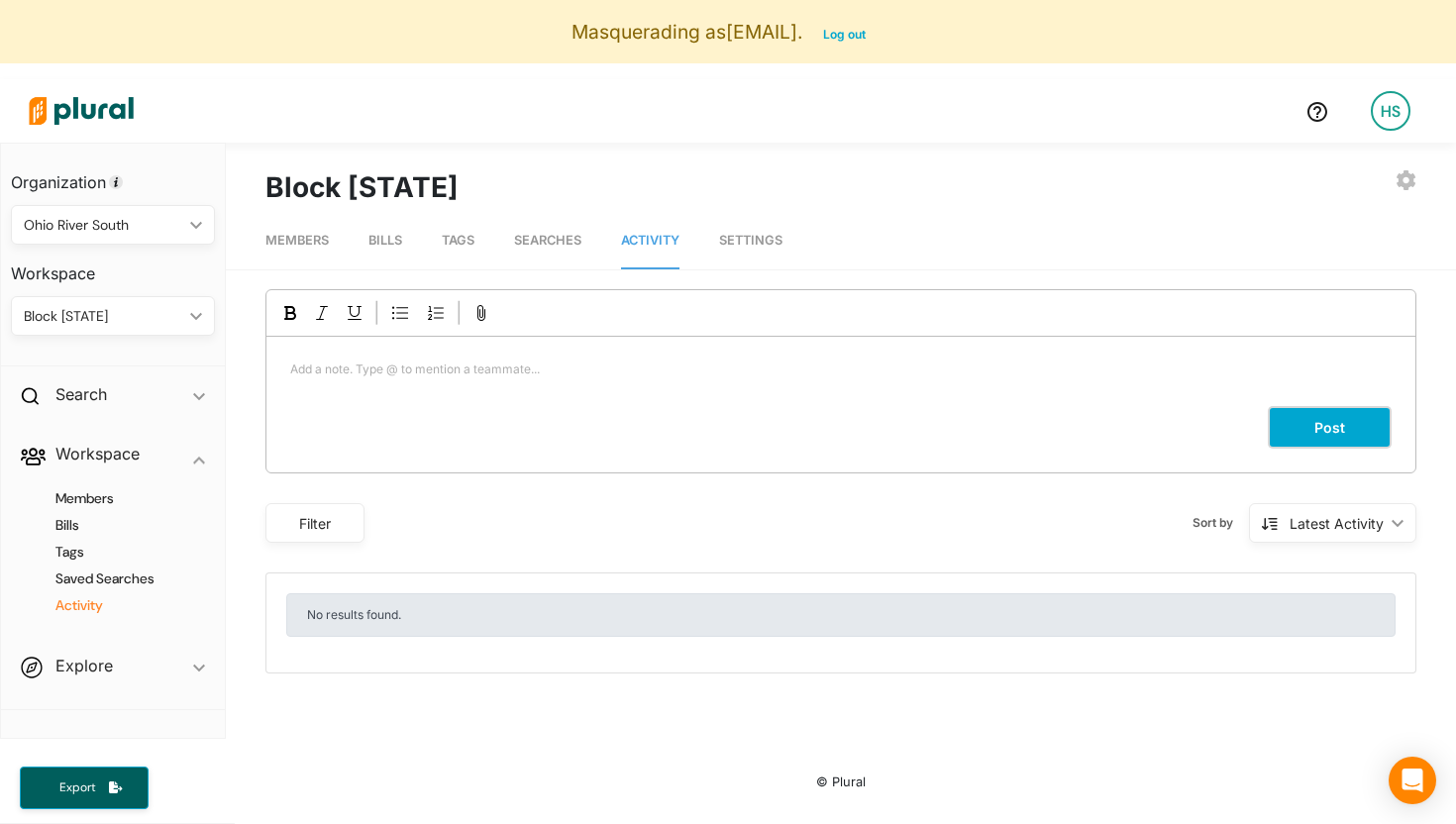 click on "Post" at bounding box center [1329, 427] 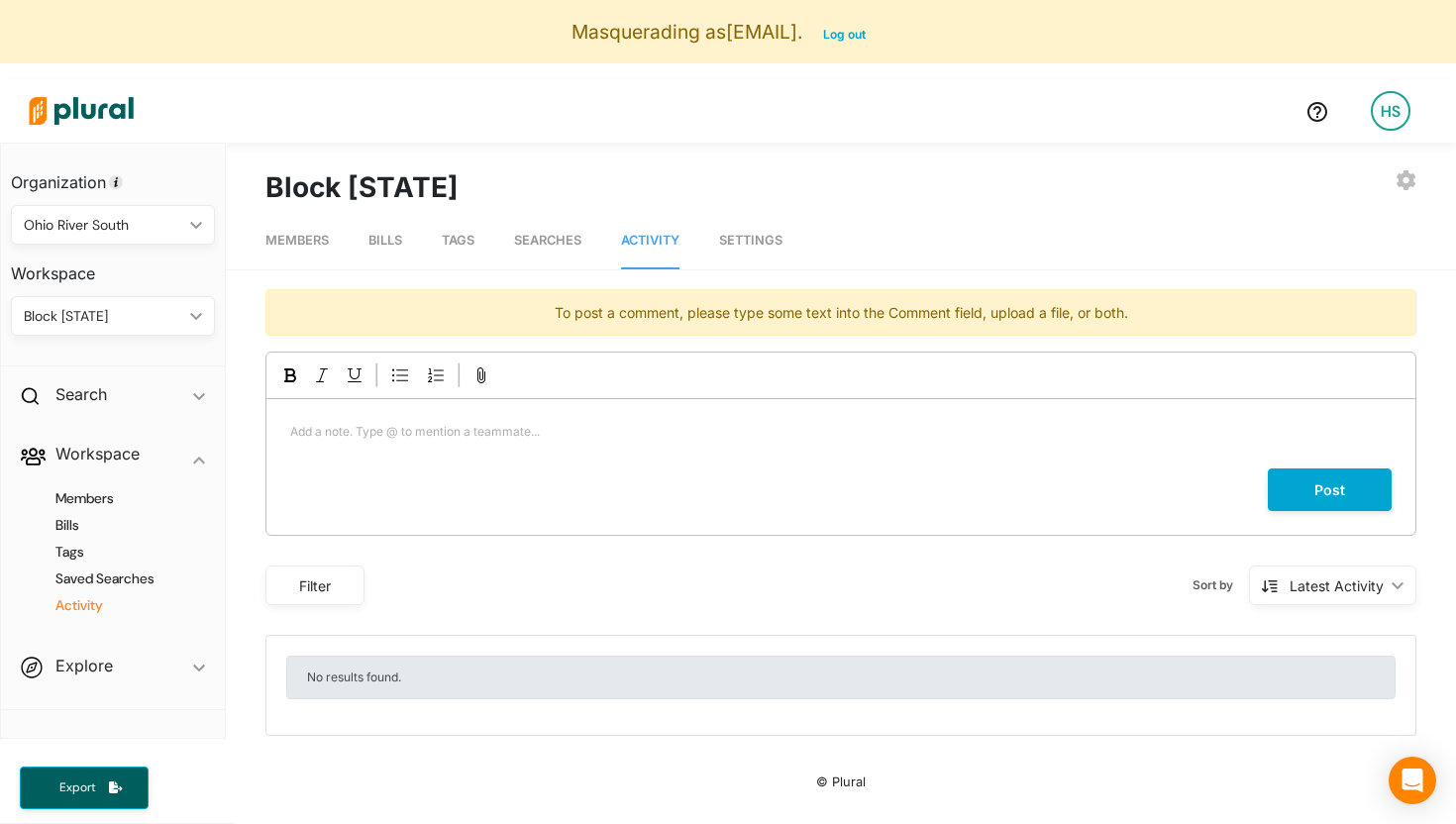 click on "Add a note. Type @ to mention a teammate... ﻿" at bounding box center [841, 434] 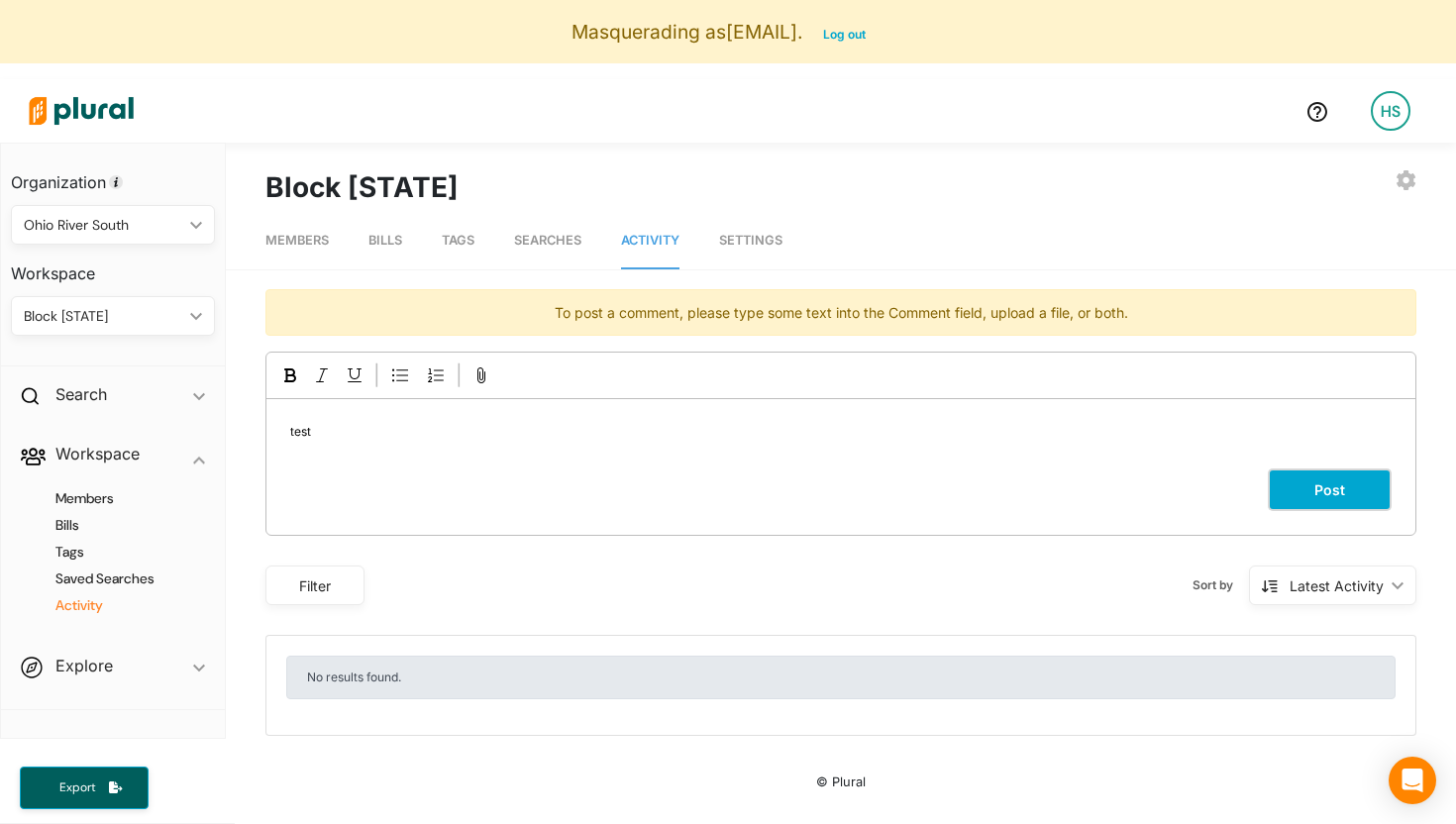 click on "Post" at bounding box center (1329, 489) 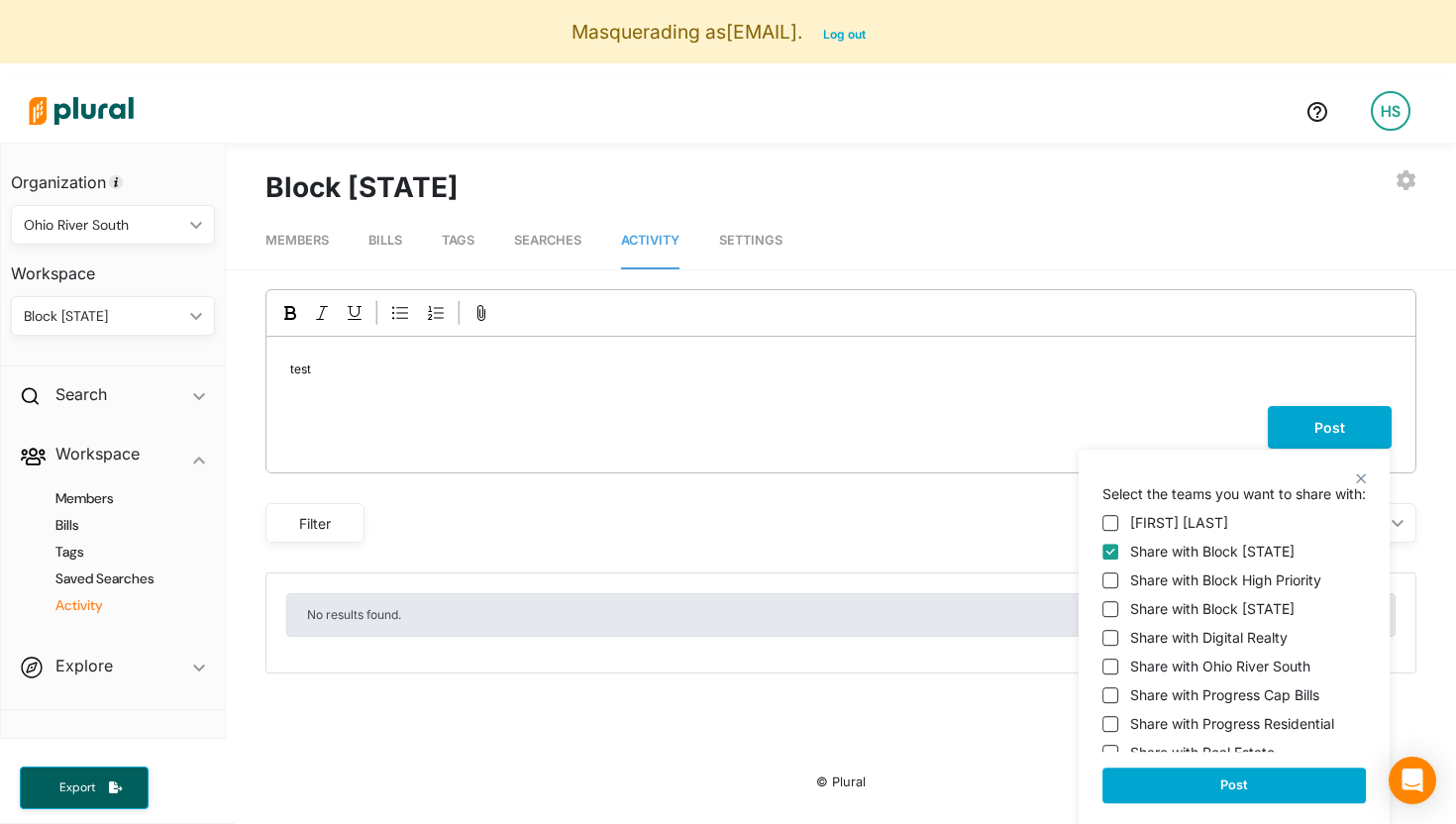 click 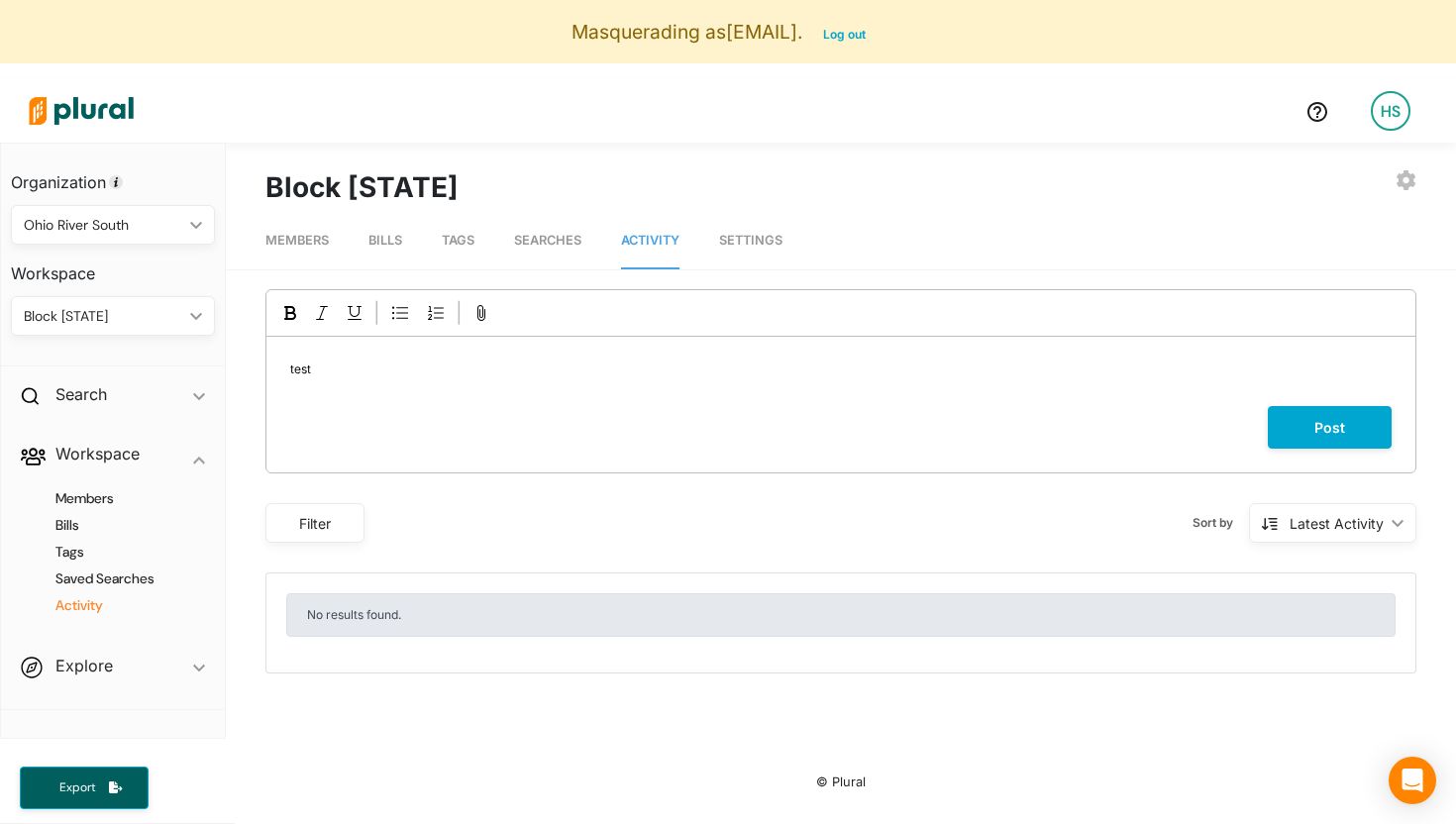 click on "test" at bounding box center (841, 371) 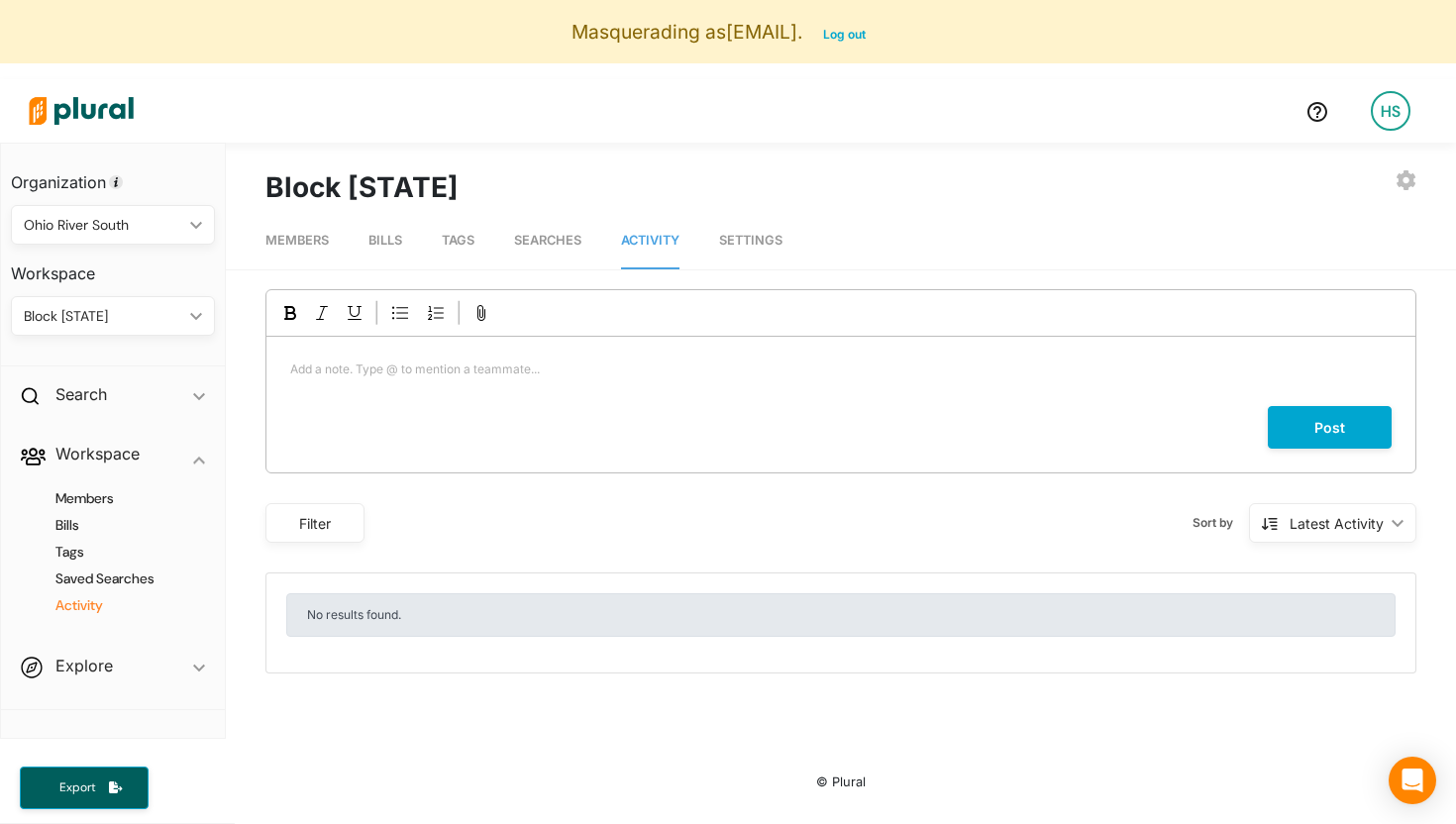 click on "[LAST] [PARTY]" at bounding box center (103, 316) 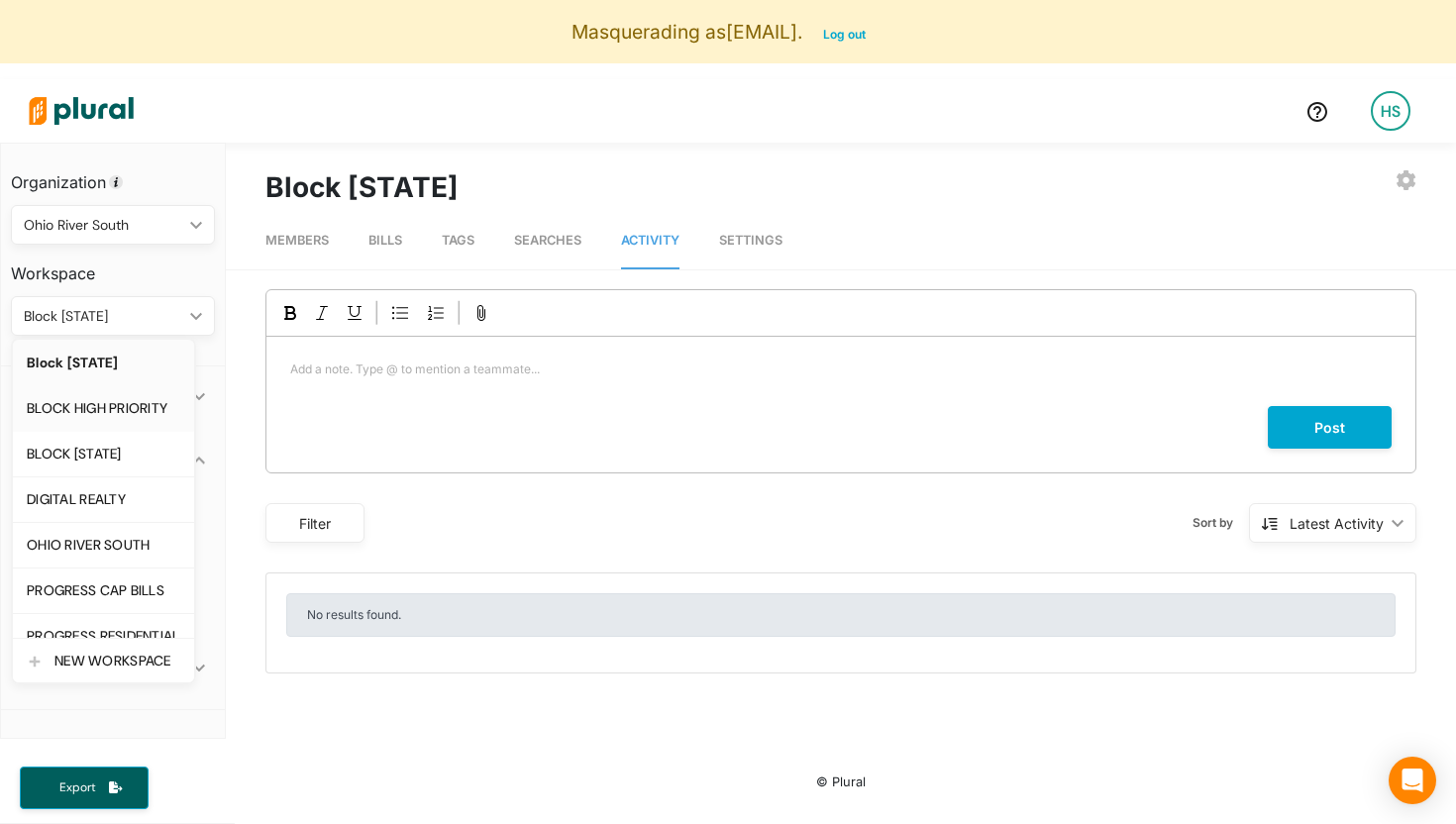 click on "BLOCK HIGH PRIORITY" at bounding box center [103, 408] 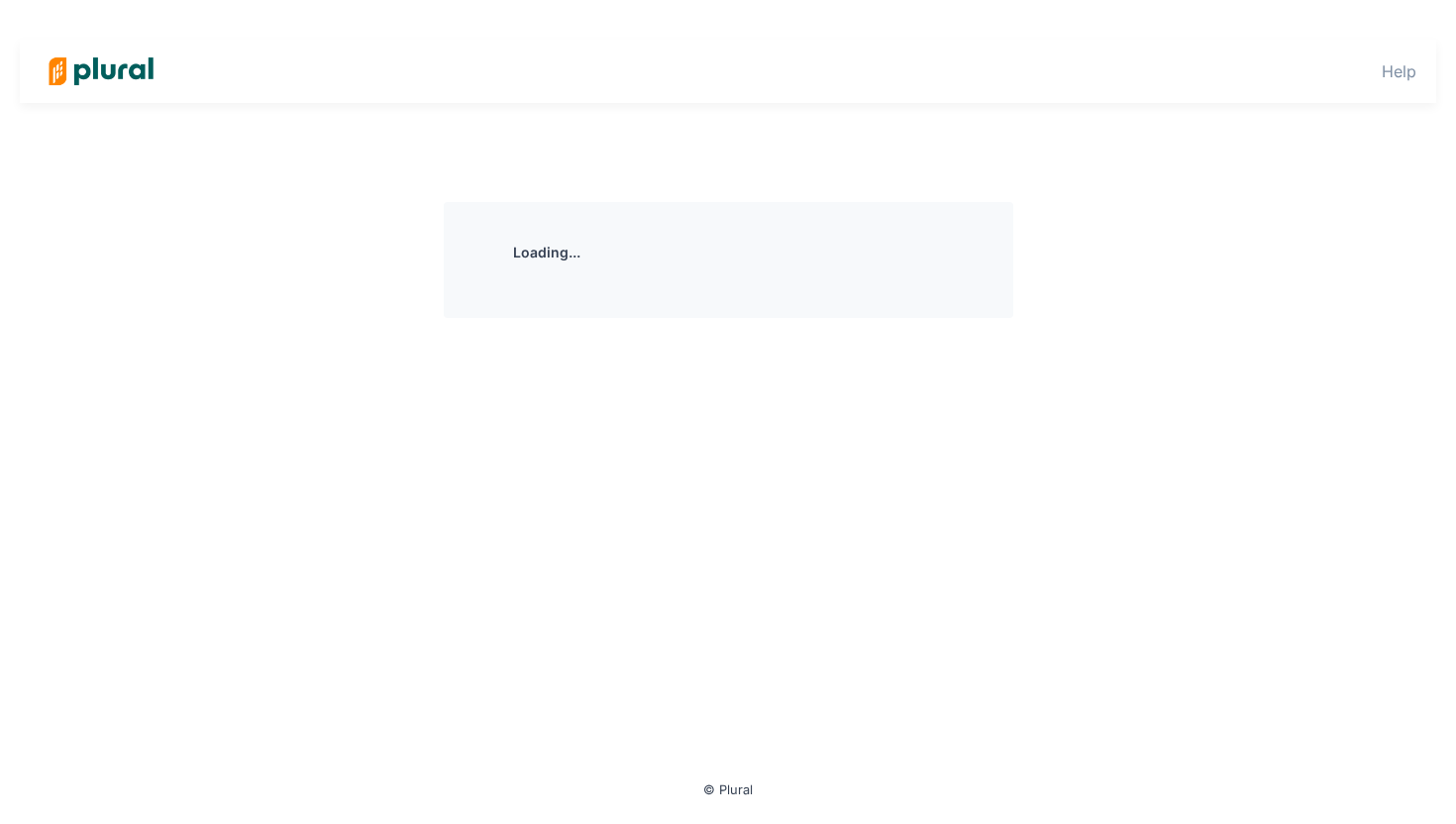 scroll, scrollTop: 0, scrollLeft: 0, axis: both 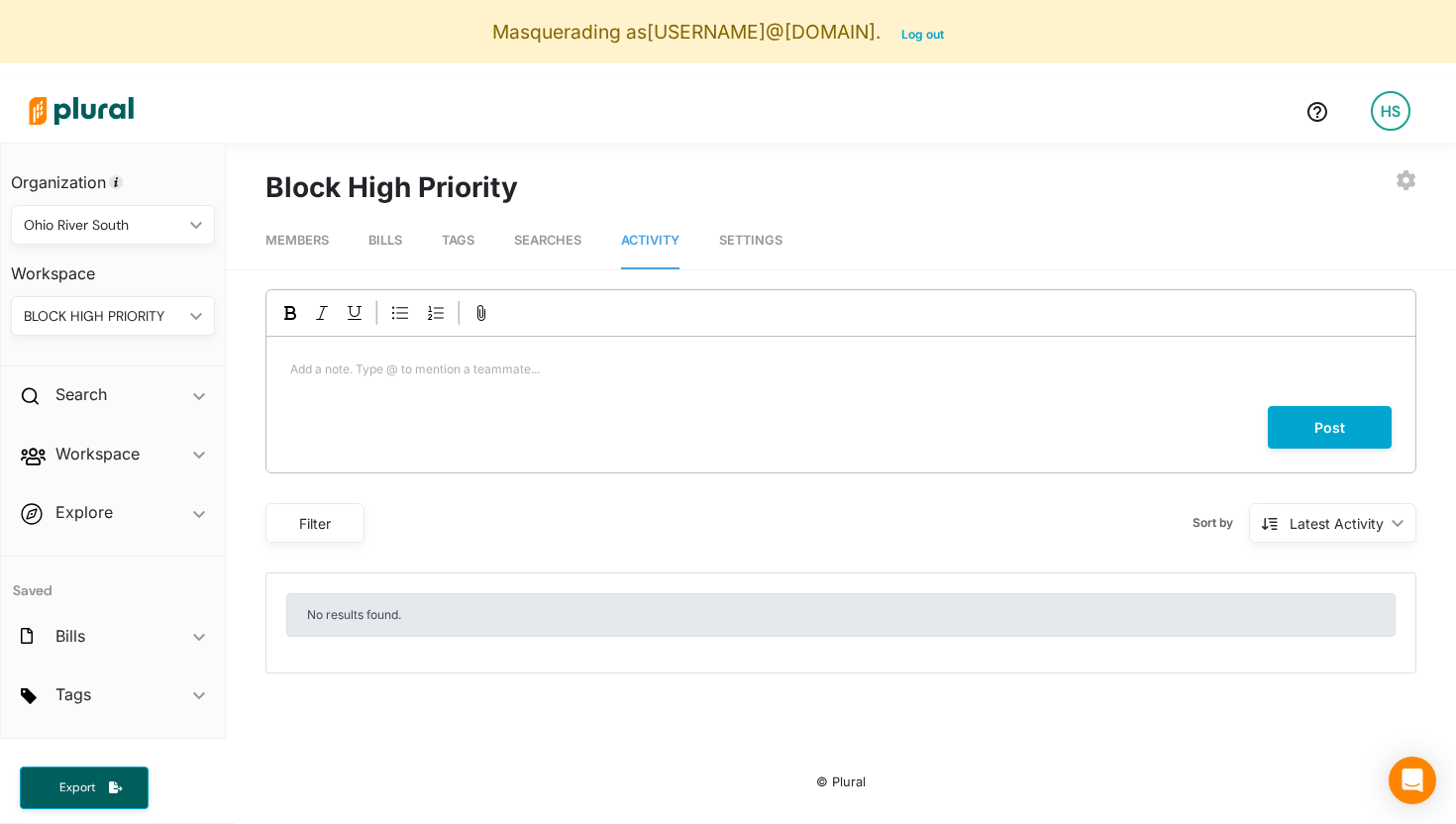 click on "BLOCK HIGH PRIORITY ic_keyboard_arrow_down" at bounding box center [113, 316] 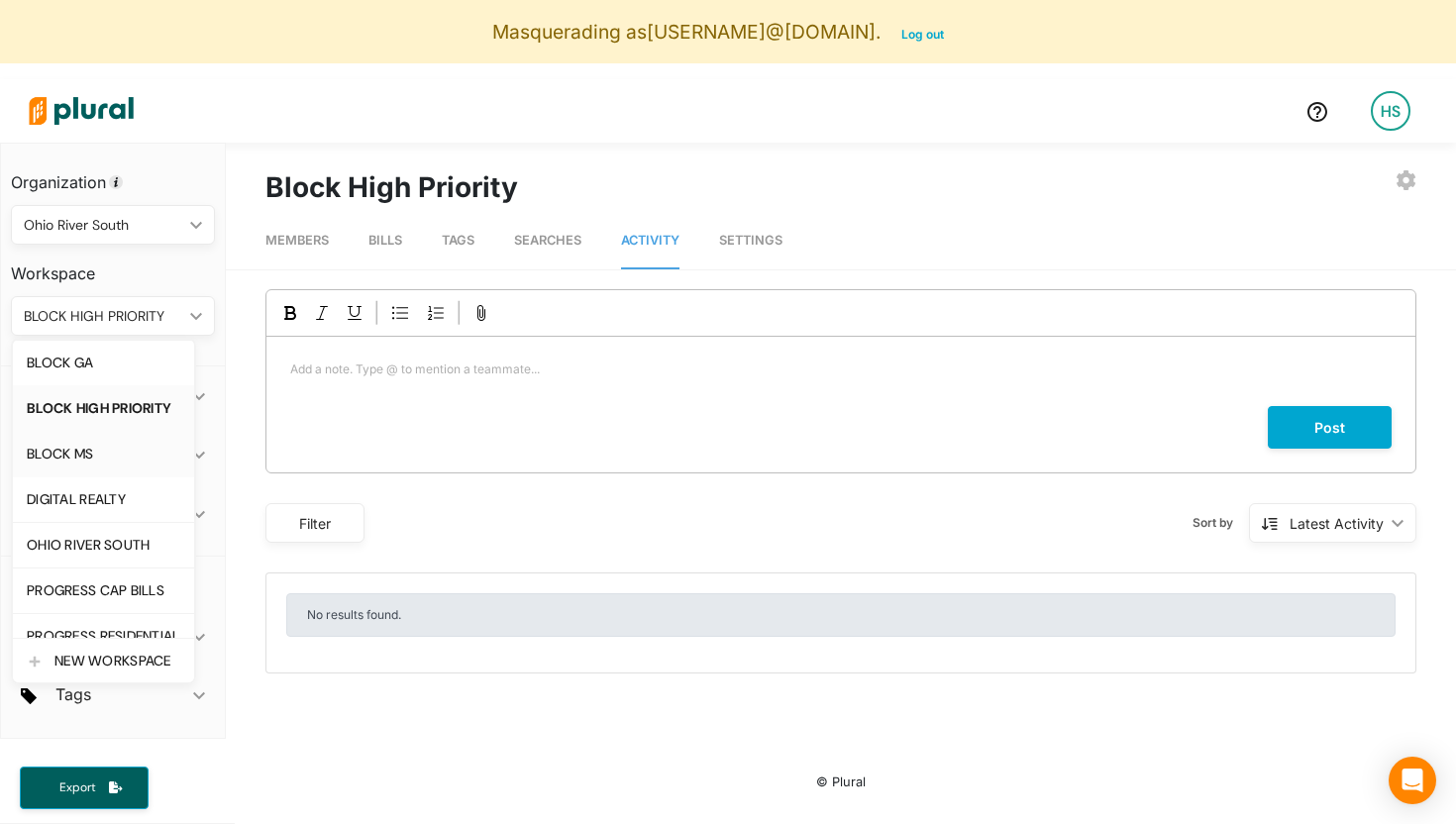 click on "BLOCK MS" at bounding box center (103, 454) 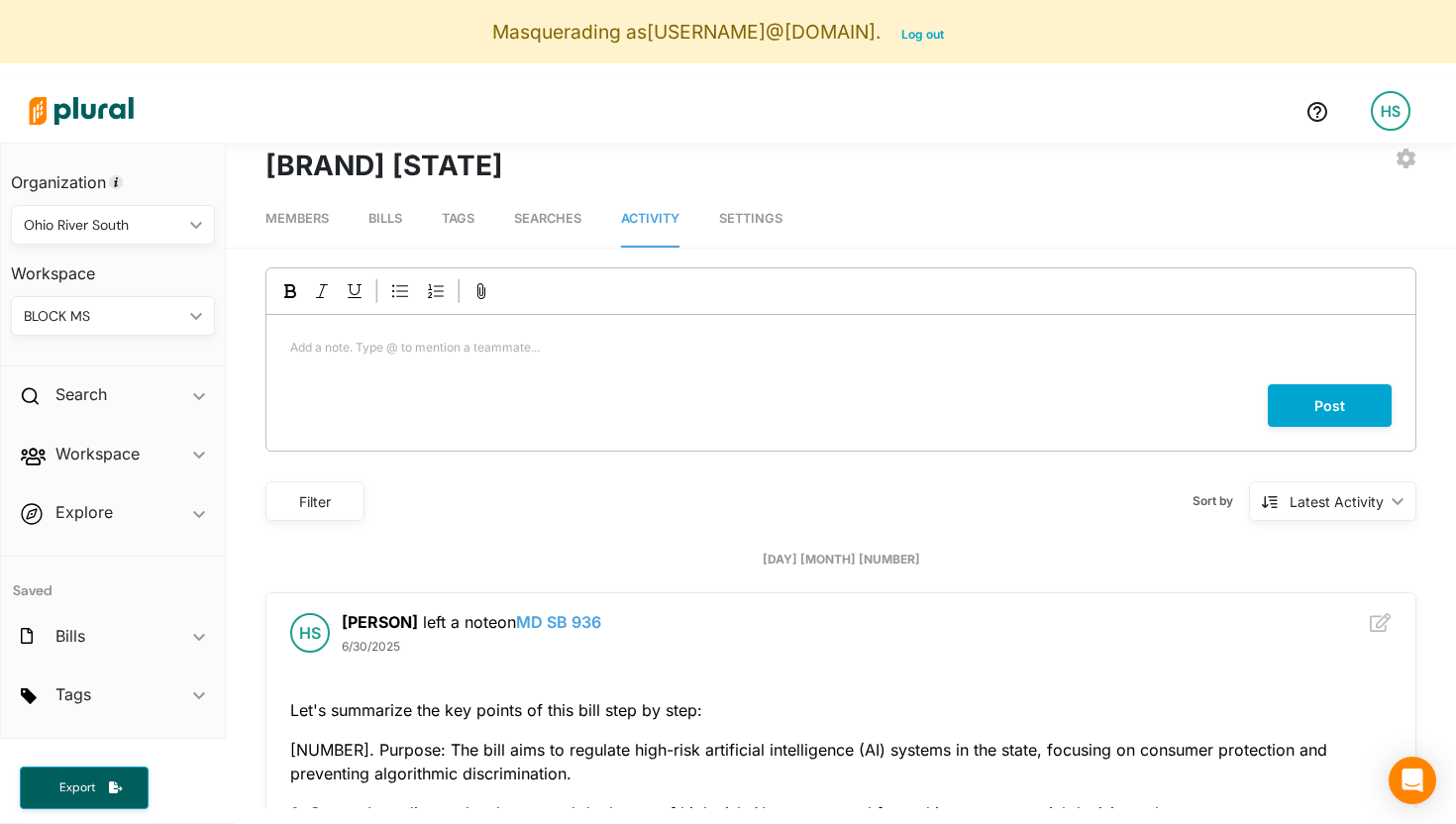 scroll, scrollTop: 21, scrollLeft: 0, axis: vertical 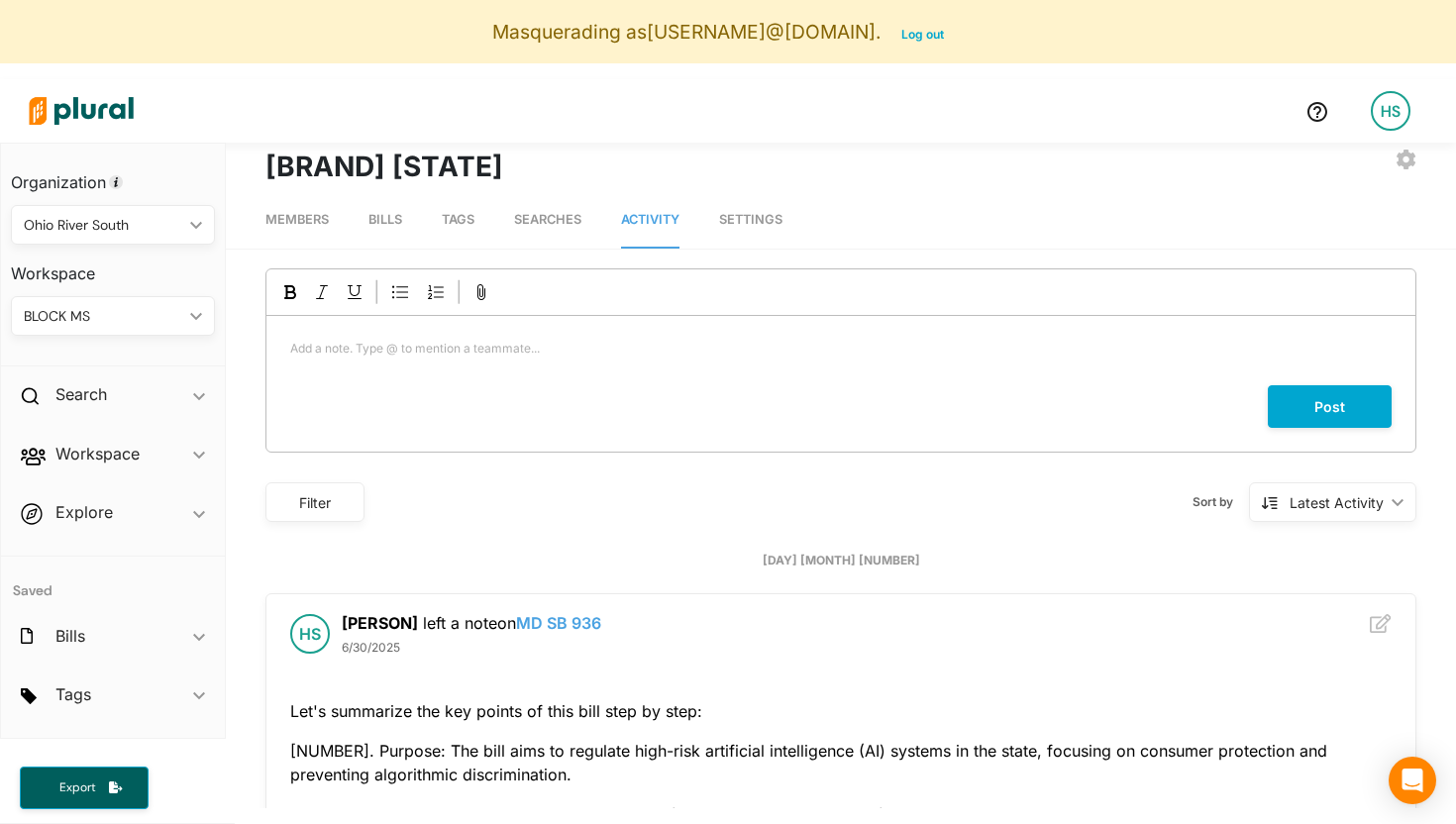 drag, startPoint x: 405, startPoint y: 162, endPoint x: 411, endPoint y: 174, distance: 13.416408 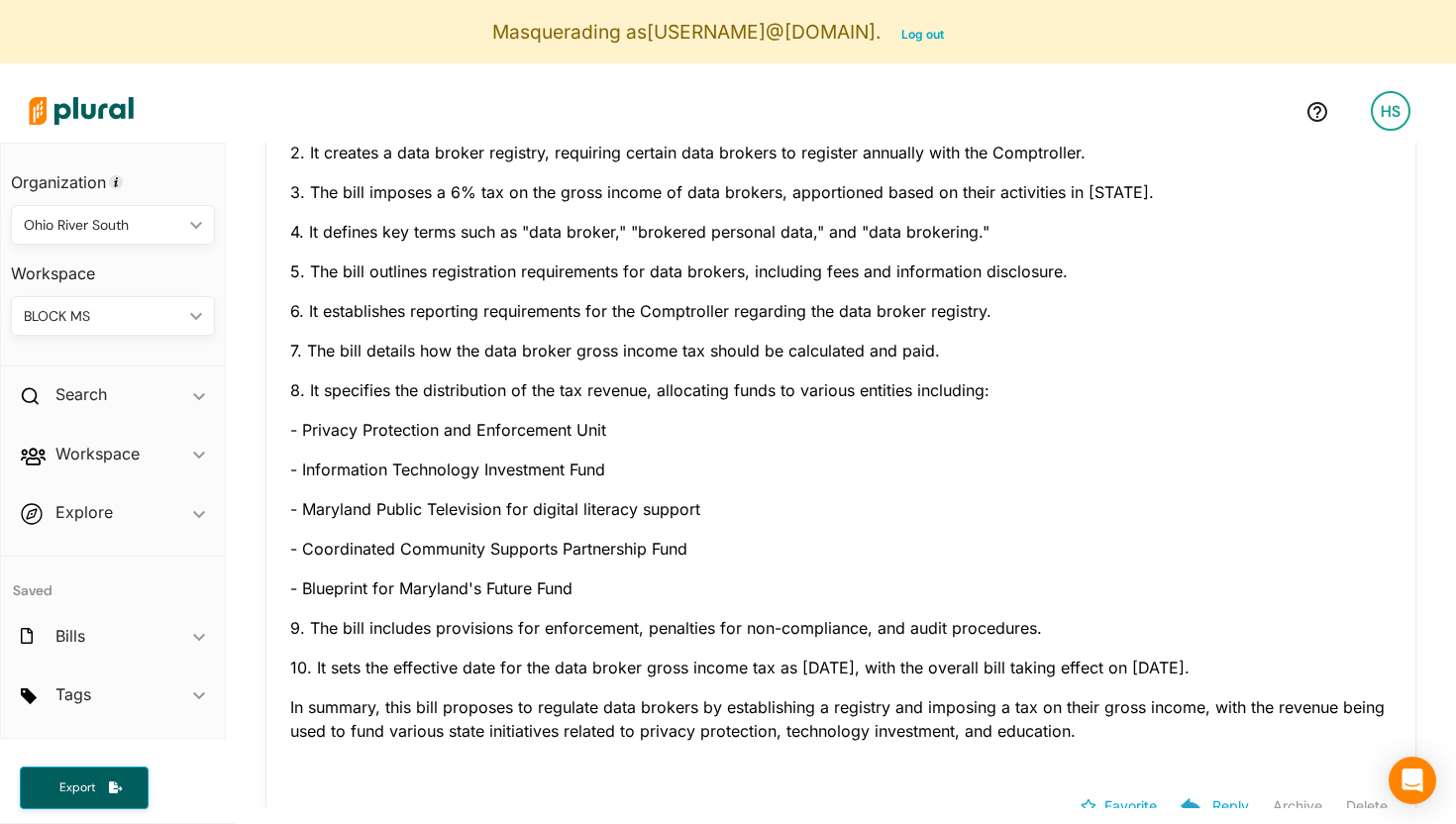 scroll, scrollTop: 2826, scrollLeft: 0, axis: vertical 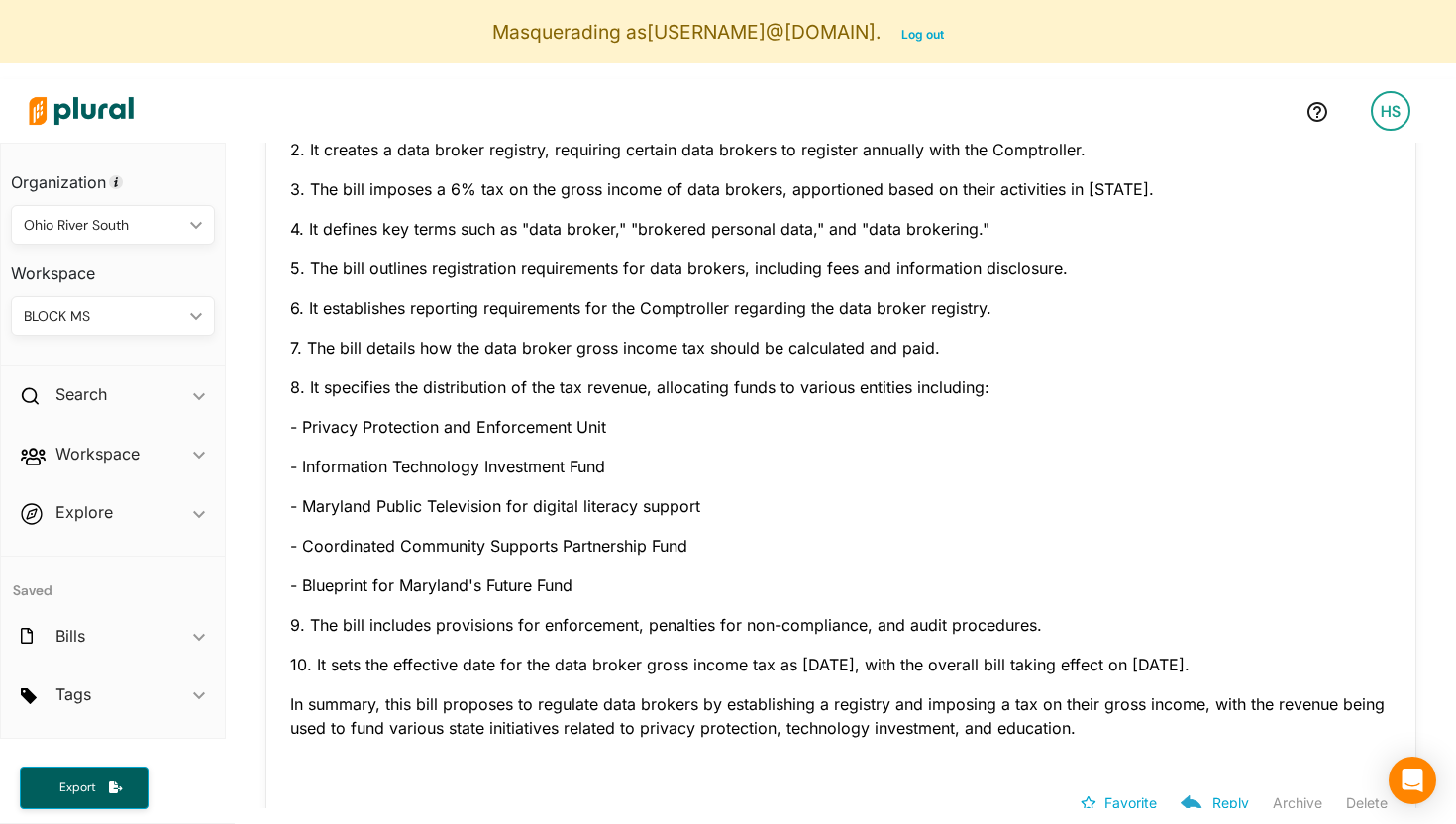 click on "BLOCK MS" at bounding box center (103, 316) 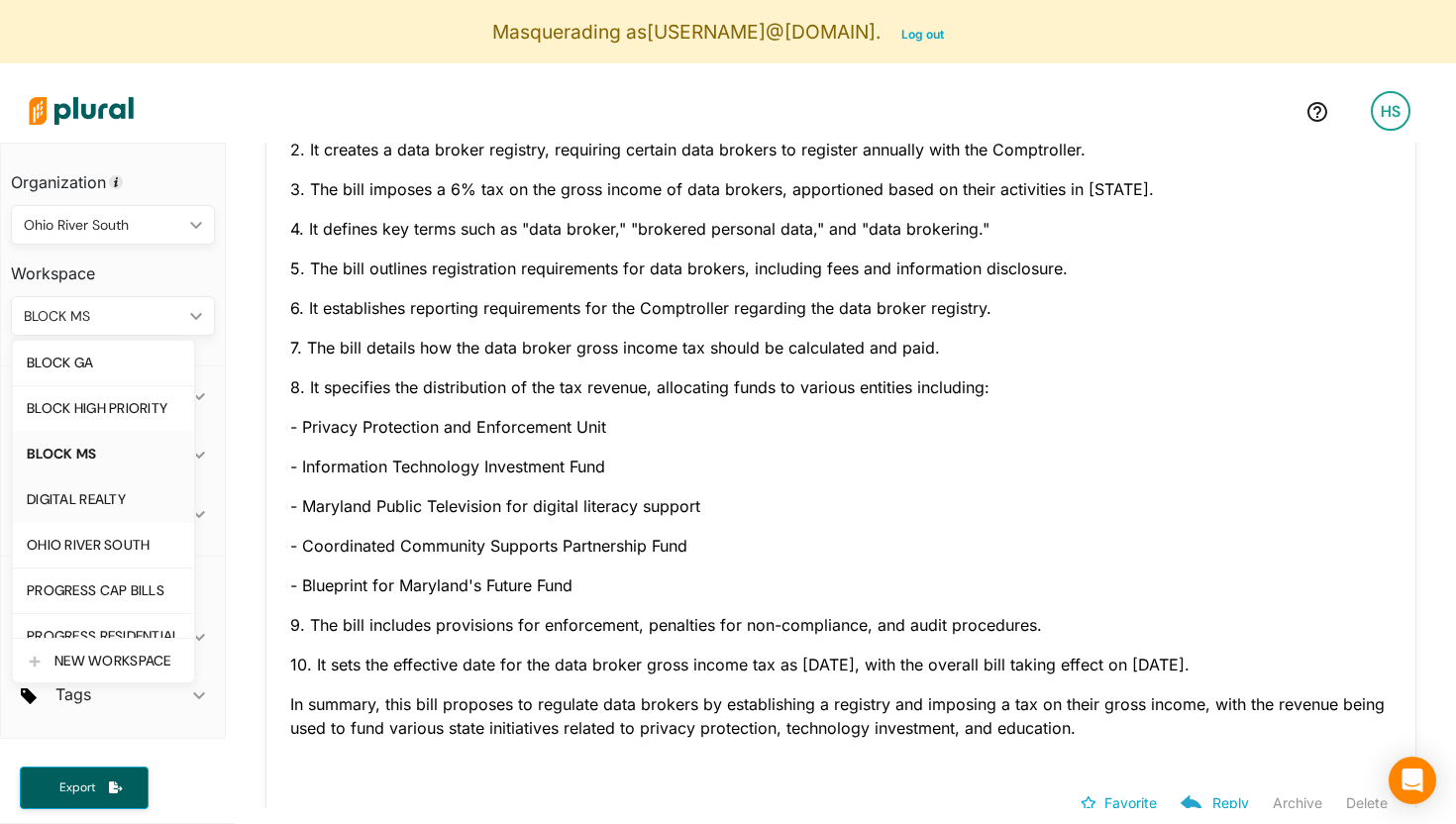 click on "DIGITAL REALTY" at bounding box center [103, 499] 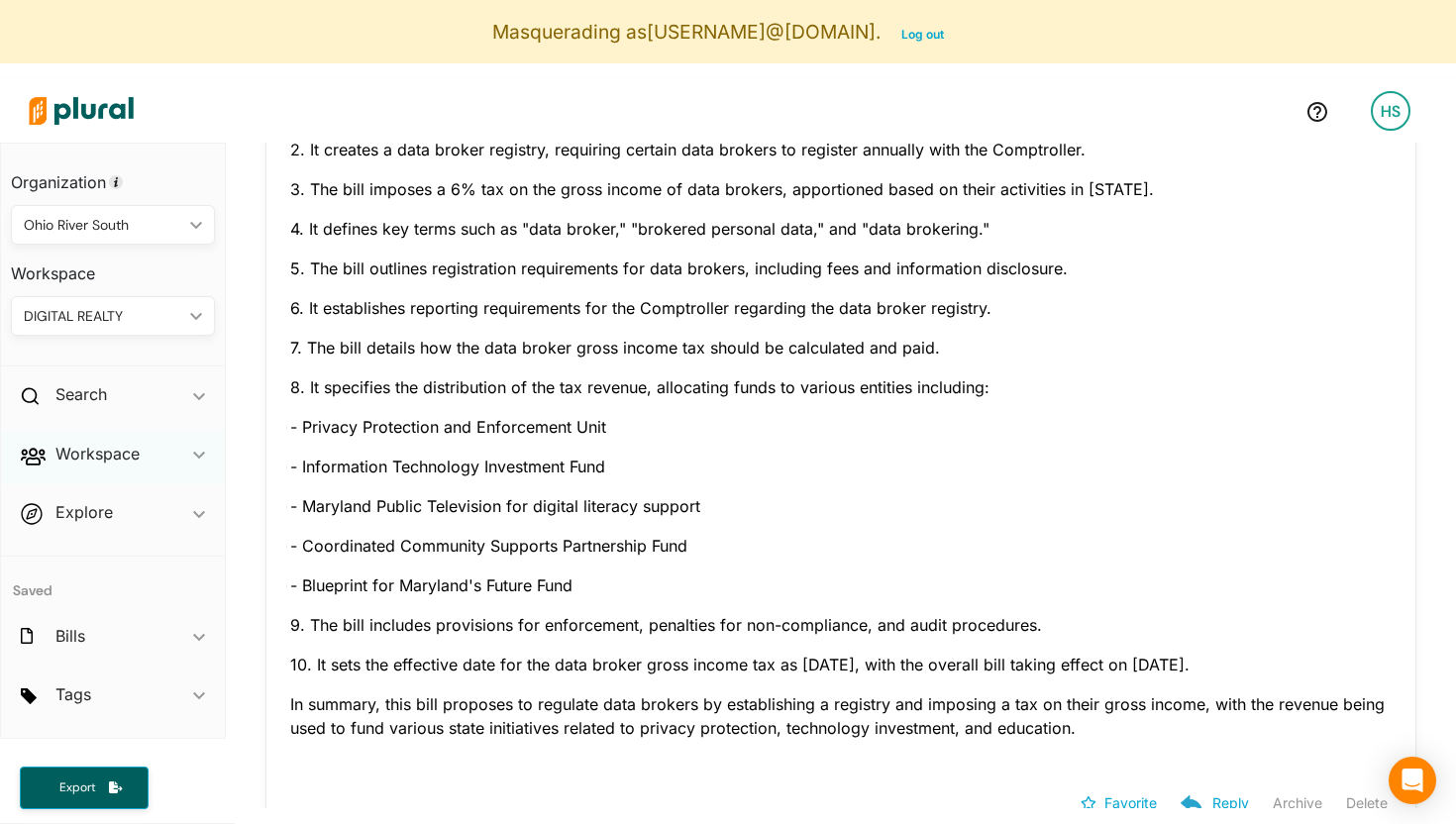 scroll, scrollTop: 0, scrollLeft: 0, axis: both 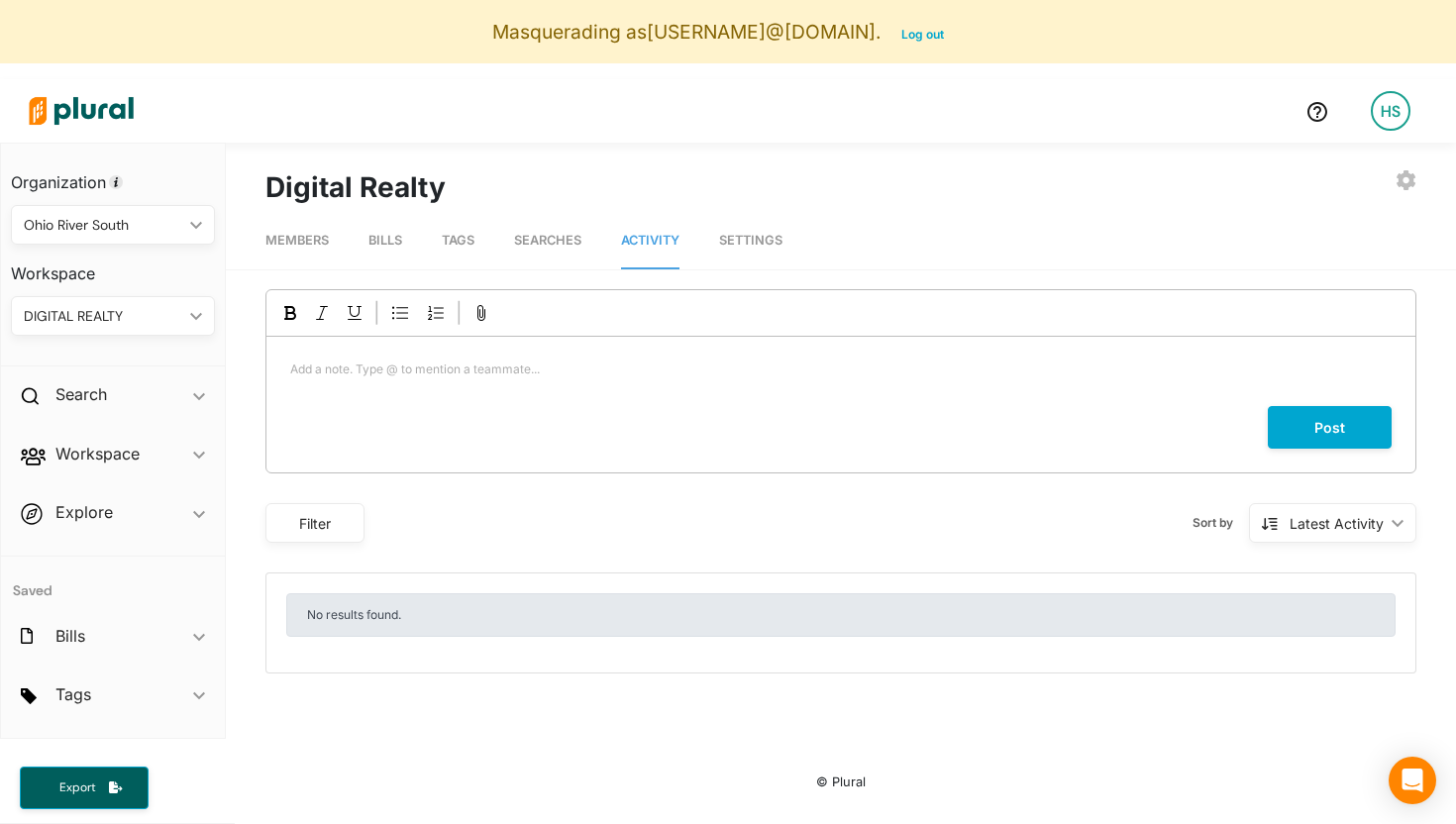 click on "DIGITAL REALTY" at bounding box center [103, 316] 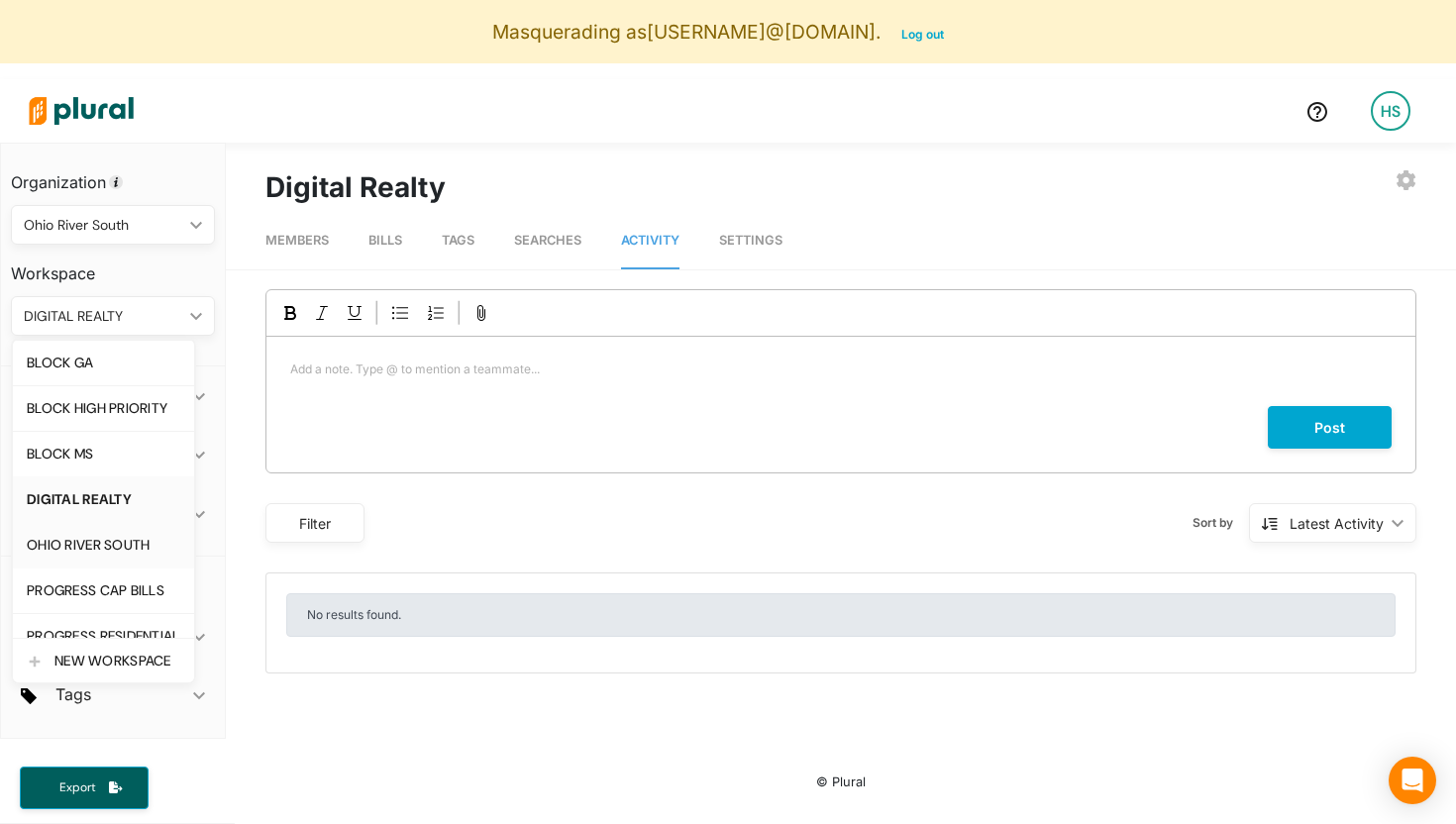 click on "OHIO RIVER SOUTH" at bounding box center [103, 545] 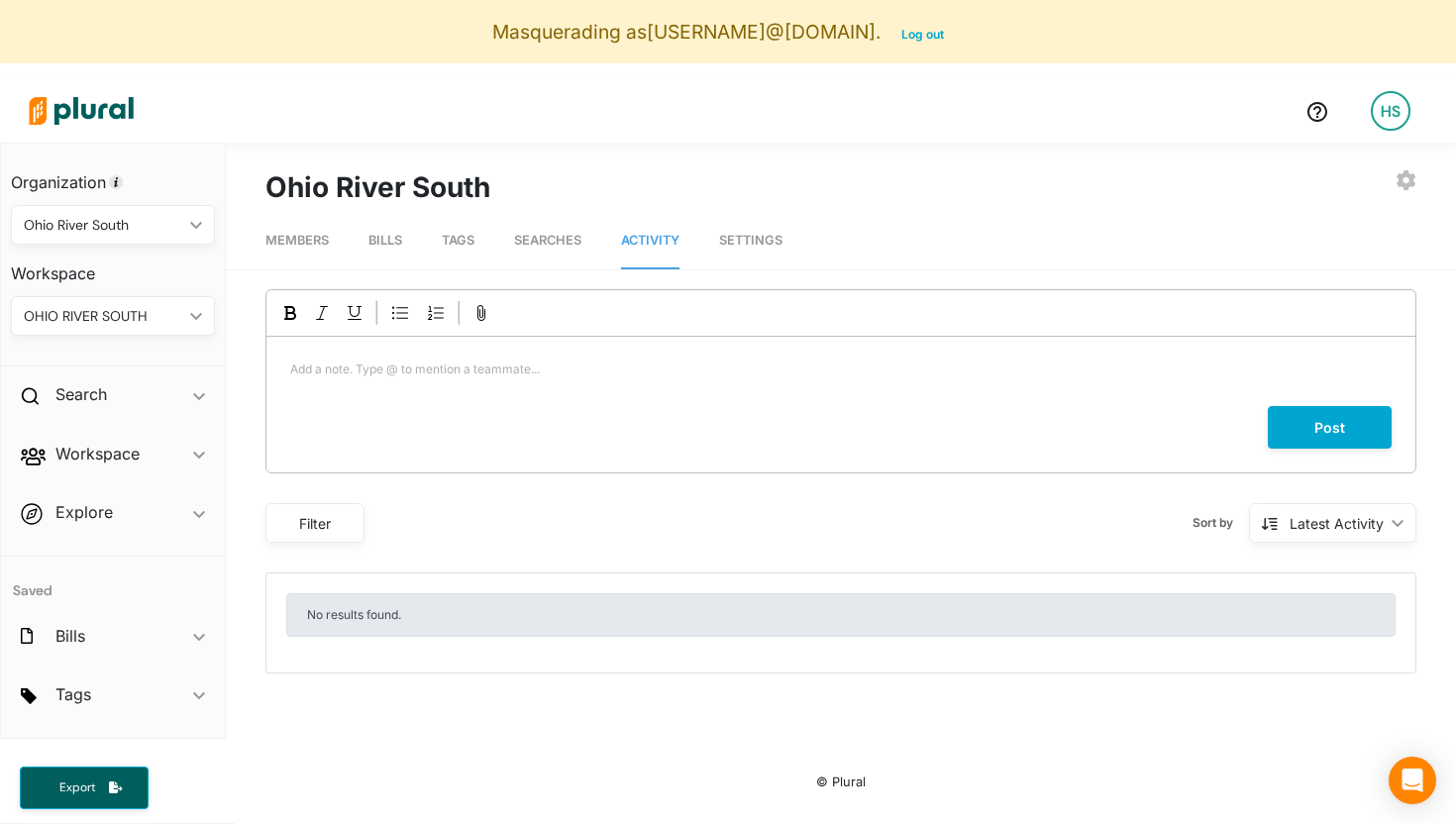 click on "OHIO RIVER SOUTH" at bounding box center [103, 316] 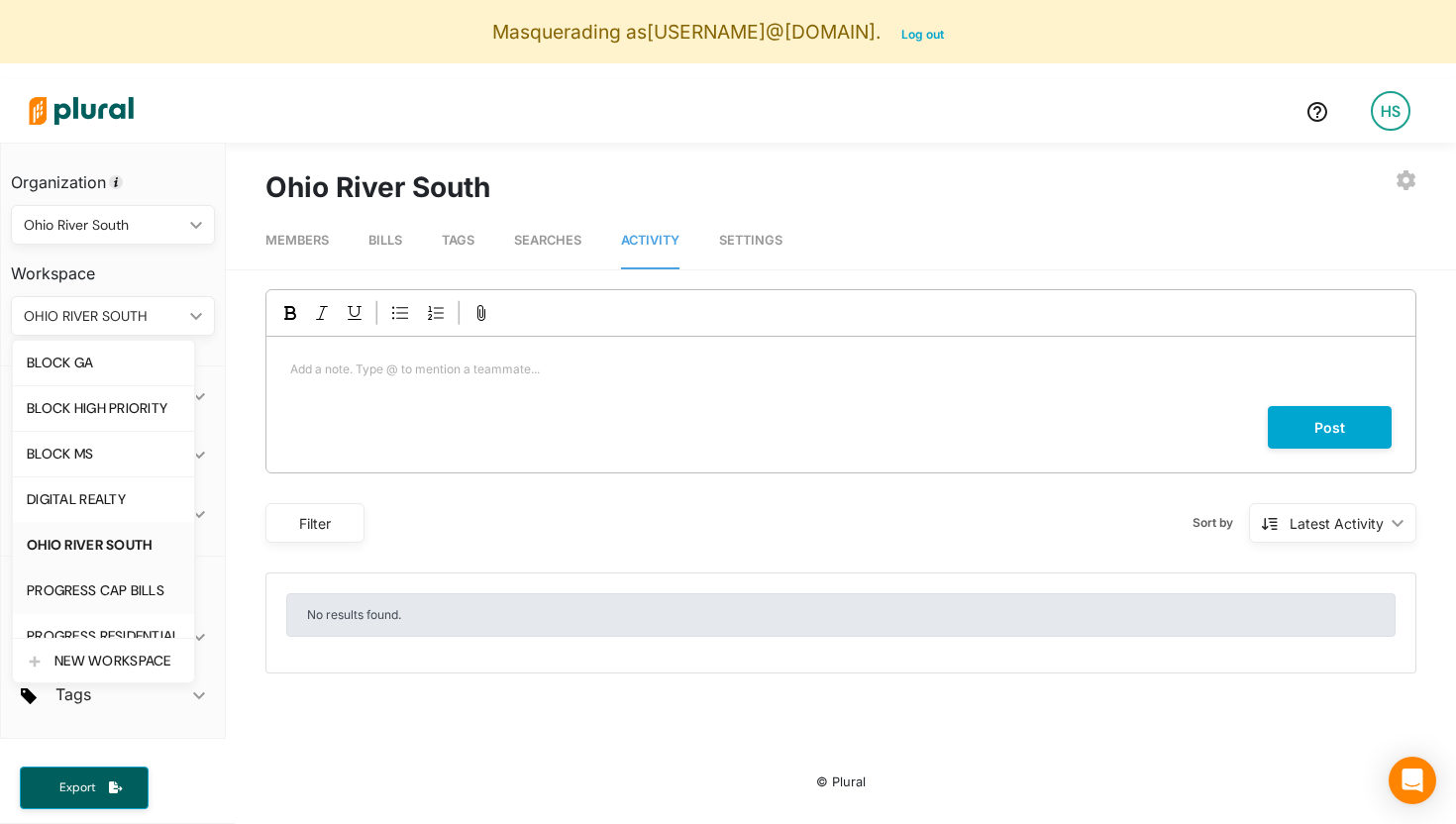 click on "PROGRESS CAP BILLS" at bounding box center [103, 590] 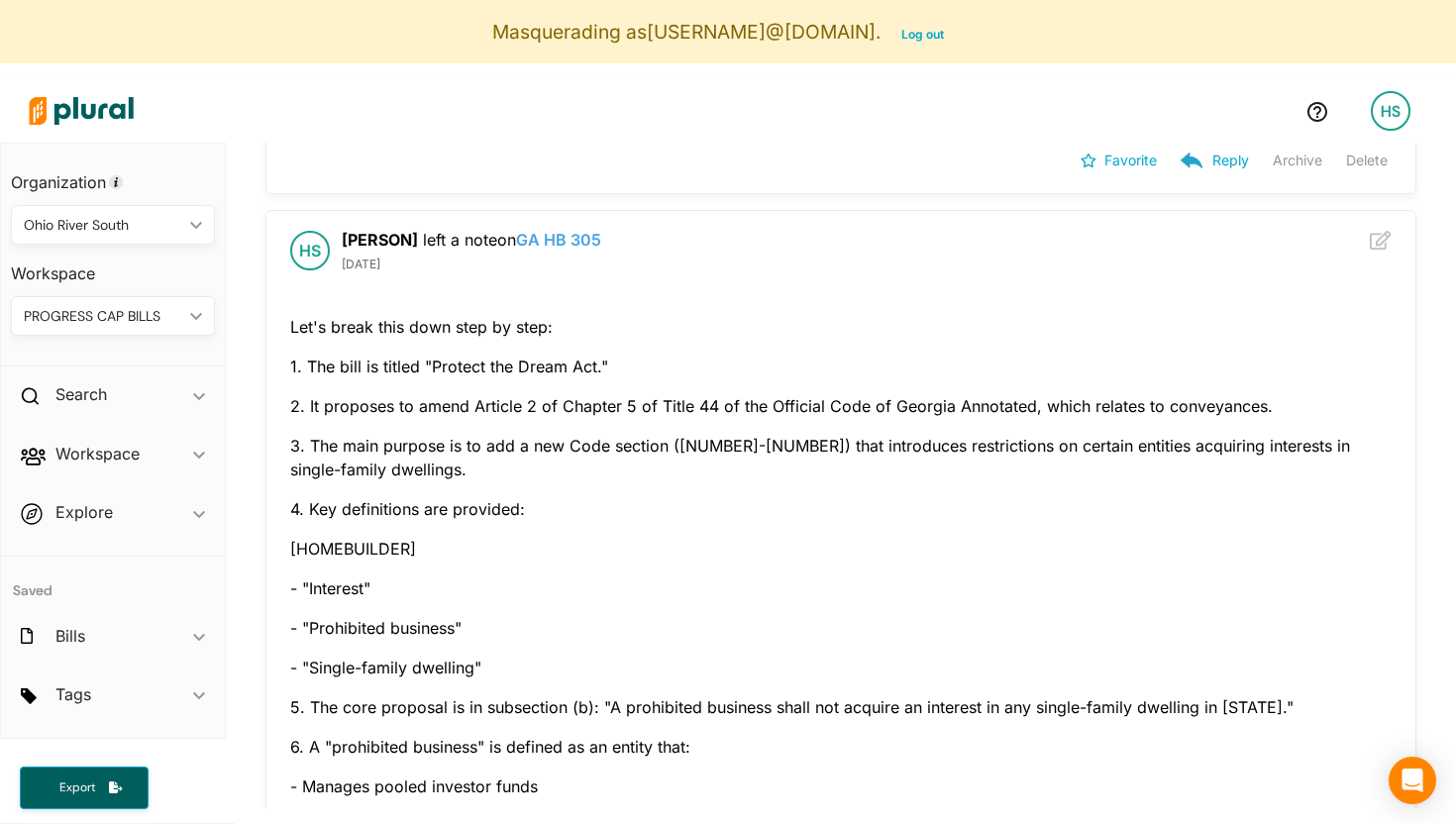 scroll, scrollTop: 300, scrollLeft: 0, axis: vertical 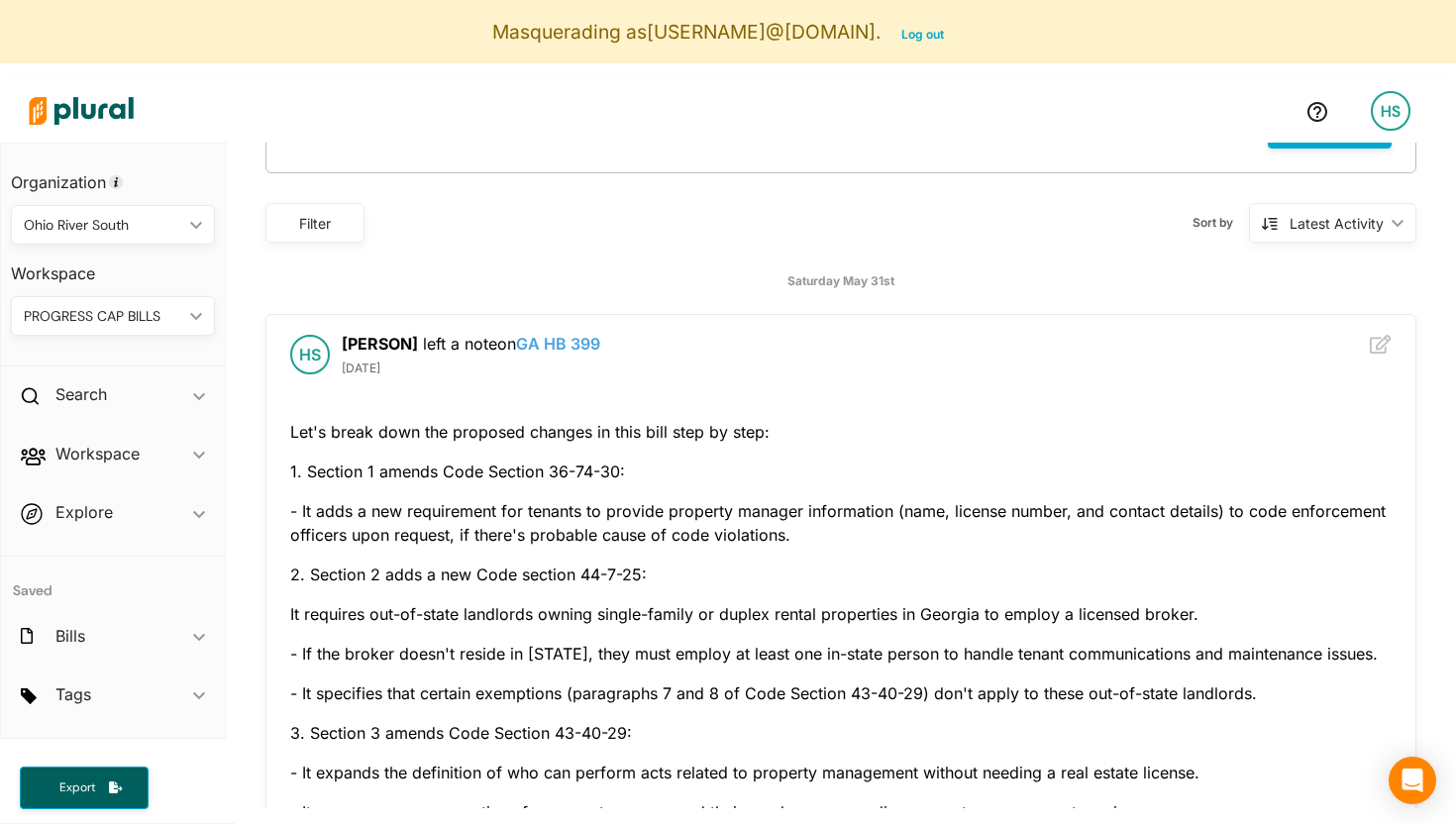 click on "PROGRESS CAP BILLS" at bounding box center [103, 316] 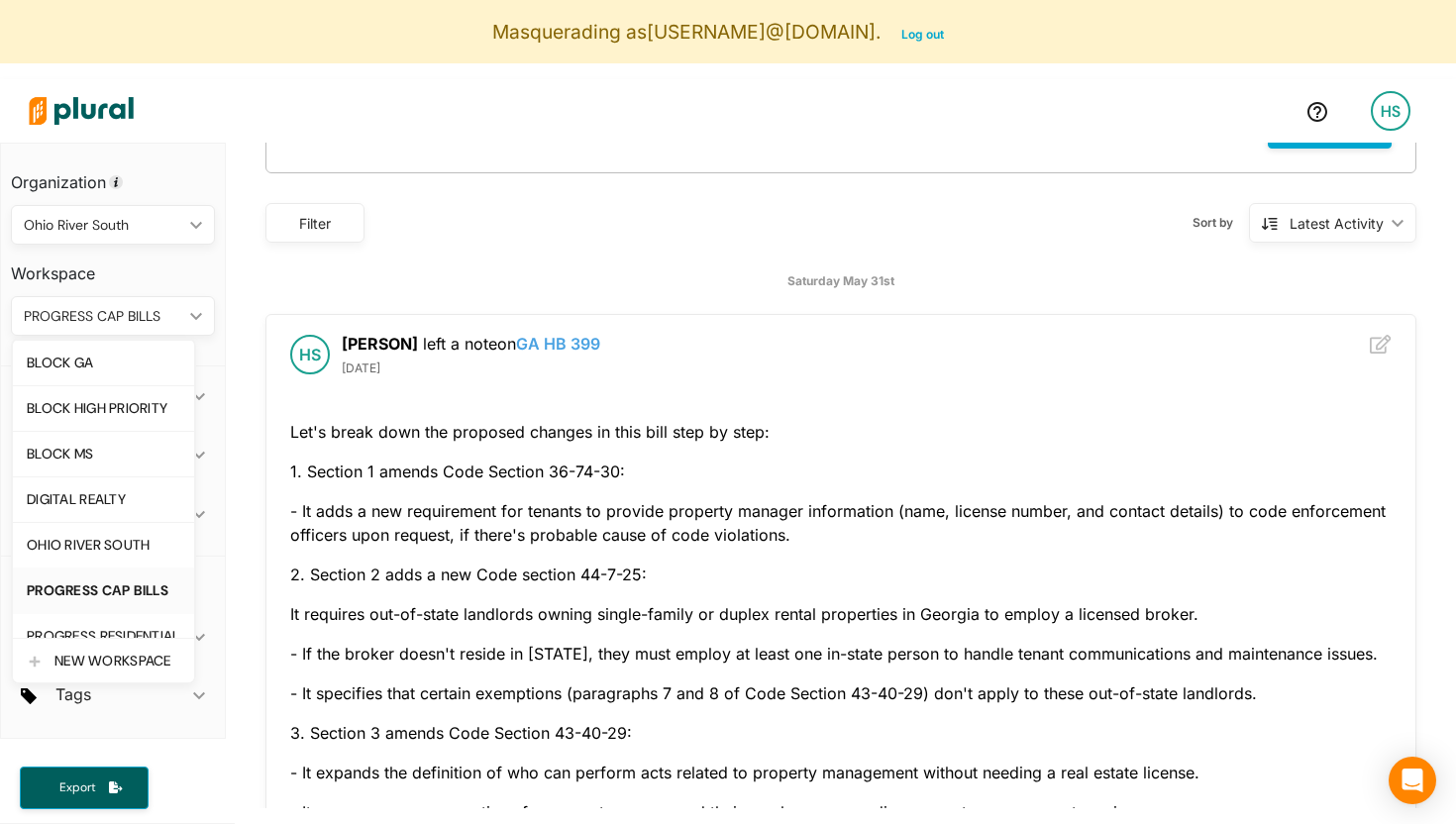 scroll, scrollTop: 113, scrollLeft: 0, axis: vertical 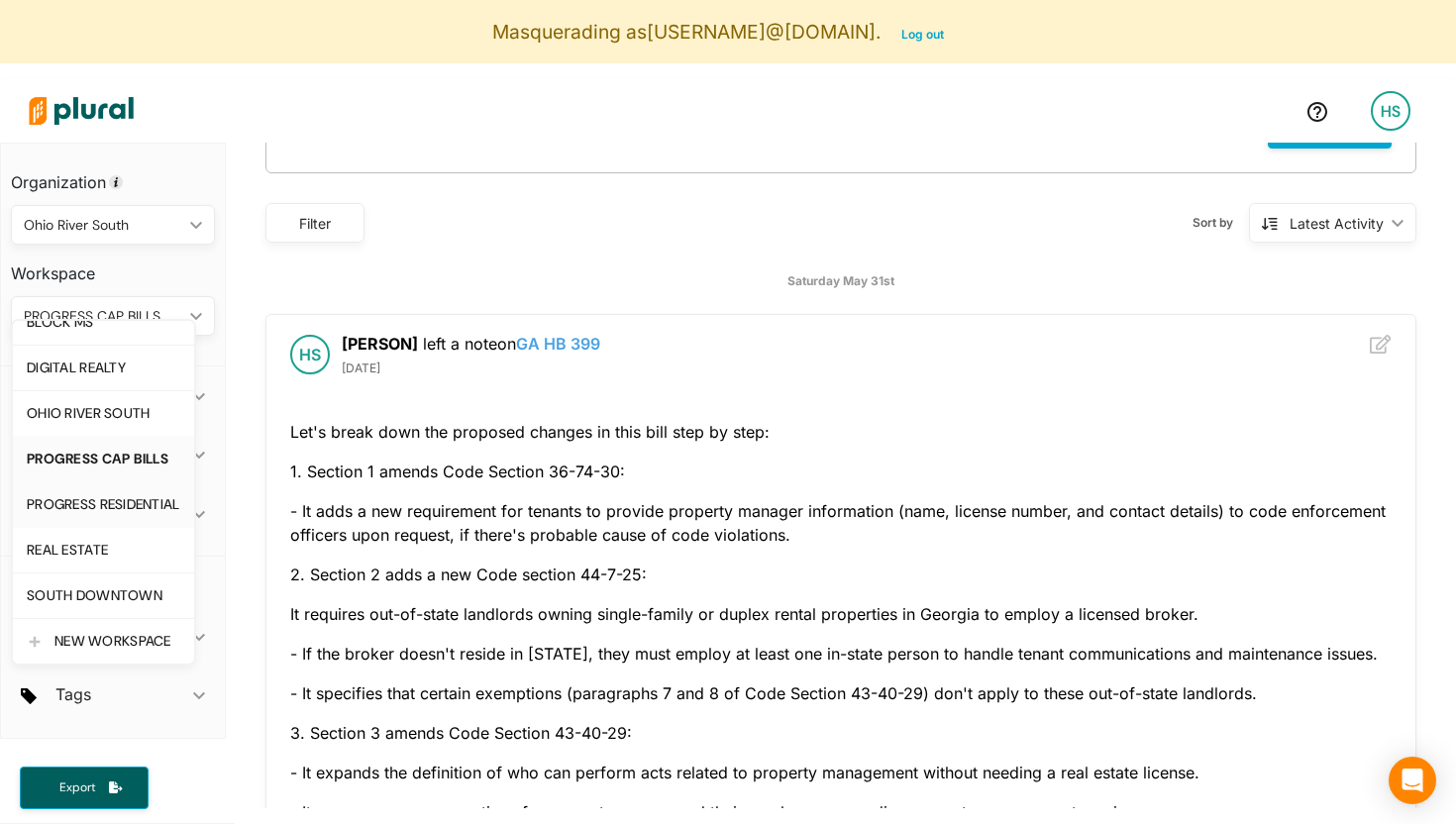 click on "PROGRESS RESIDENTIAL" at bounding box center [103, 504] 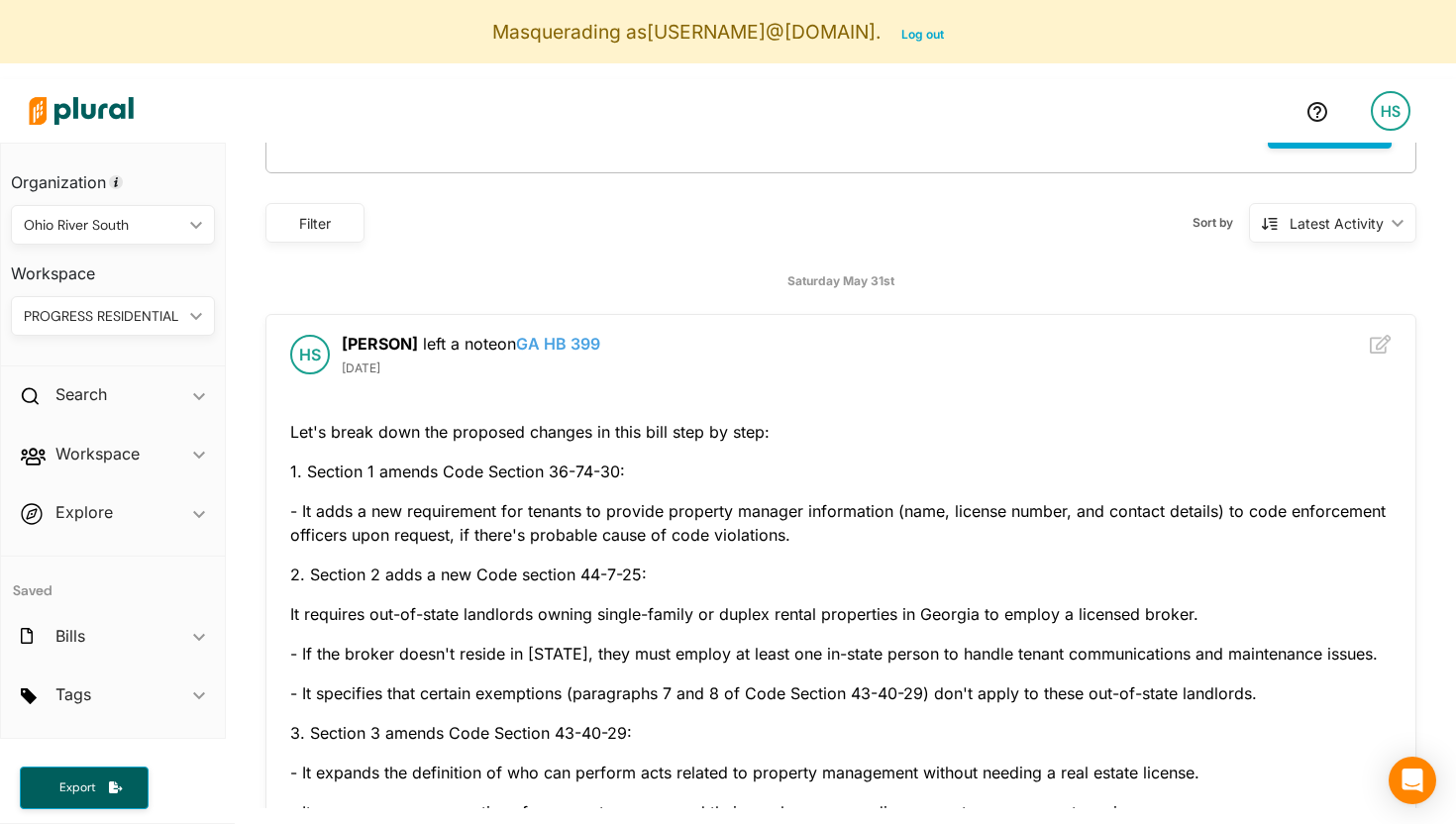scroll, scrollTop: 0, scrollLeft: 0, axis: both 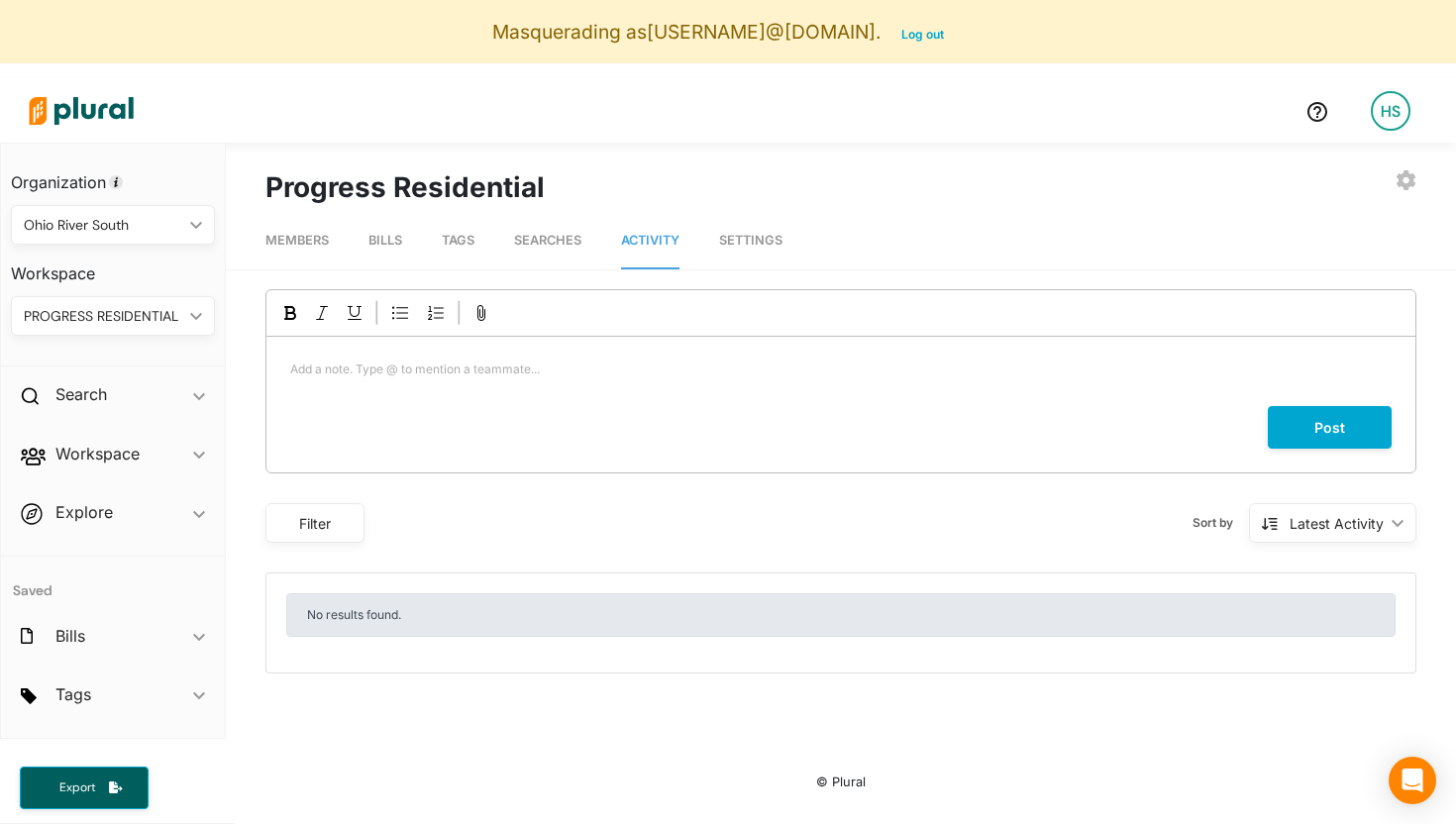 click on "PROGRESS RESIDENTIAL" at bounding box center (103, 316) 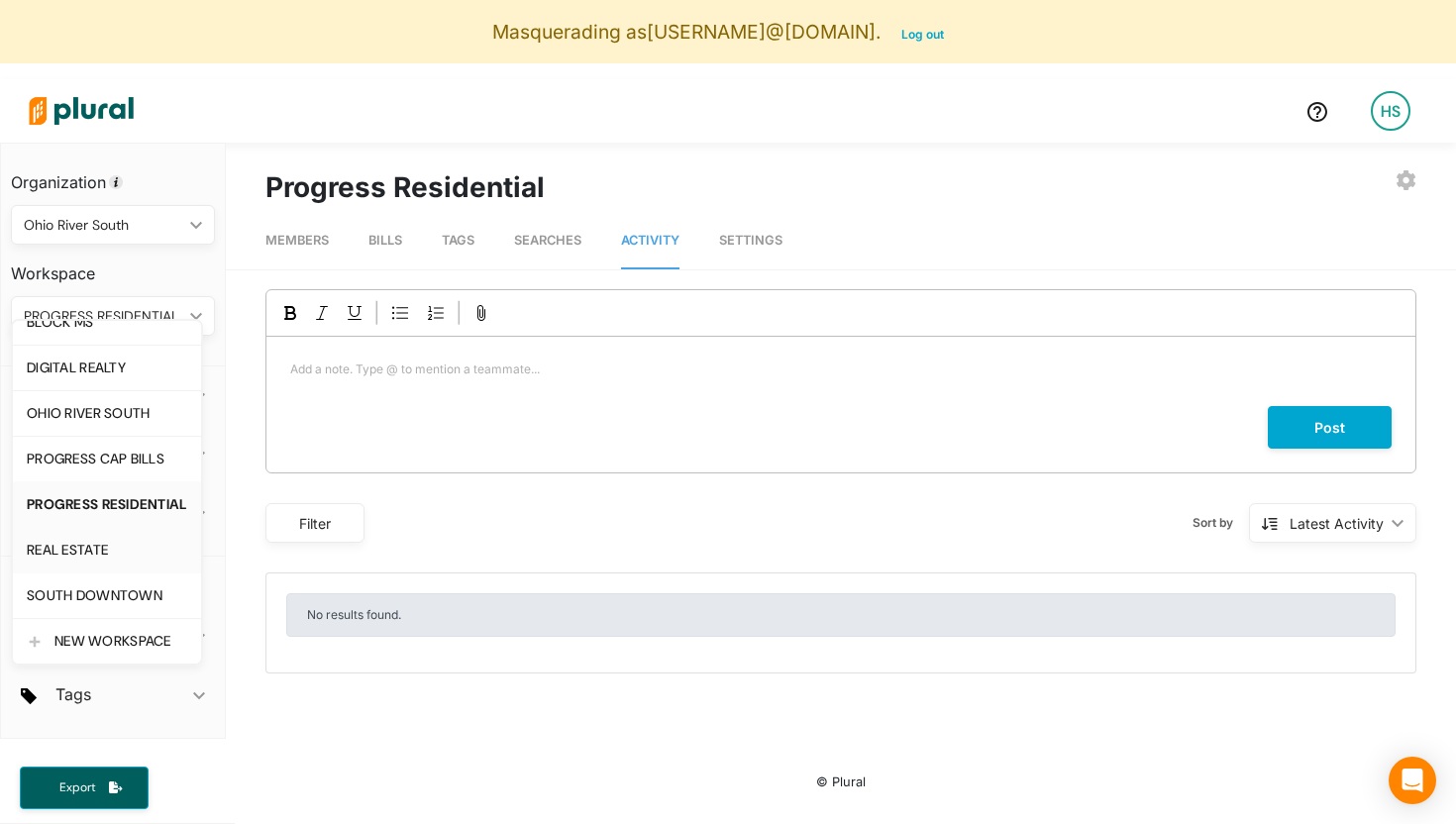 click on "REAL ESTATE" at bounding box center (107, 550) 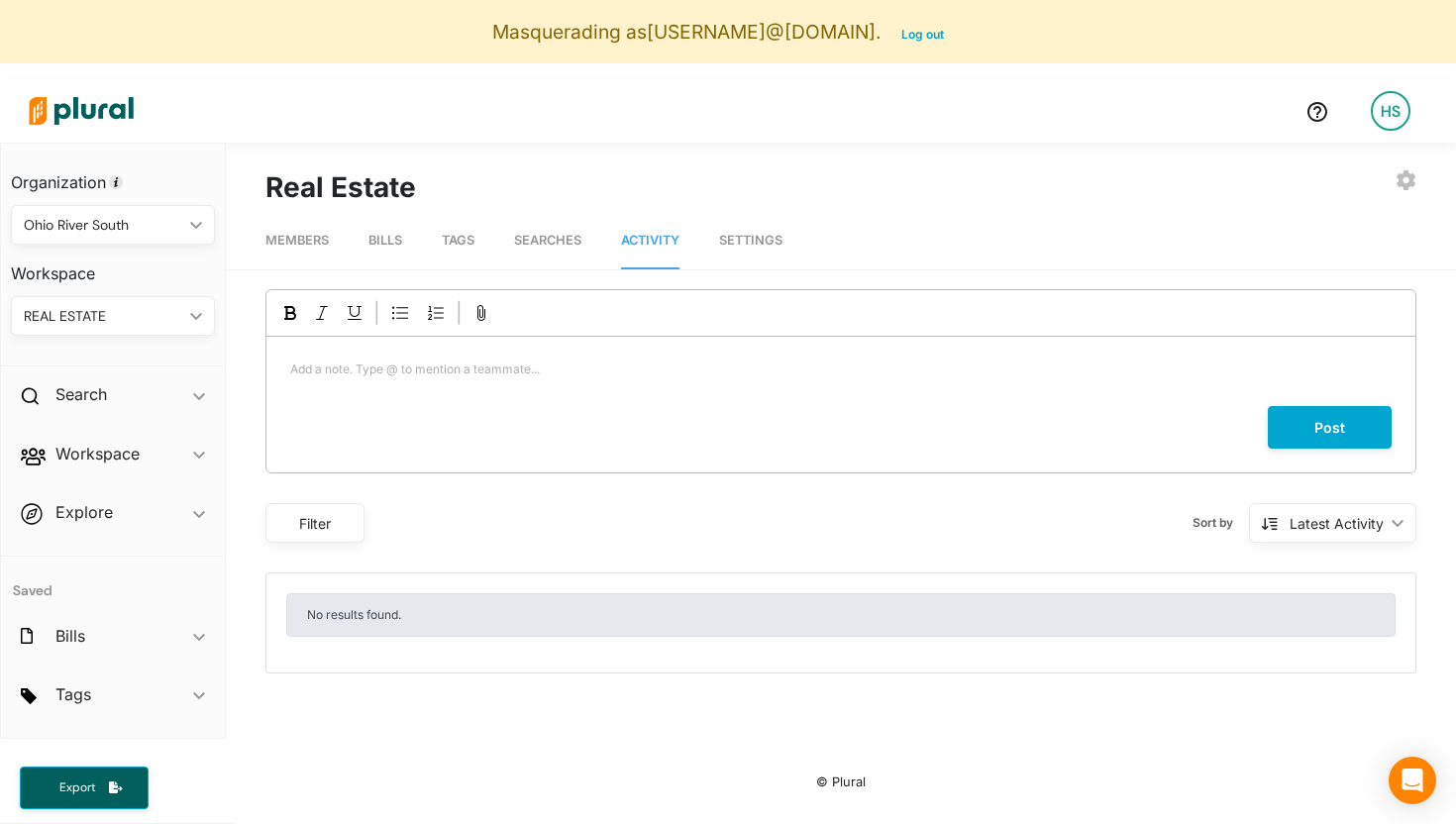 click on "REAL ESTATE" at bounding box center (103, 316) 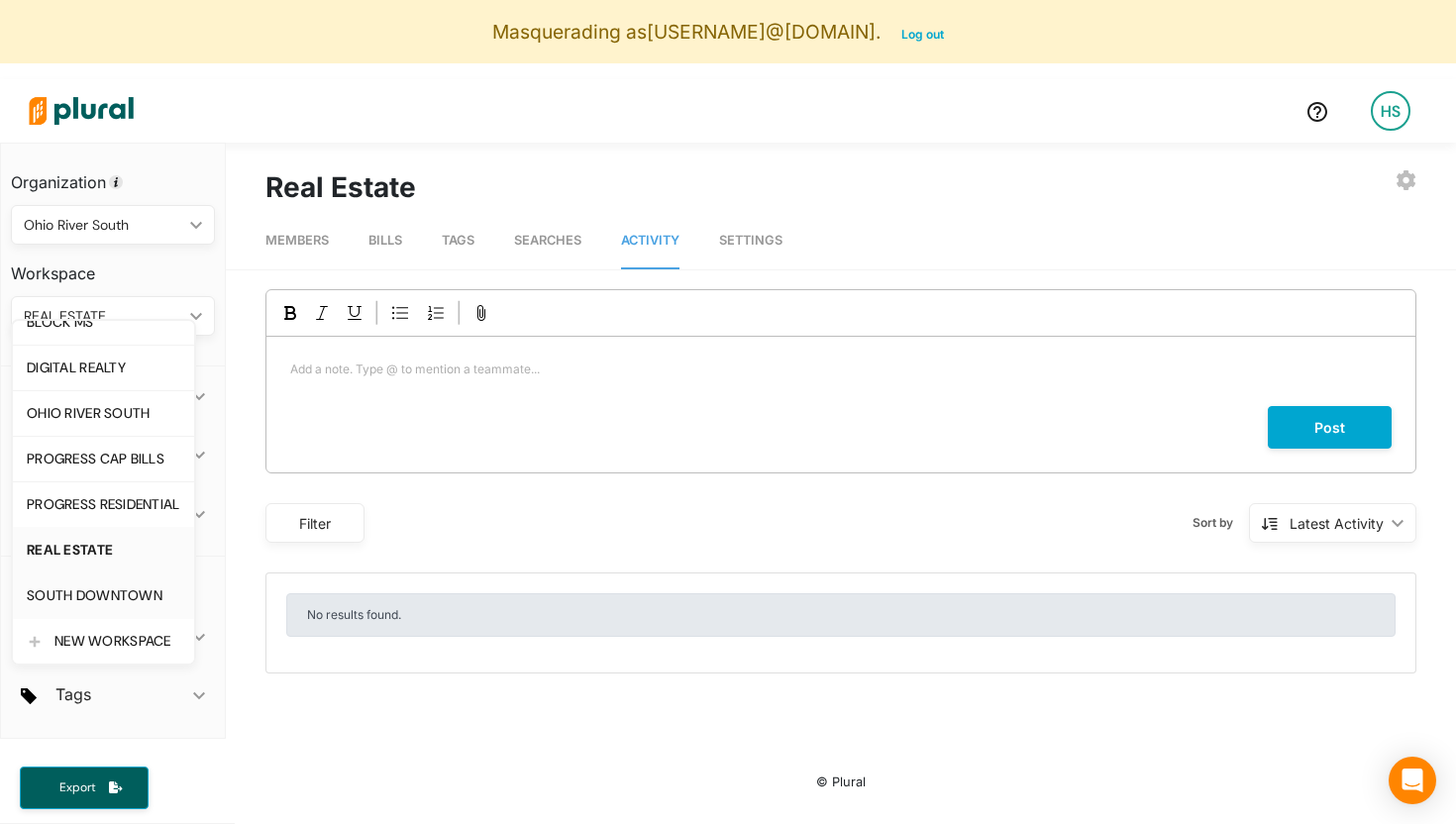 click on "SOUTH DOWNTOWN" at bounding box center (103, 595) 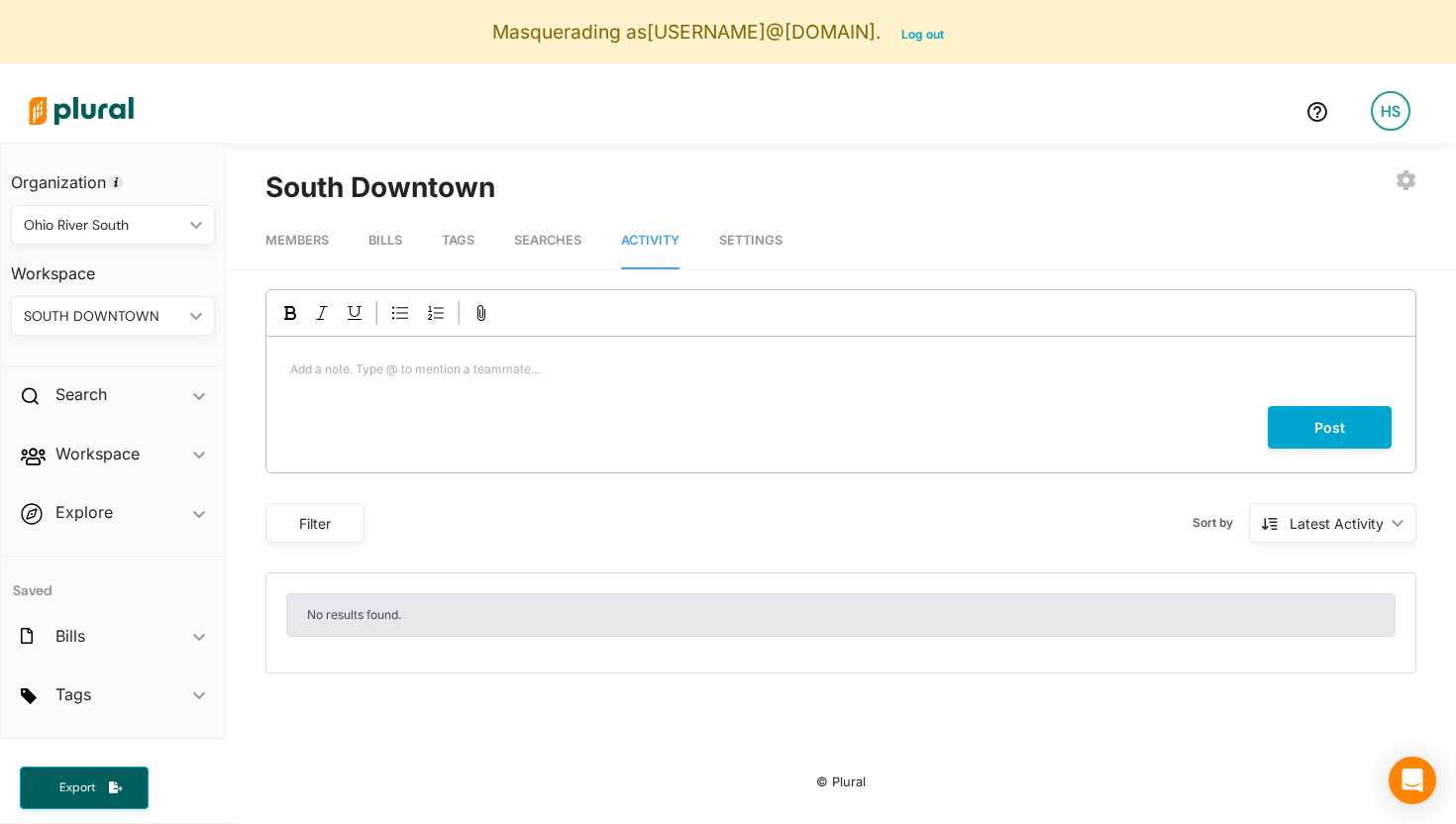 click on "SOUTH DOWNTOWN" at bounding box center (103, 316) 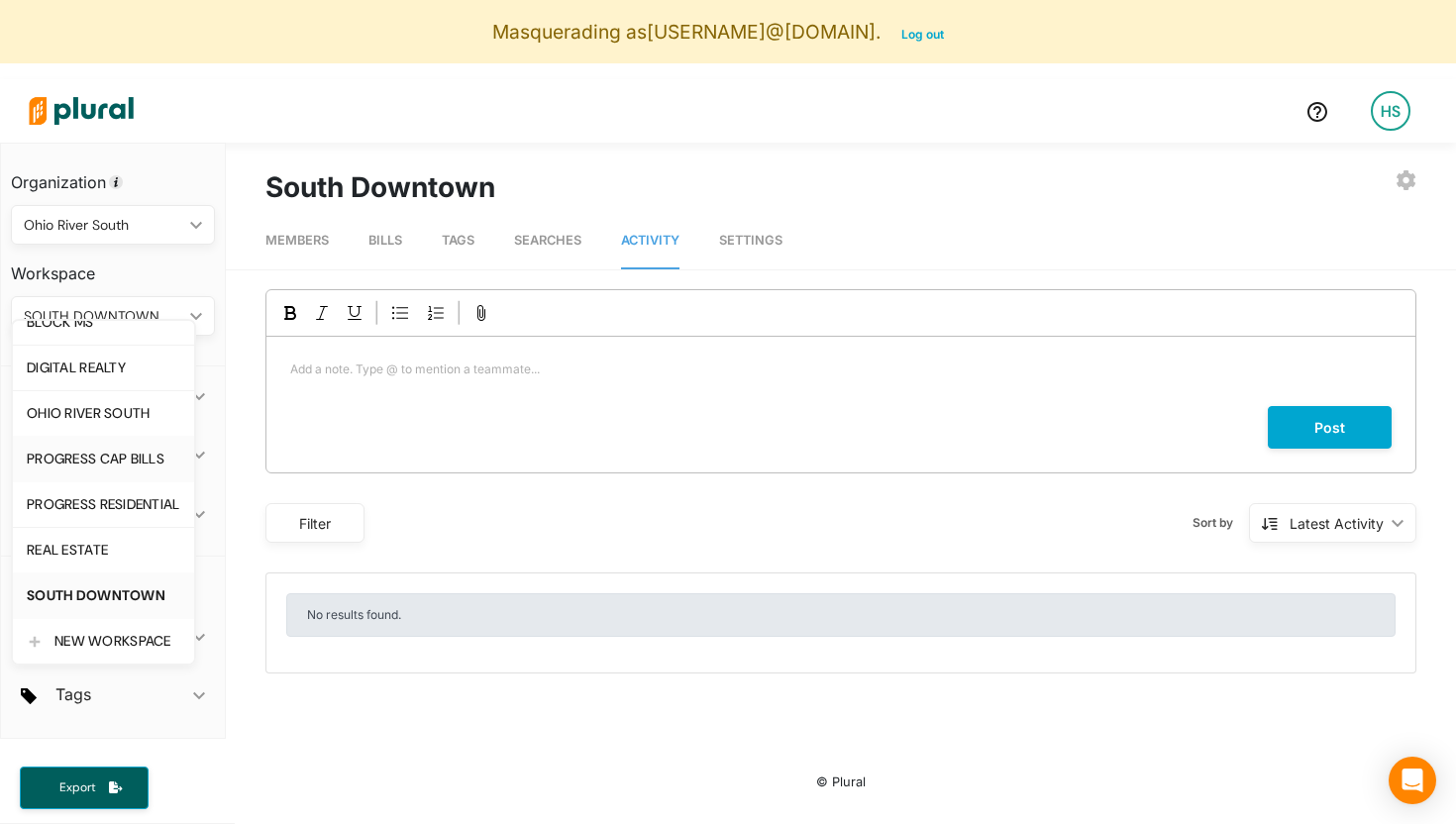 click on "PROGRESS CAP BILLS" at bounding box center [103, 459] 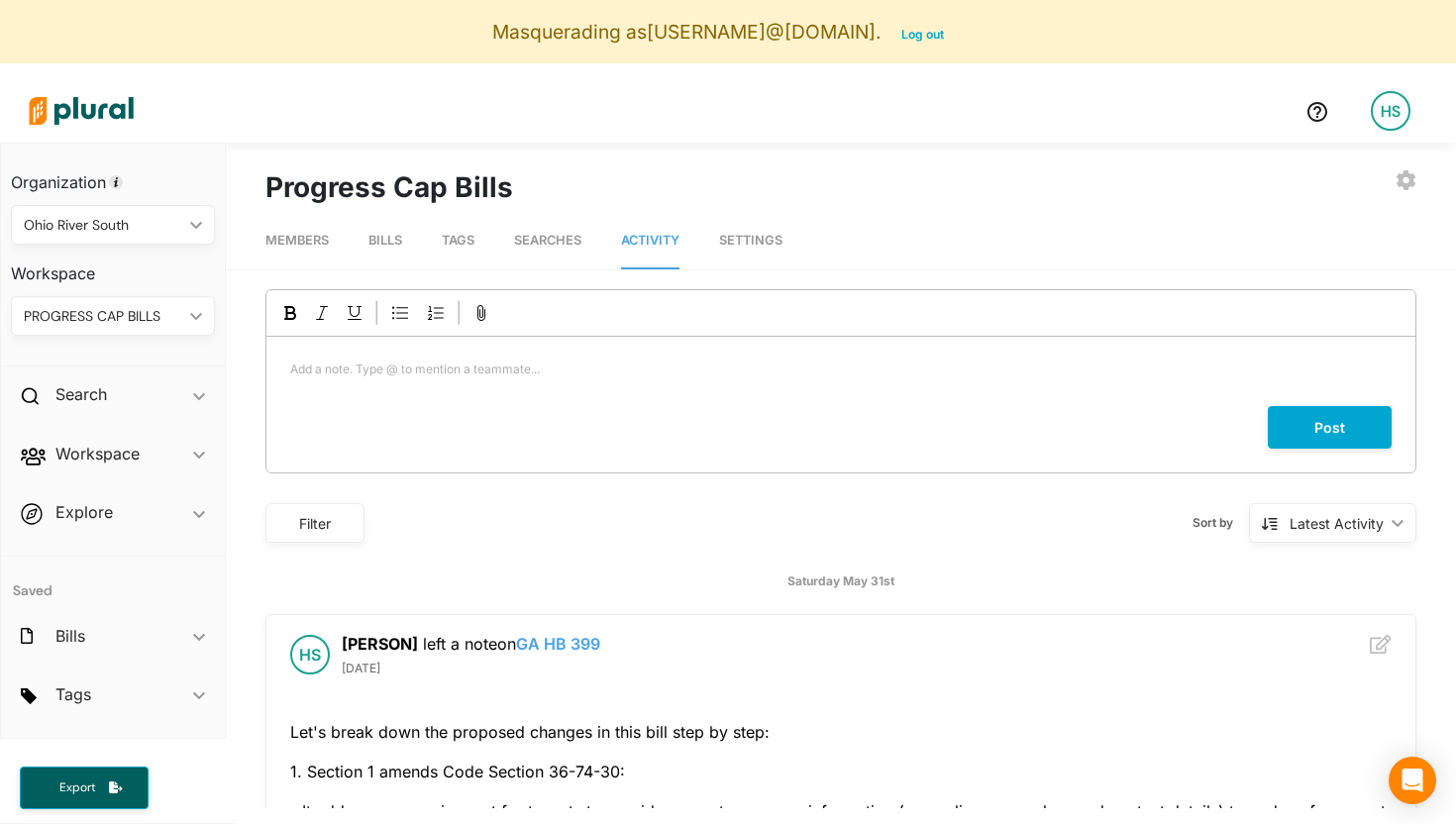 click on "PROGRESS CAP BILLS ic_keyboard_arrow_down" at bounding box center (113, 316) 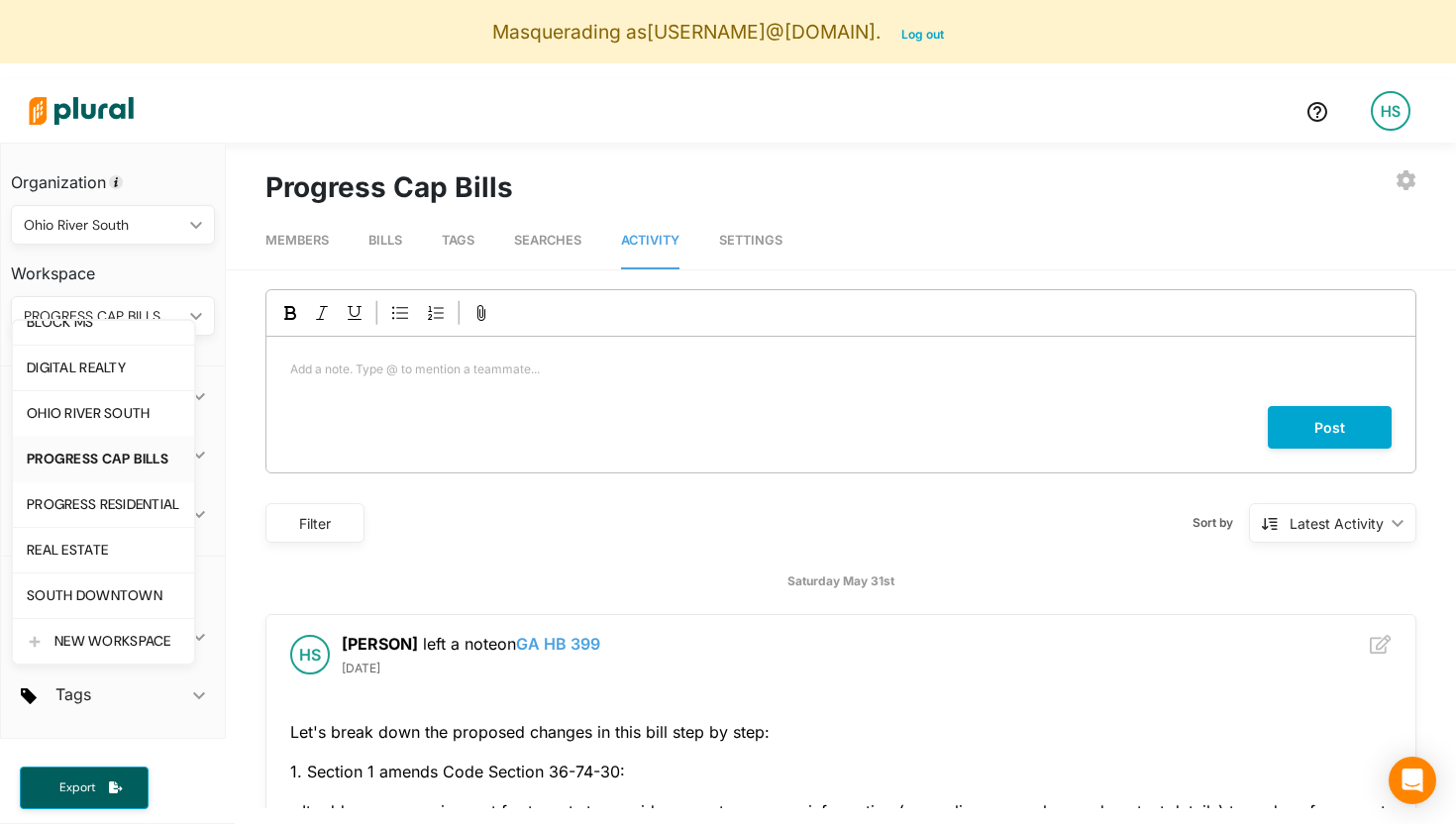 scroll, scrollTop: 0, scrollLeft: 0, axis: both 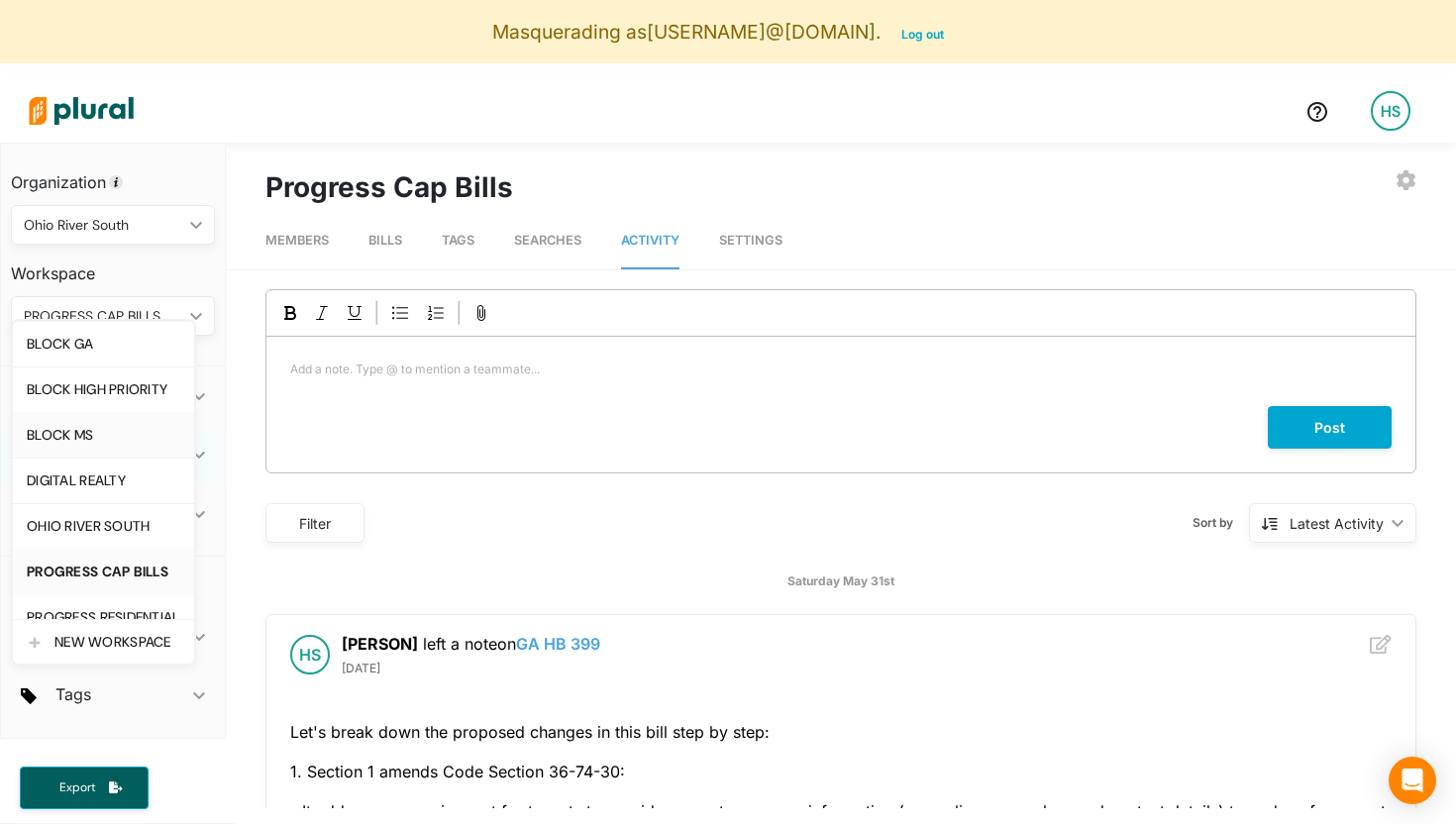 drag, startPoint x: 84, startPoint y: 436, endPoint x: 117, endPoint y: 444, distance: 33.955854 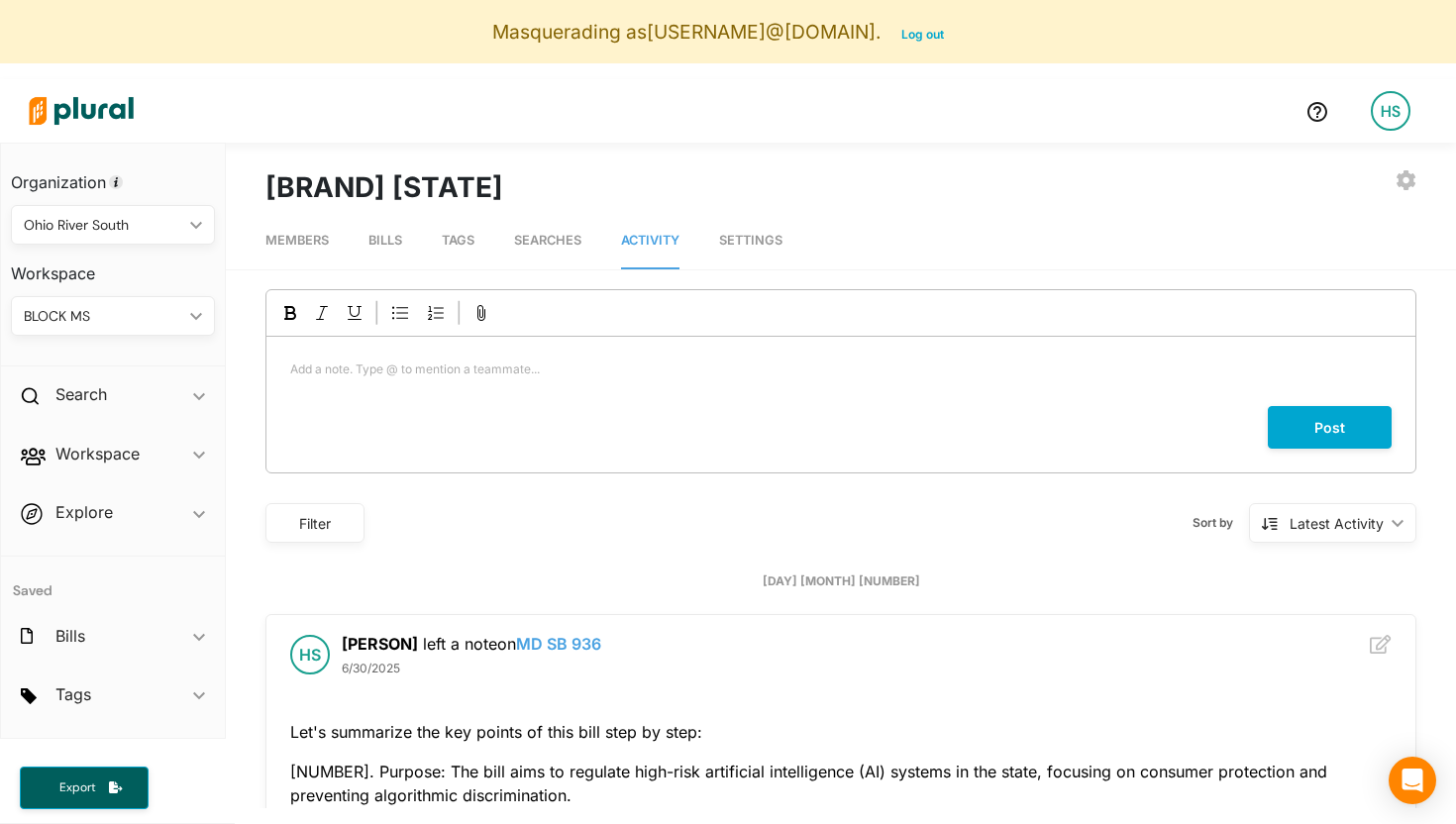 click on "Bills" at bounding box center [385, 240] 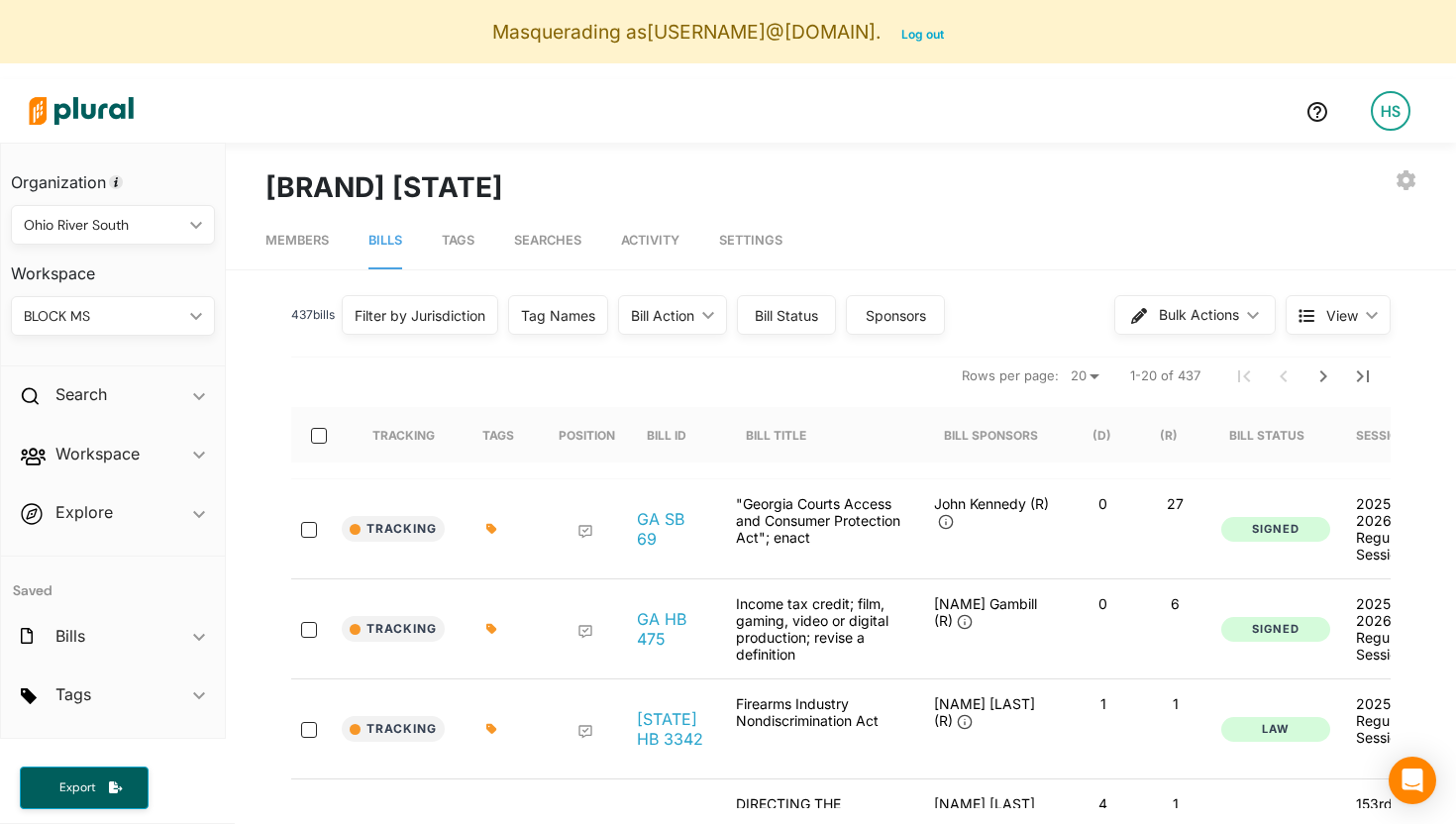 click on "Tags" at bounding box center [458, 240] 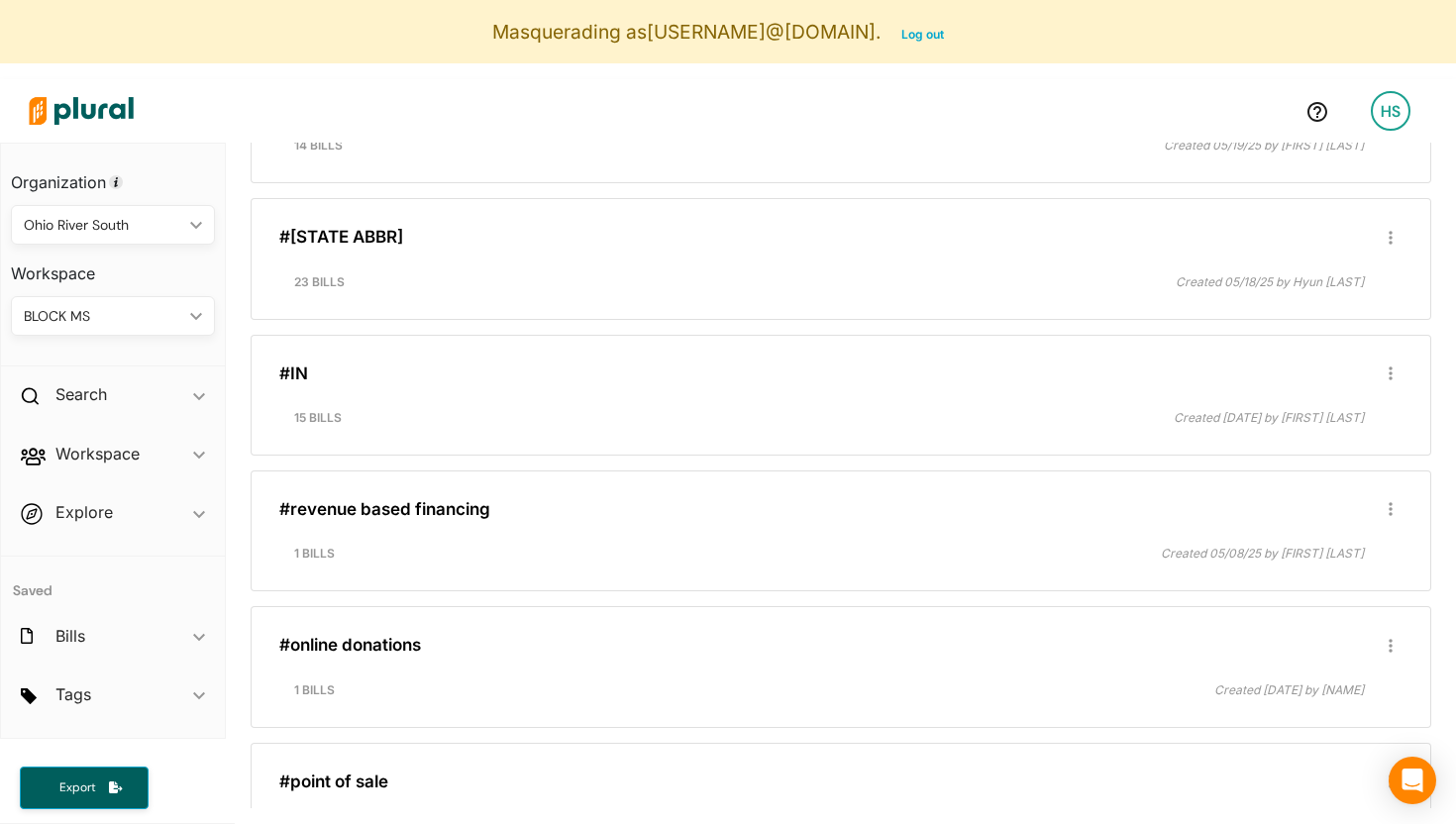 scroll, scrollTop: 2008, scrollLeft: 0, axis: vertical 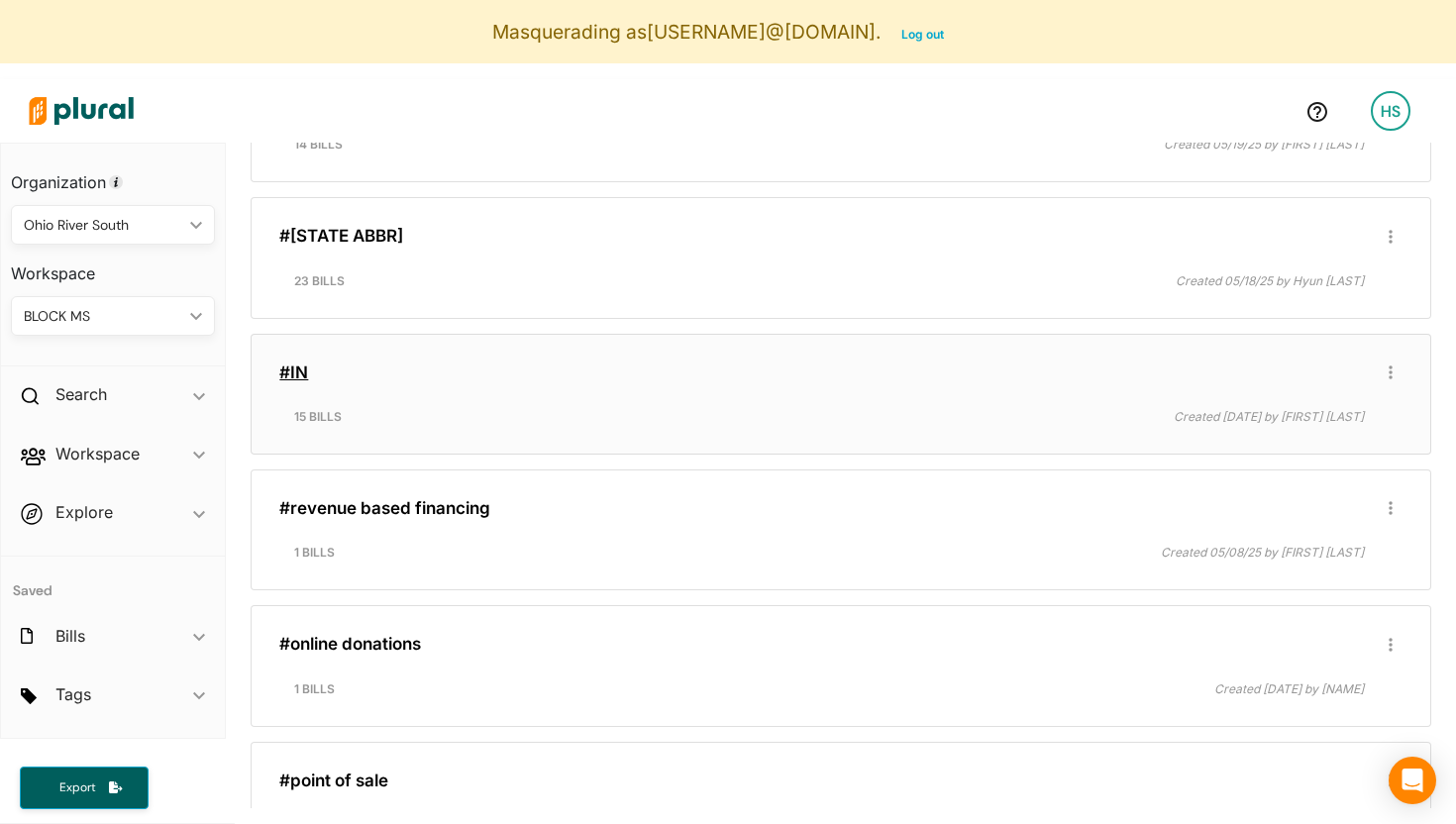 click on "#IN" at bounding box center [293, 372] 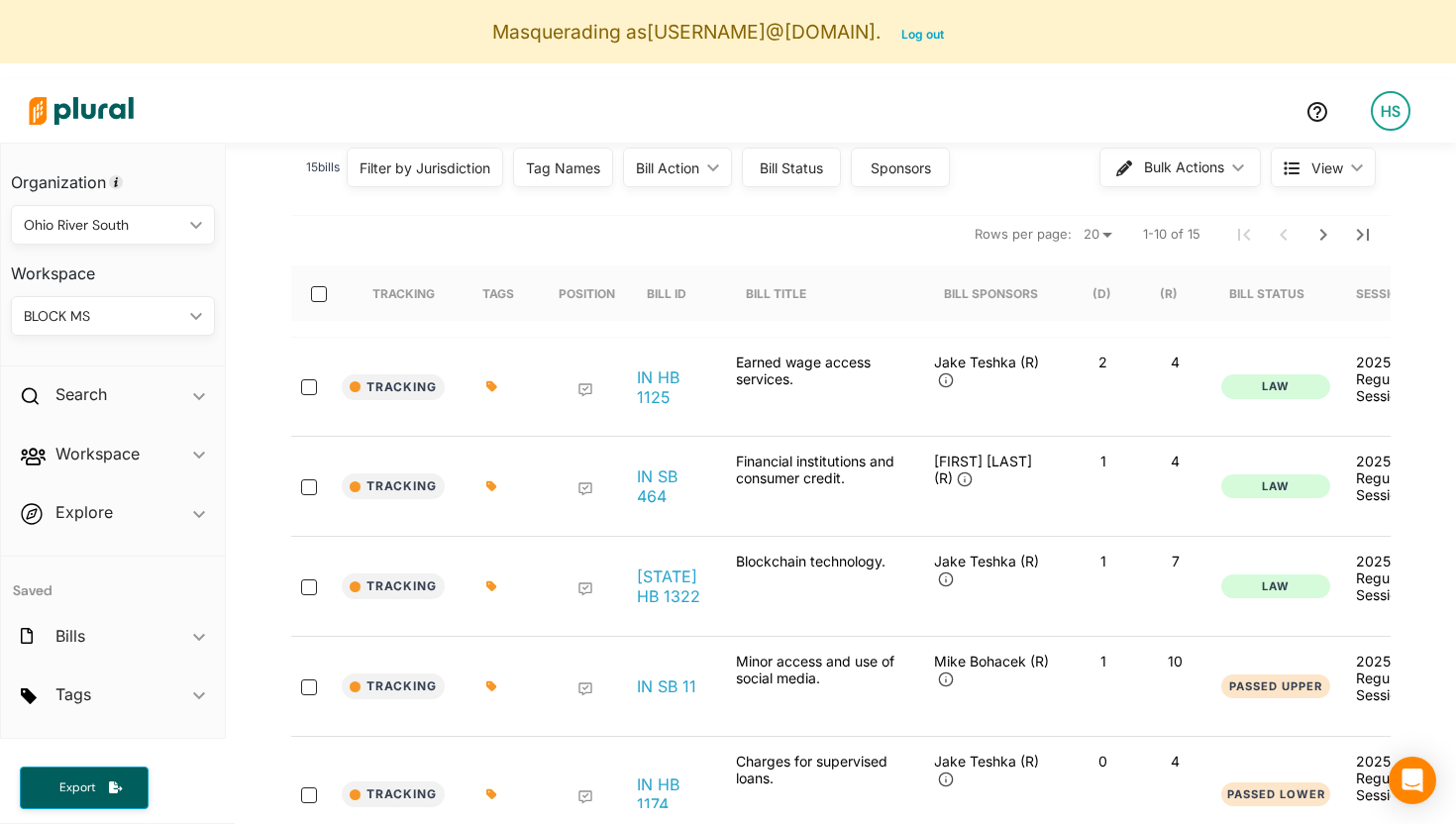 scroll, scrollTop: 238, scrollLeft: 0, axis: vertical 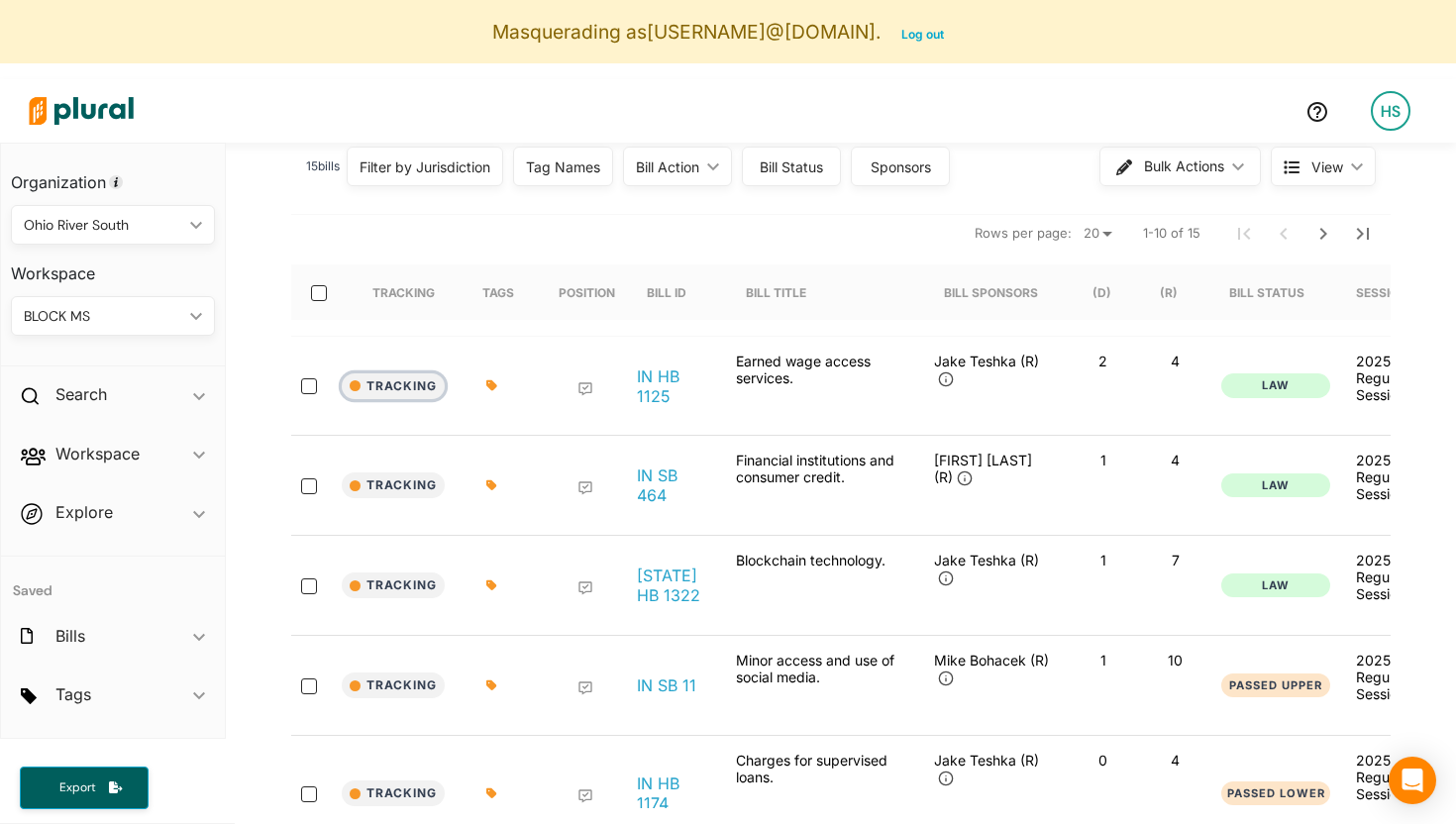 click on "Tracking" at bounding box center (393, 386) 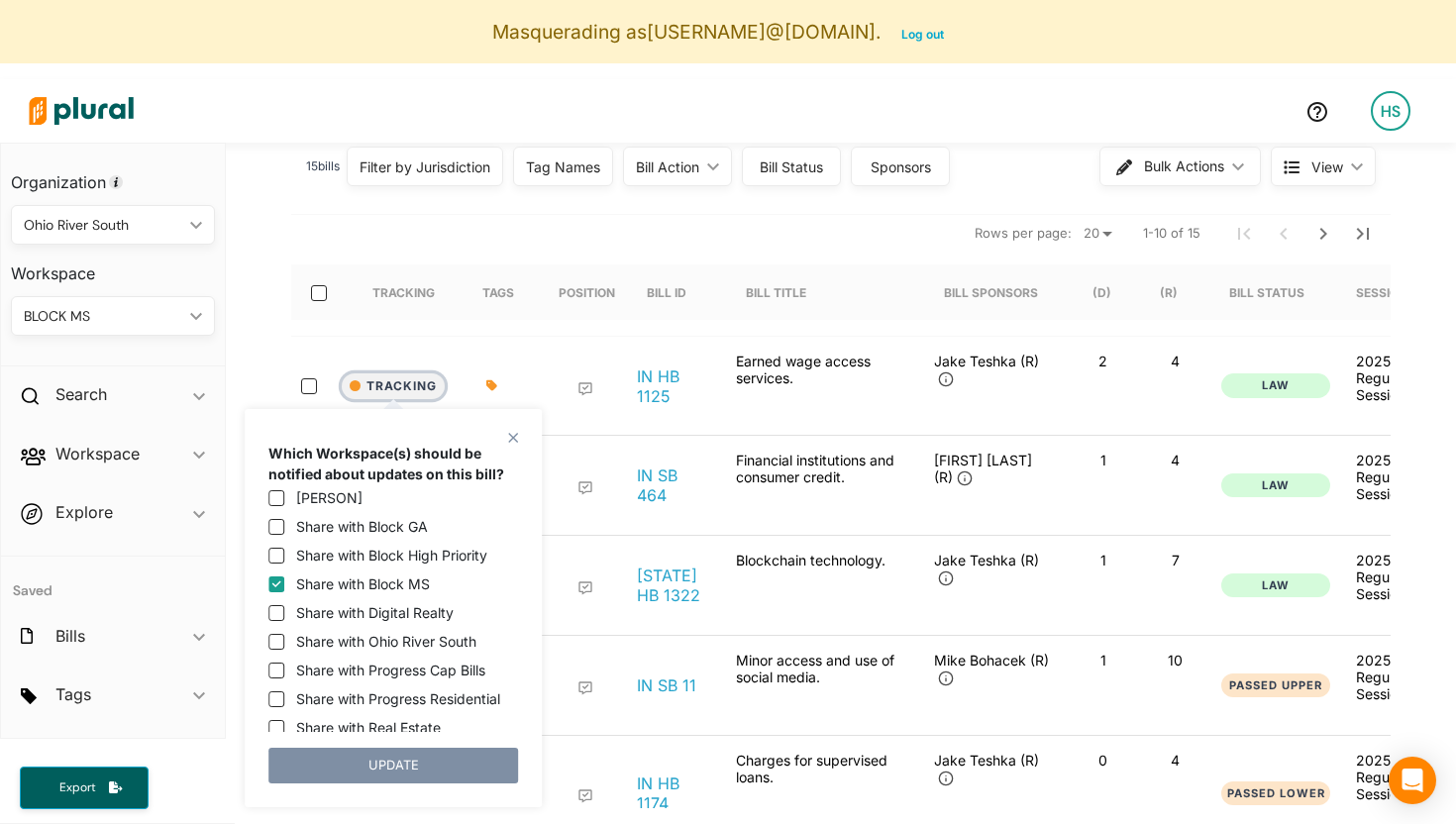 scroll, scrollTop: 0, scrollLeft: 0, axis: both 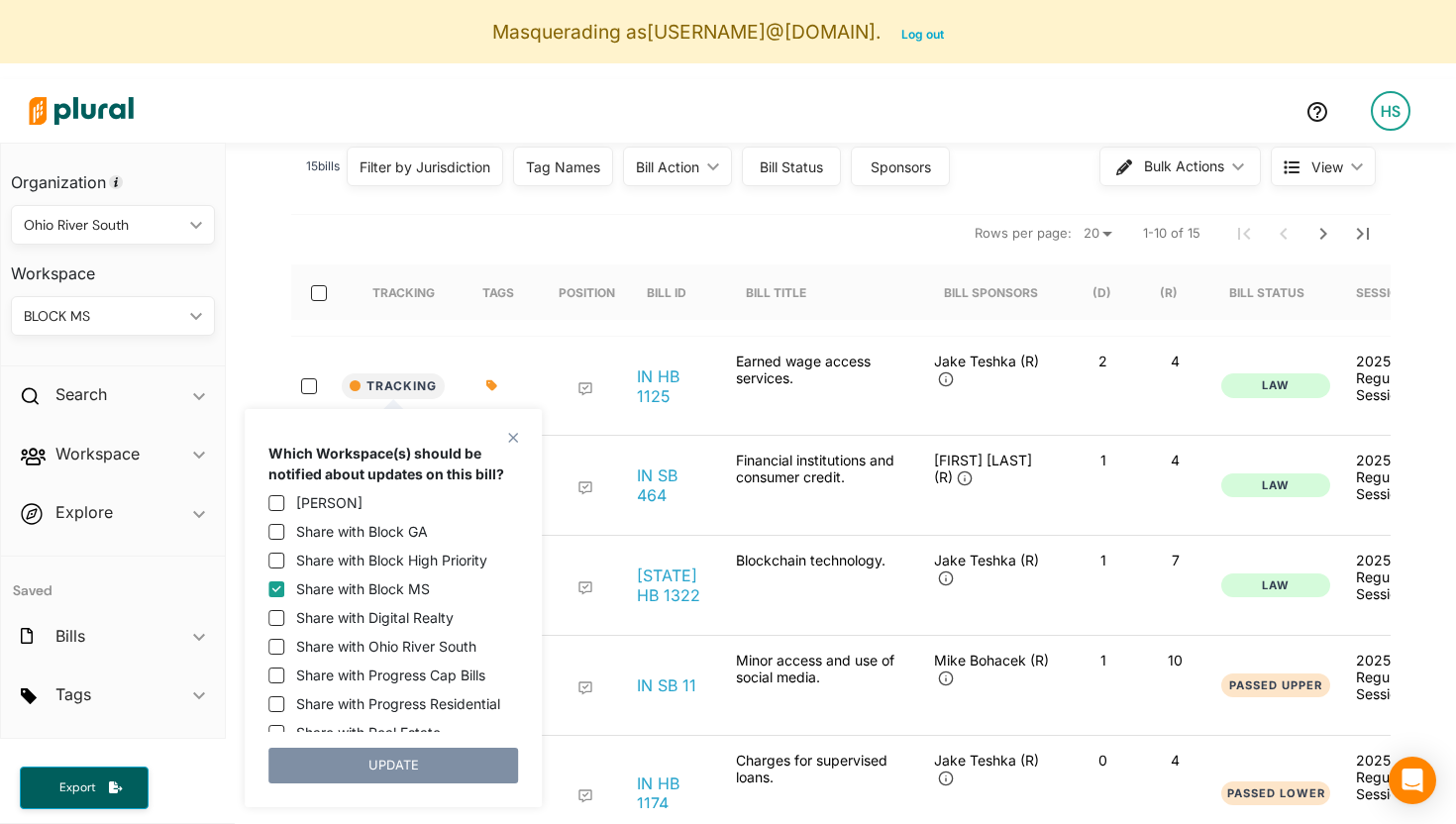 click 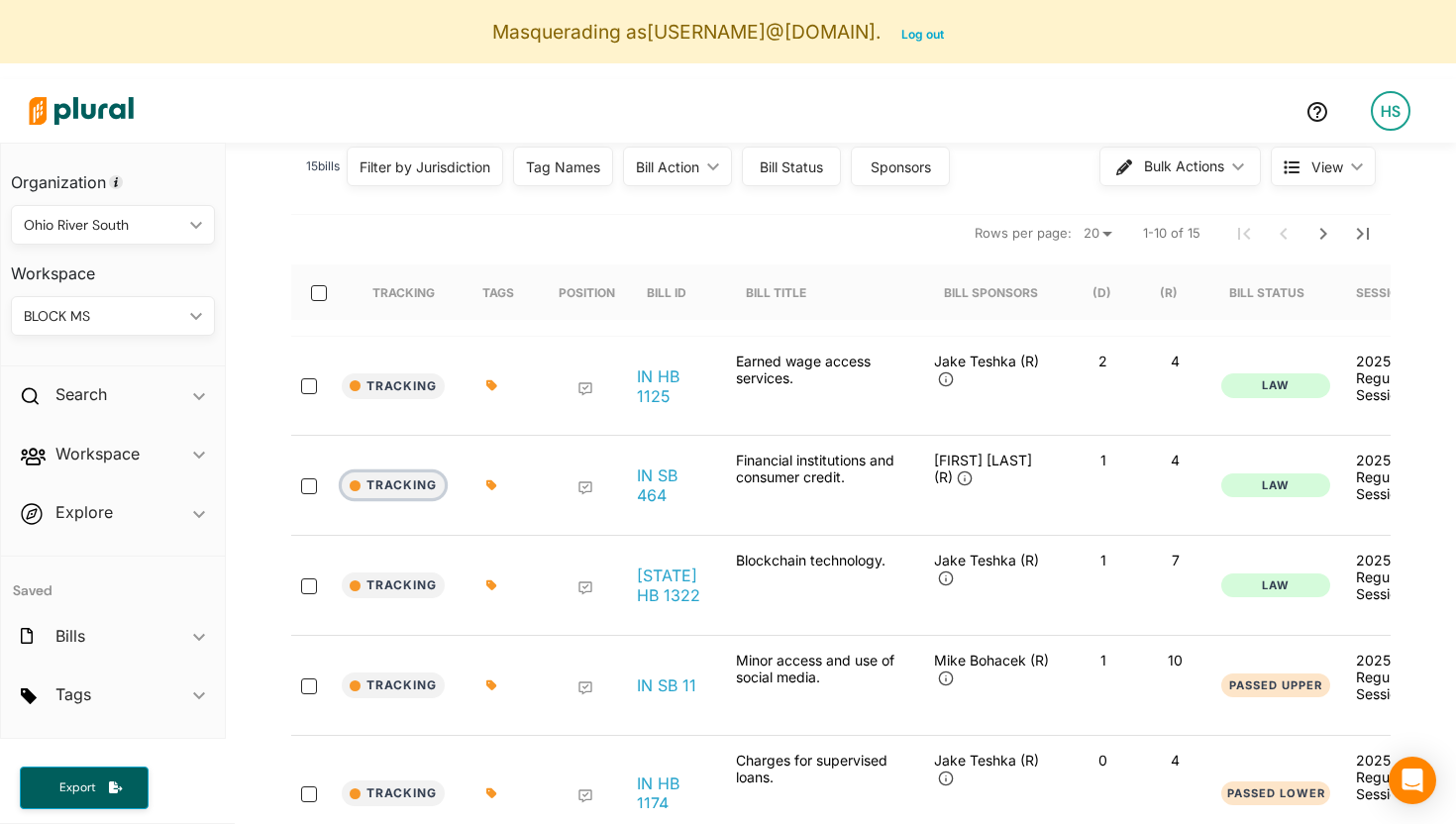 click on "Tracking" at bounding box center (393, 485) 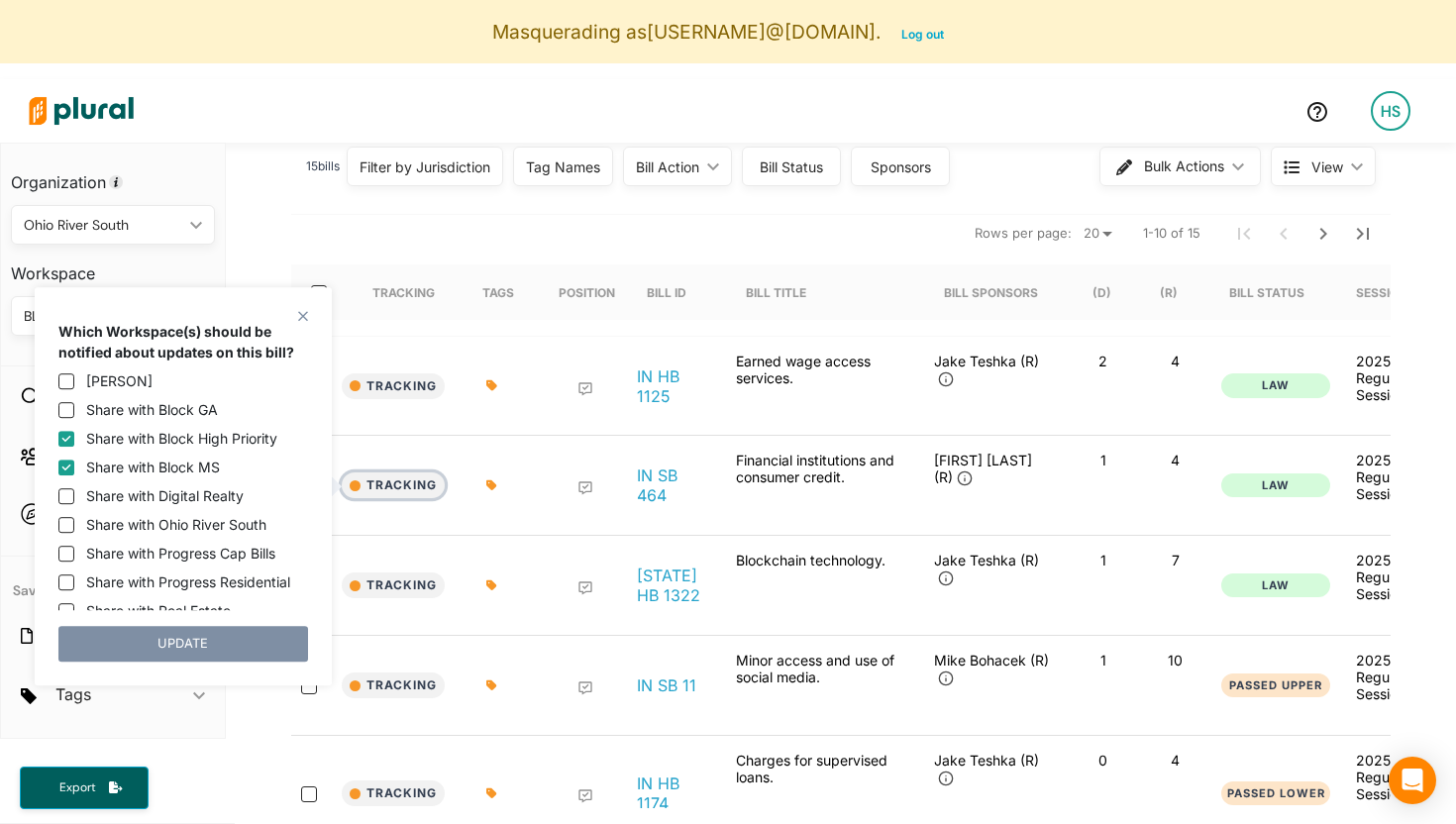 scroll, scrollTop: 40, scrollLeft: 0, axis: vertical 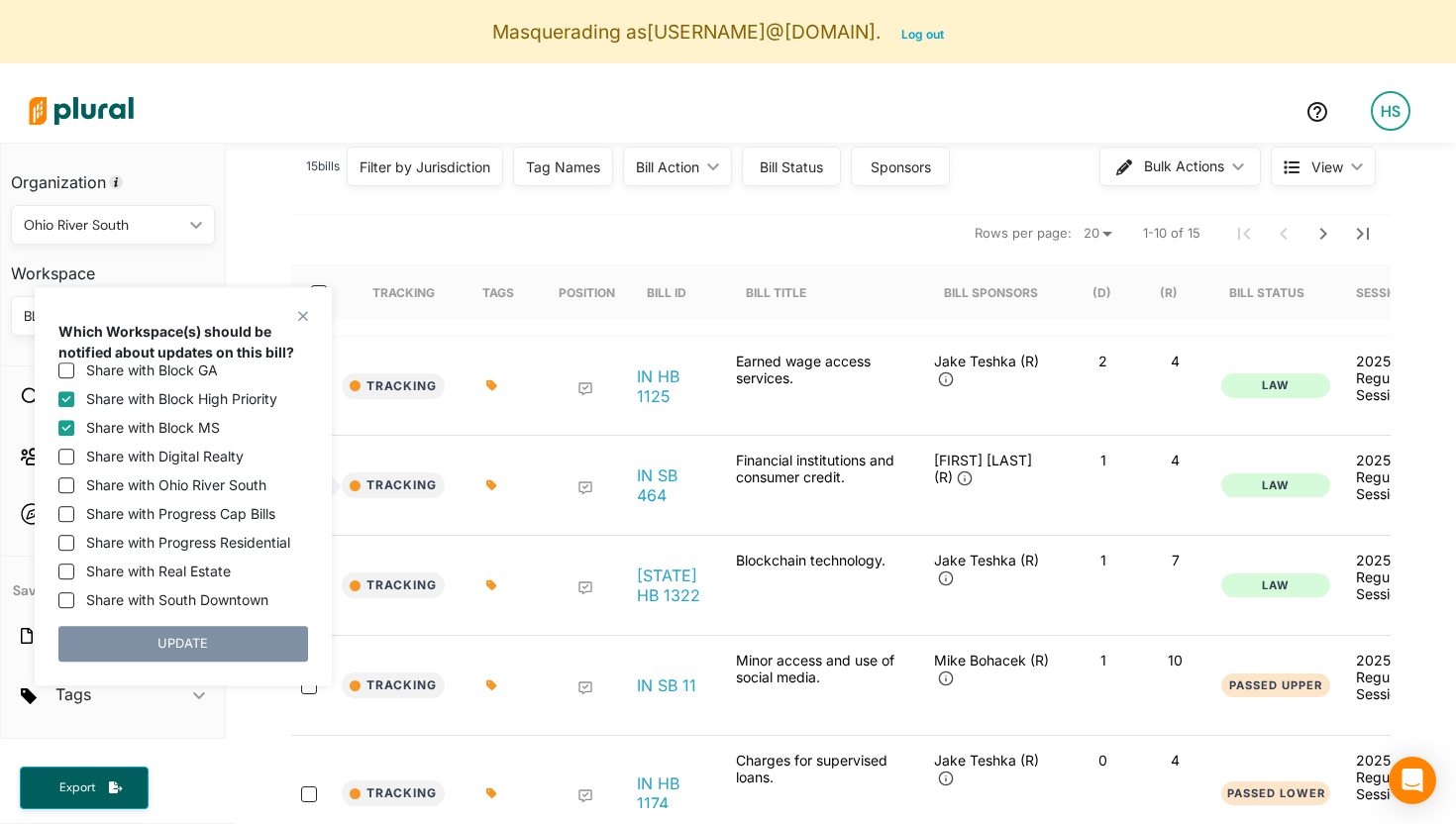 click 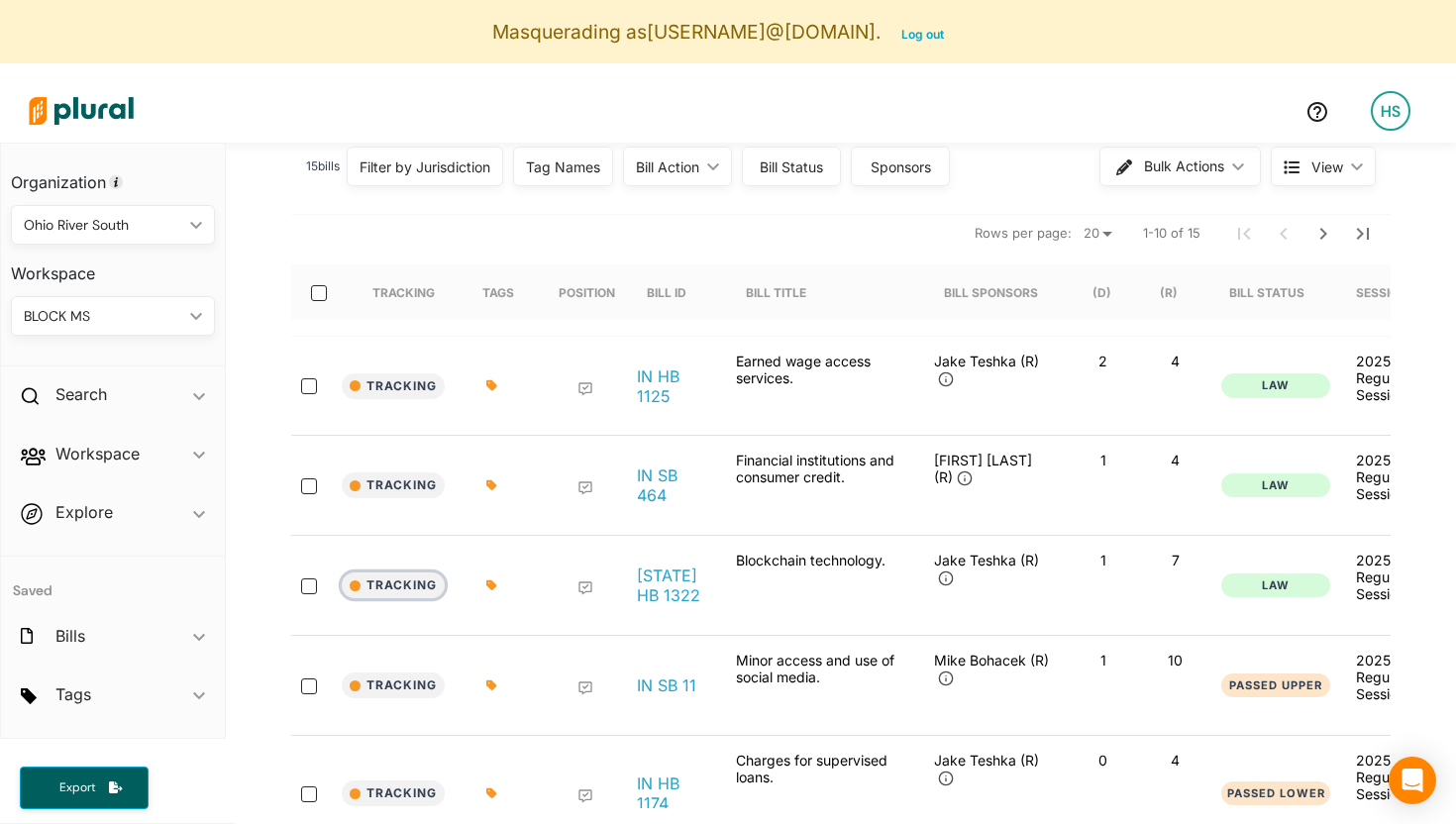 click on "Tracking" at bounding box center (393, 585) 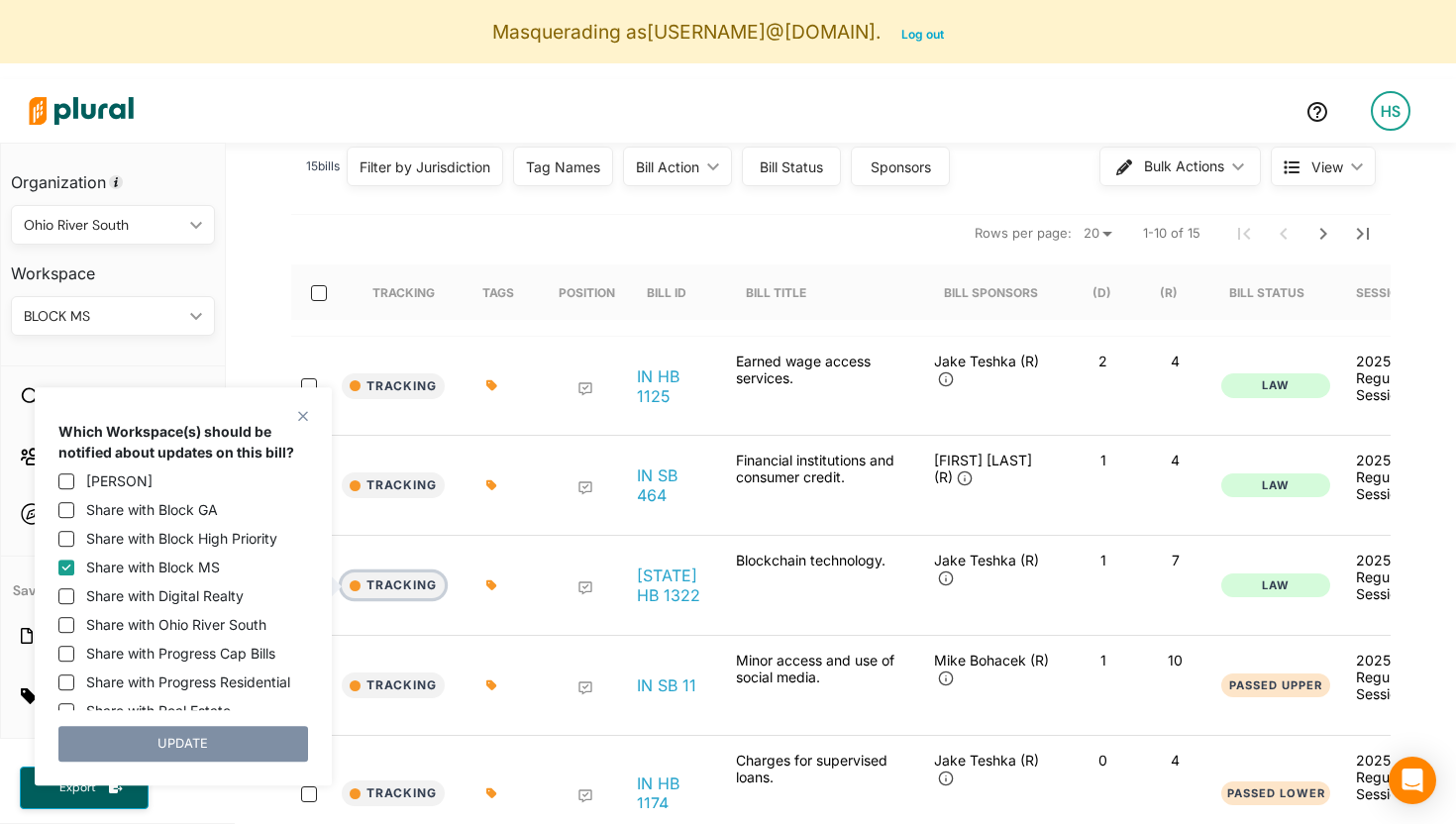 scroll, scrollTop: 40, scrollLeft: 0, axis: vertical 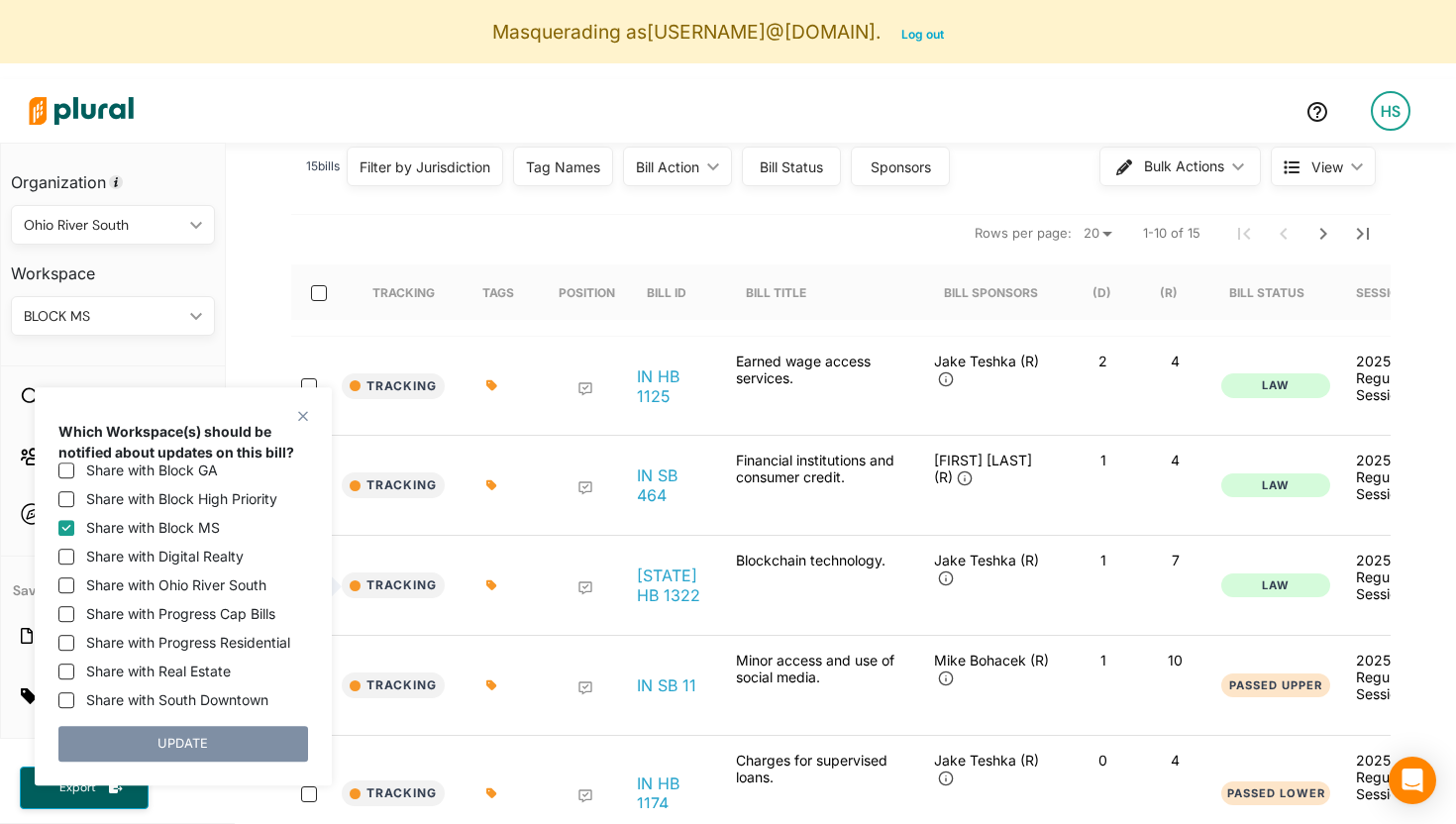 click 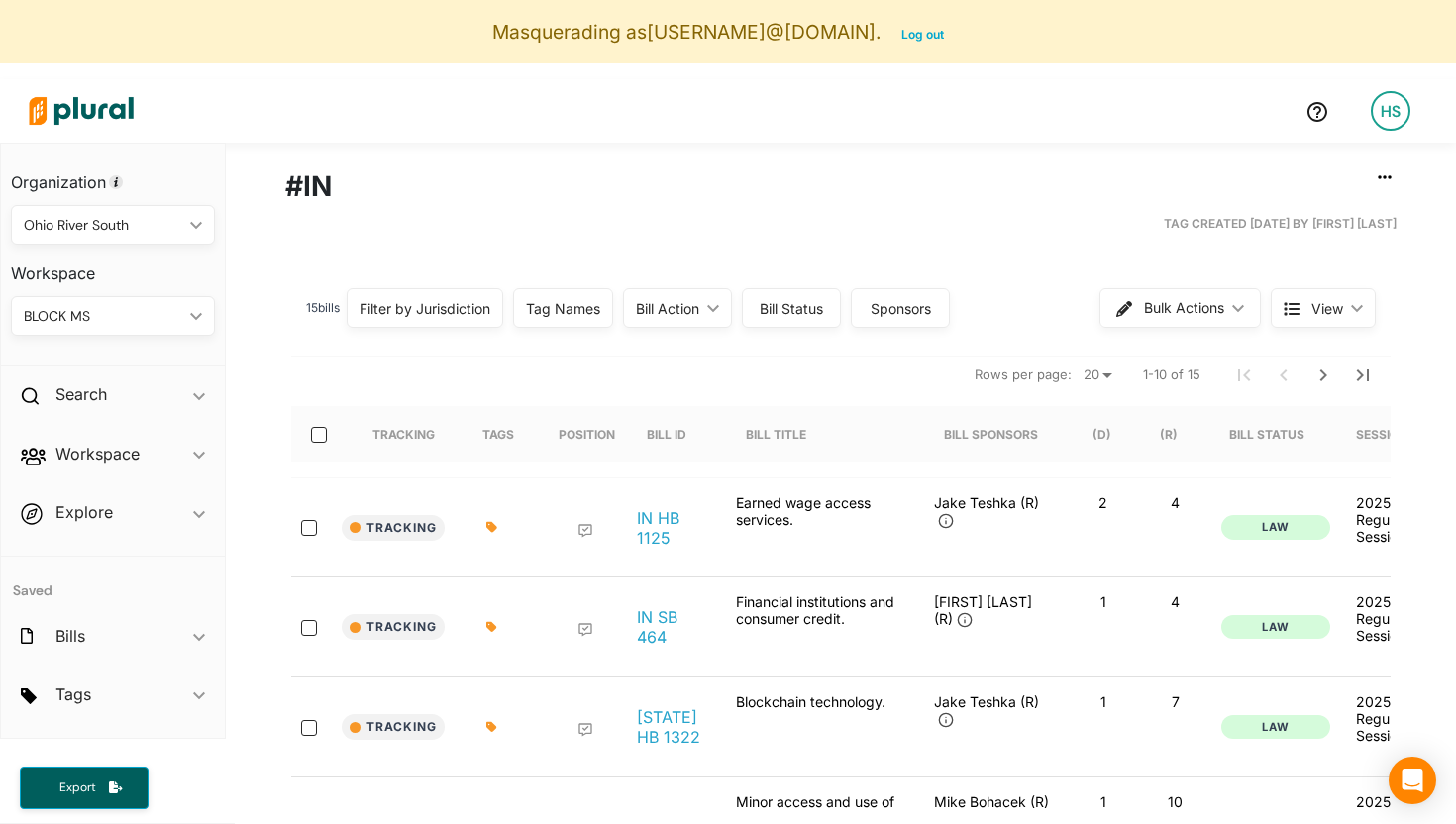 scroll, scrollTop: 0, scrollLeft: 0, axis: both 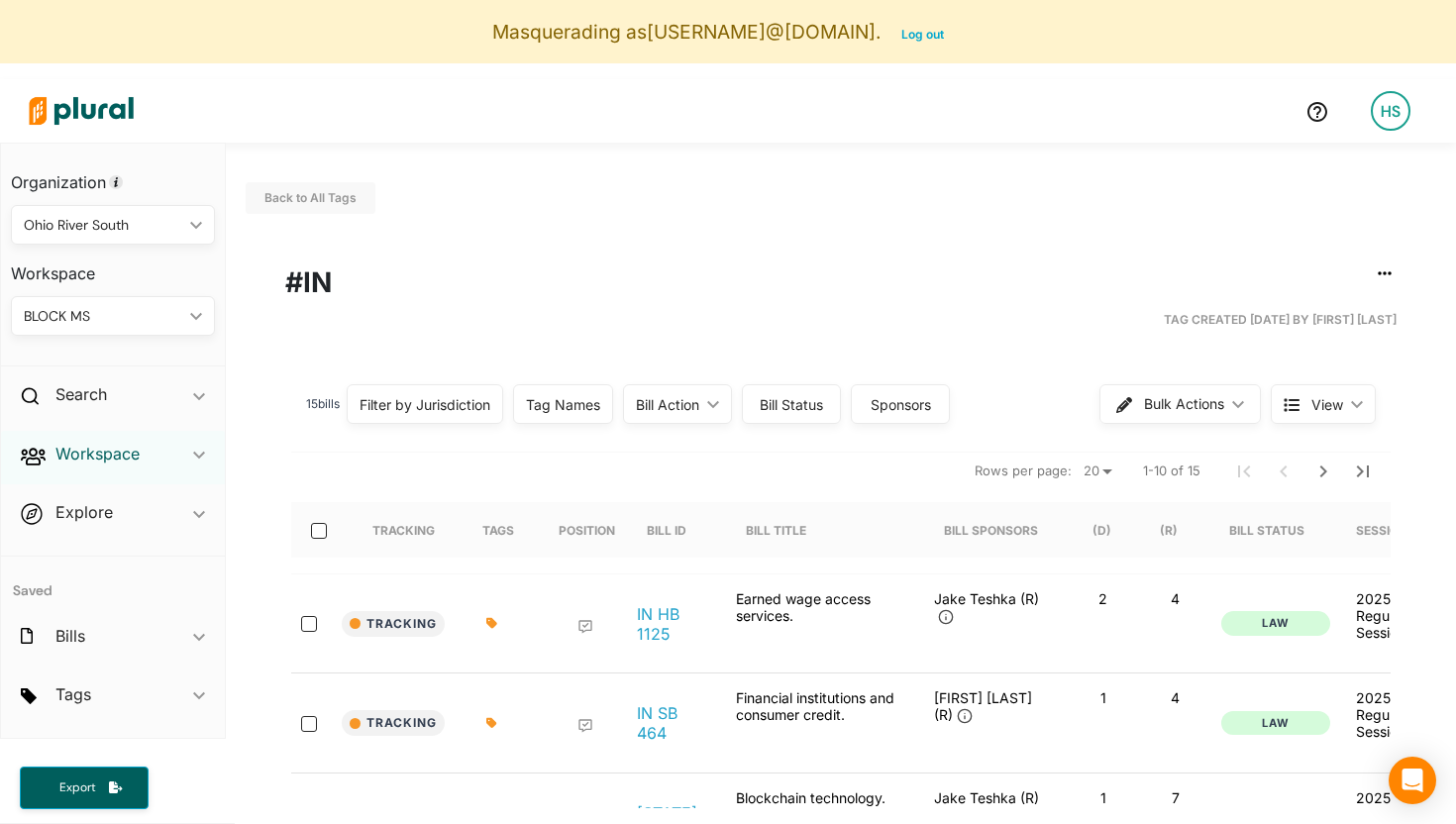 click on "Workspace" at bounding box center (97, 454) 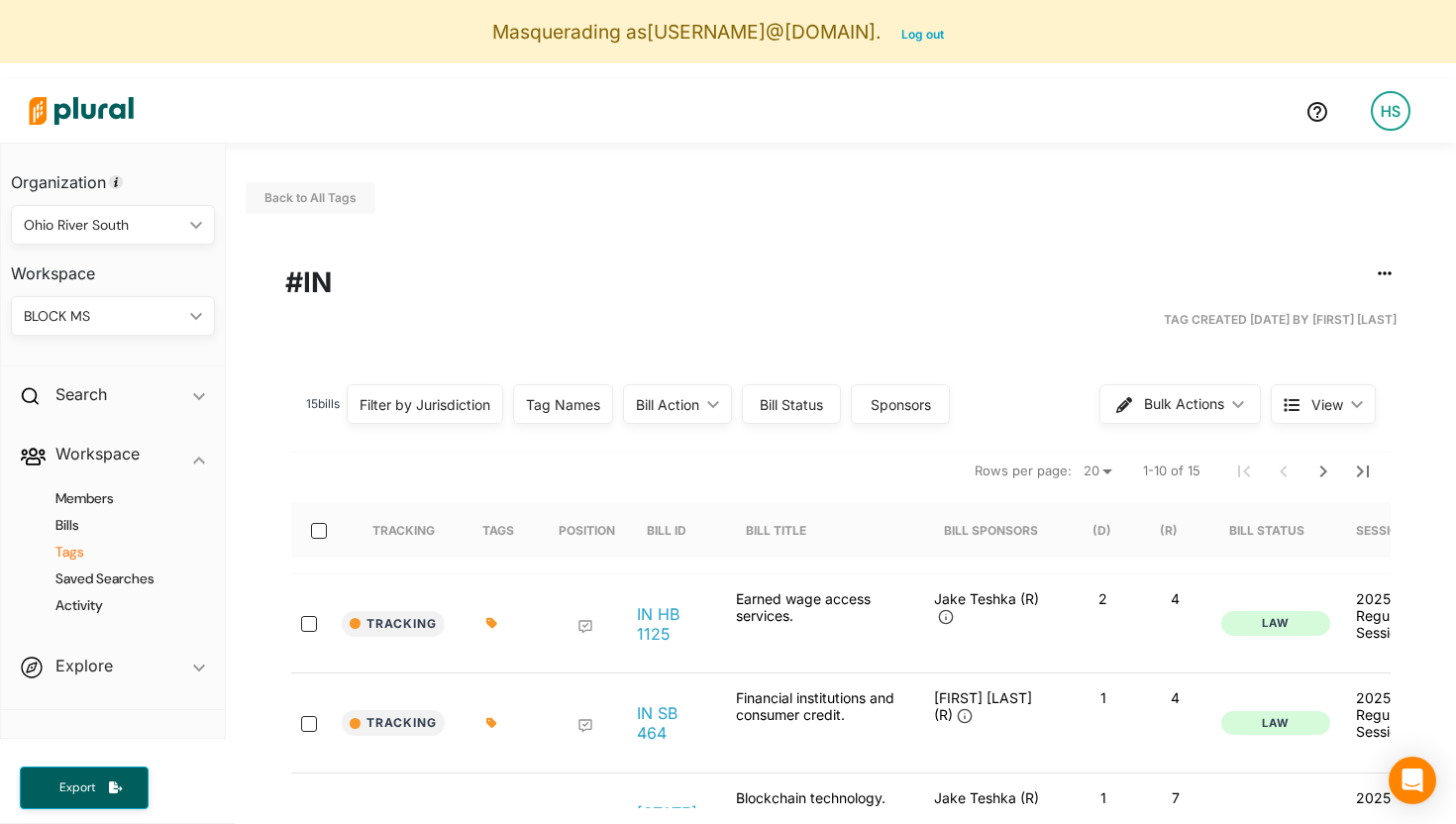 click on "Tags" at bounding box center (118, 552) 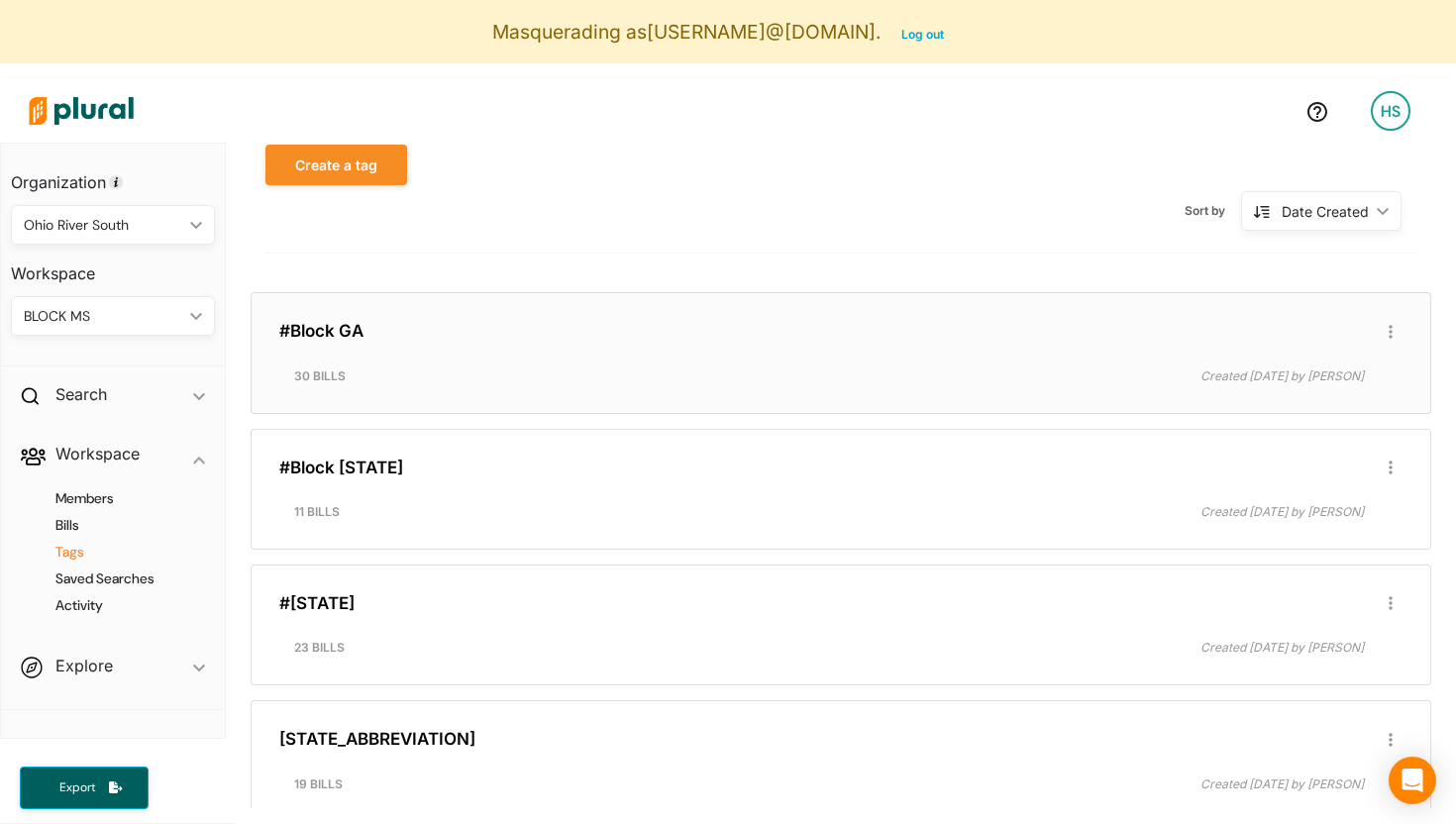 scroll, scrollTop: 0, scrollLeft: 0, axis: both 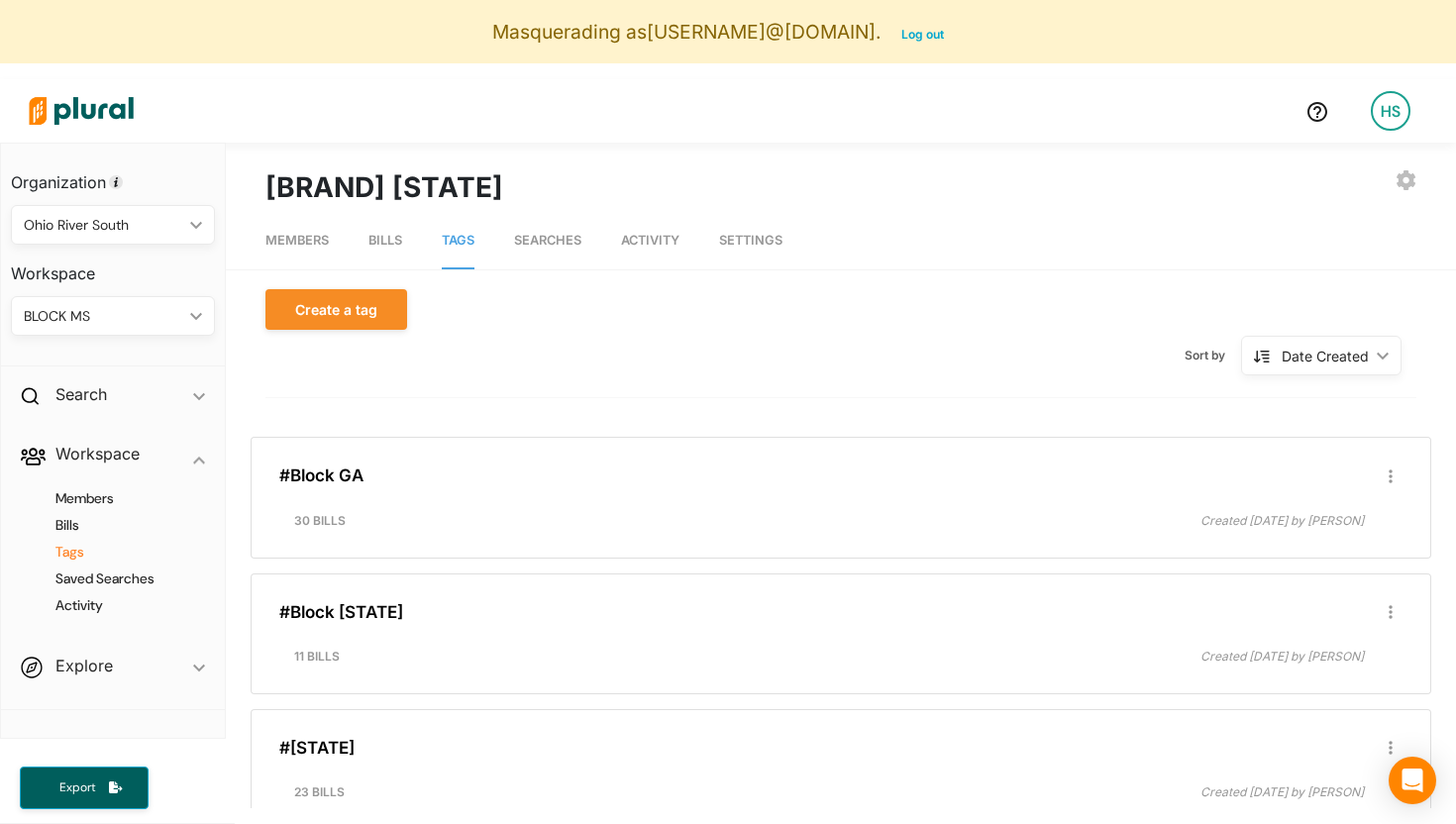 click on "Bills" at bounding box center (385, 240) 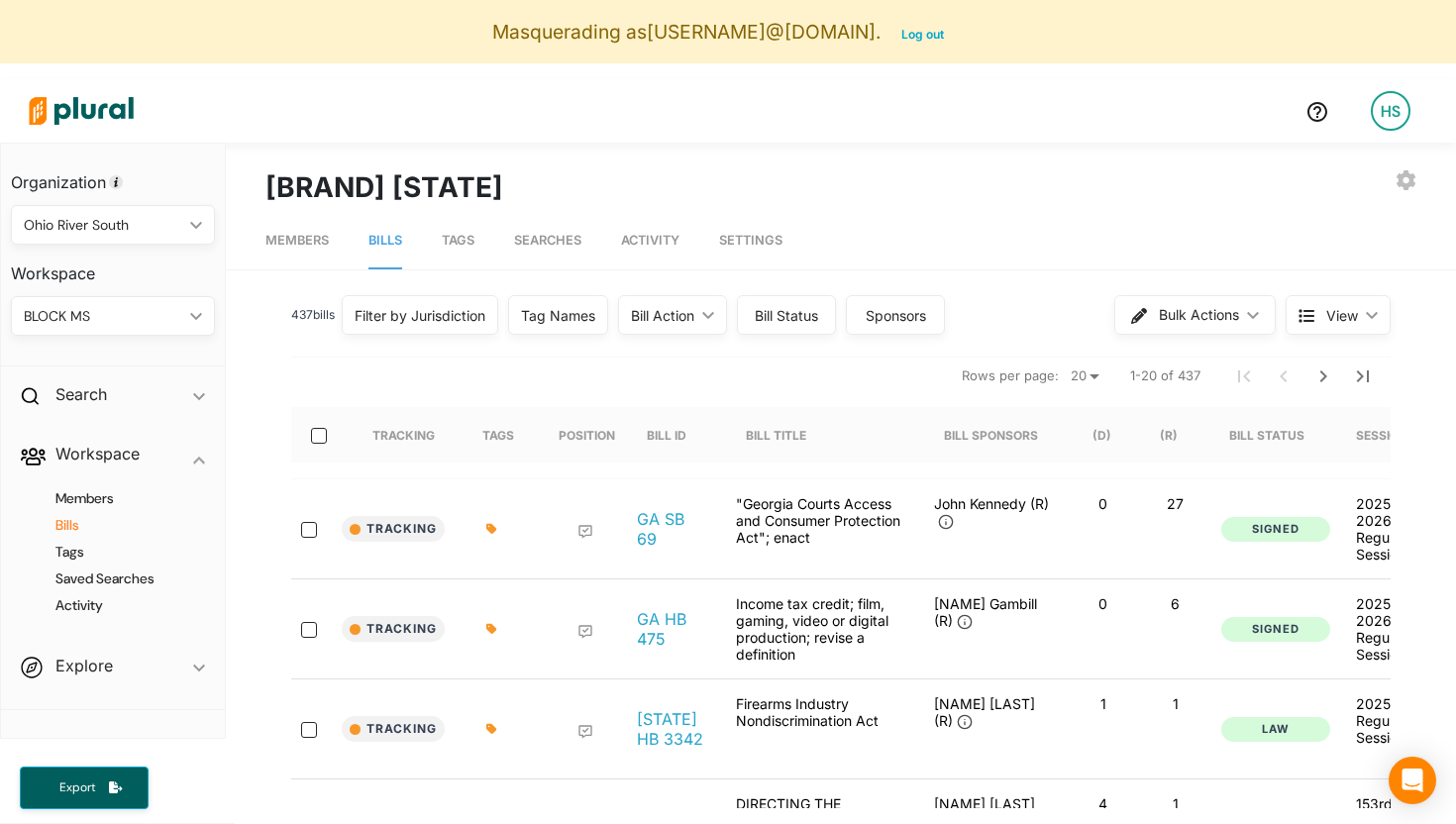 click on "Activity" at bounding box center (650, 240) 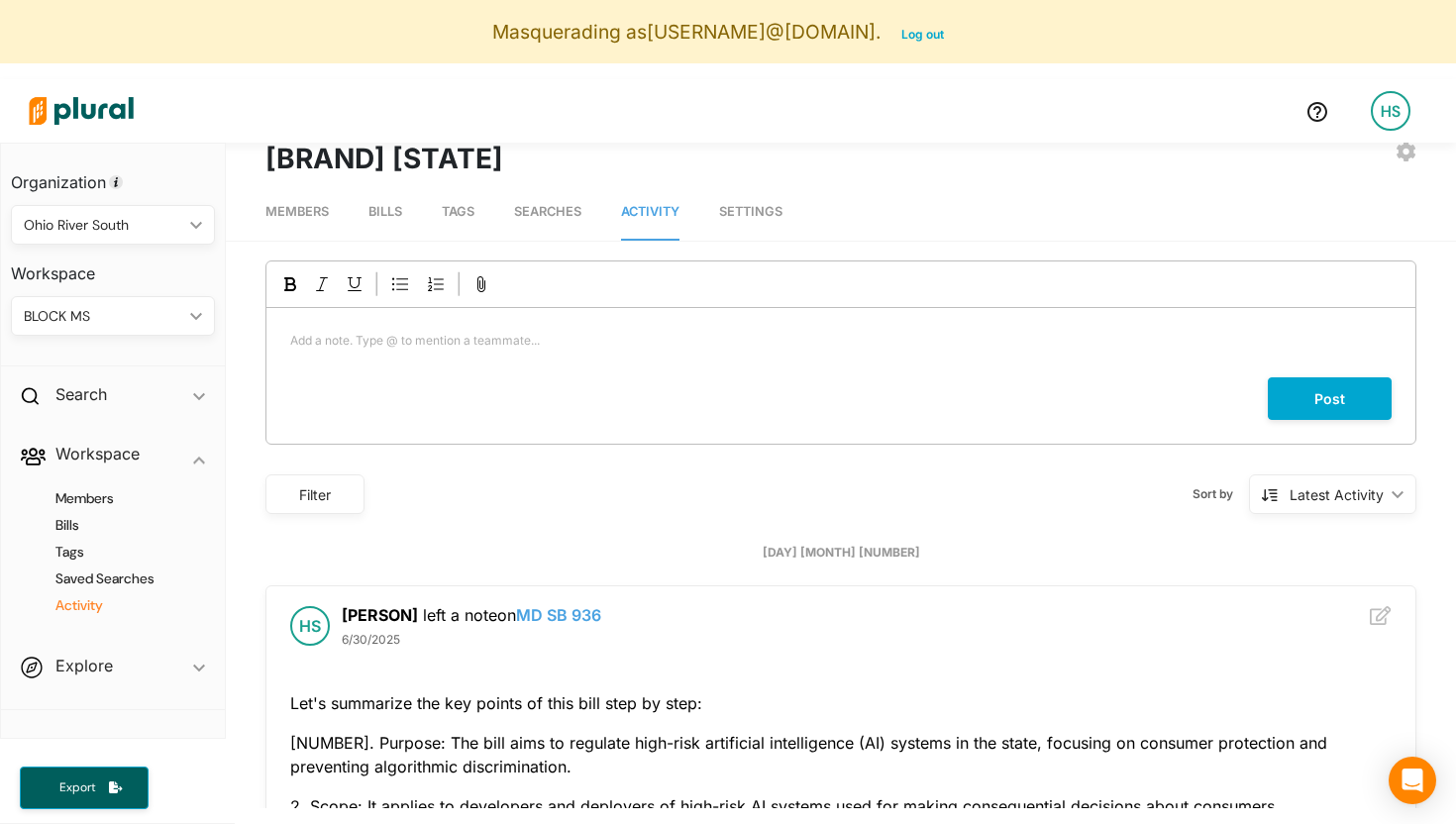 scroll, scrollTop: 33, scrollLeft: 0, axis: vertical 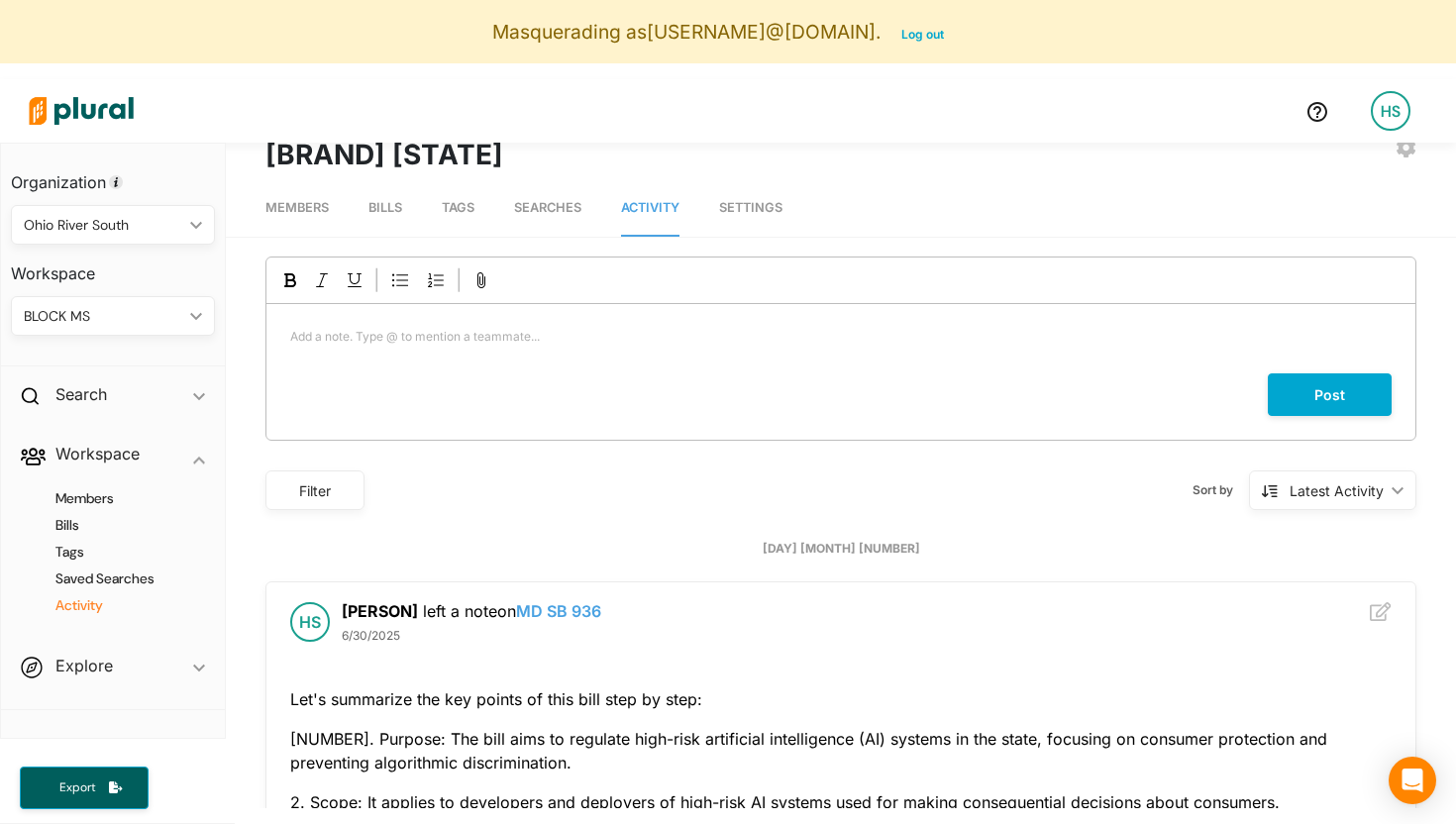 click on "Filter" at bounding box center (315, 490) 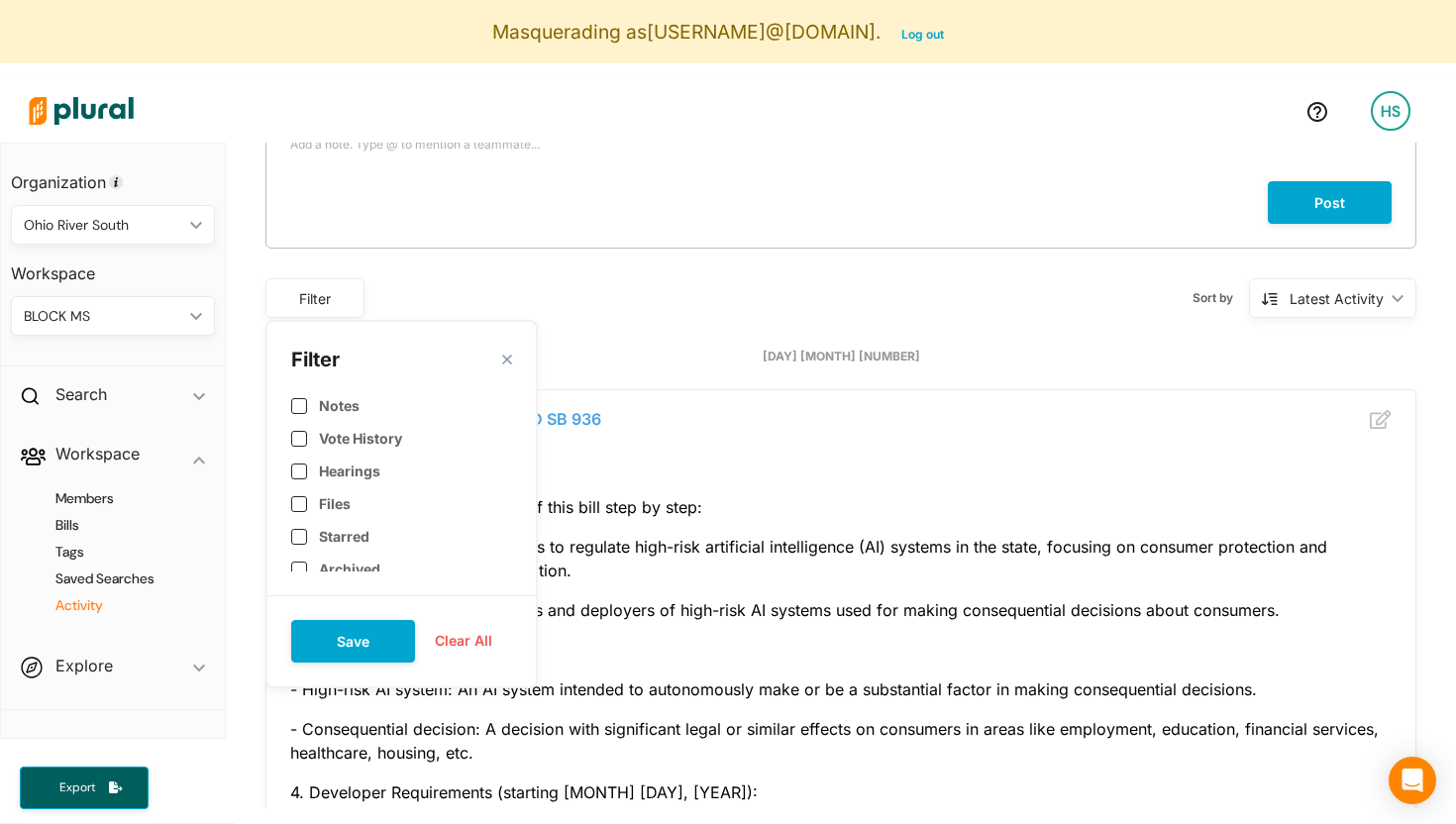 scroll, scrollTop: 226, scrollLeft: 0, axis: vertical 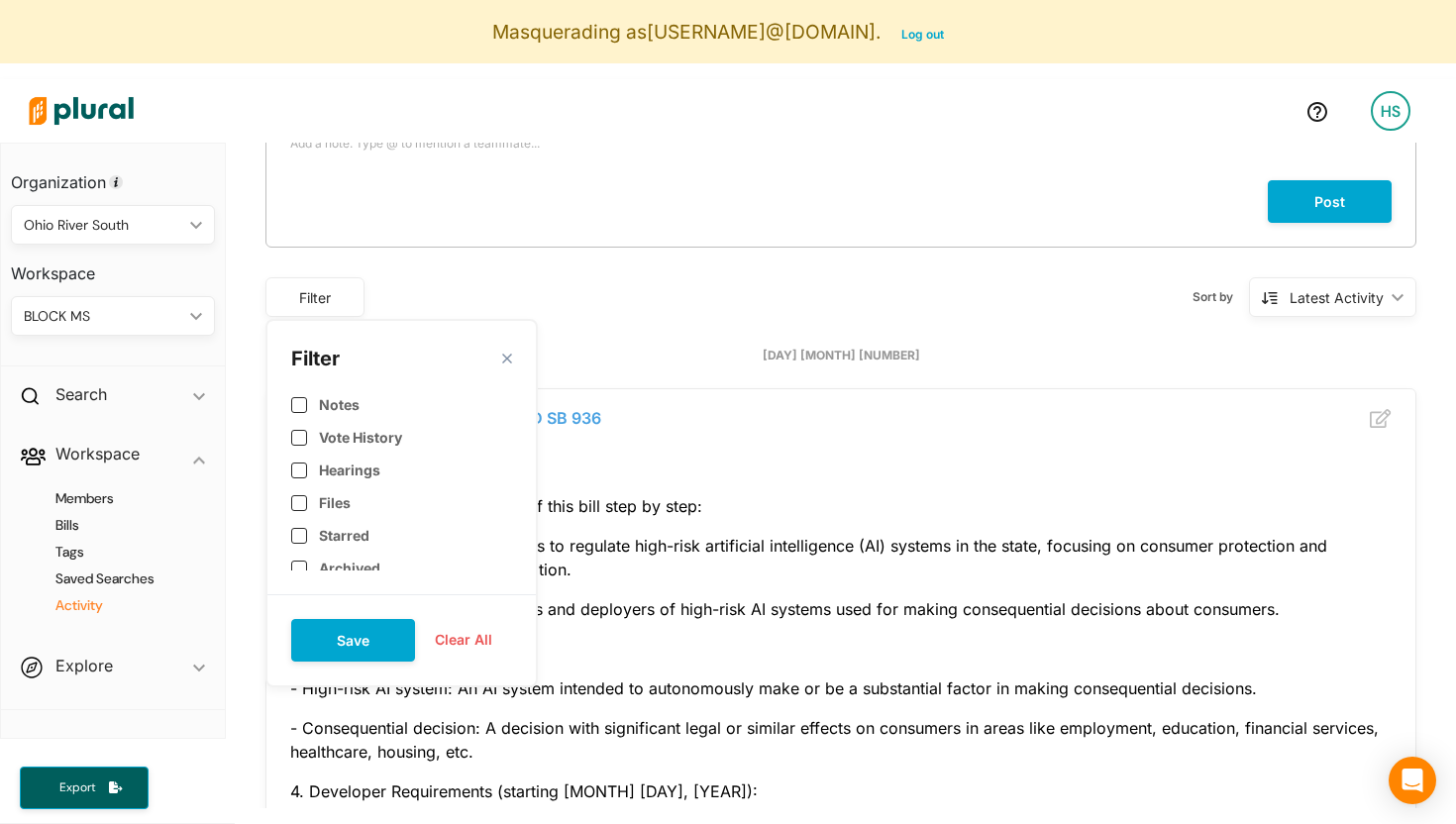 click 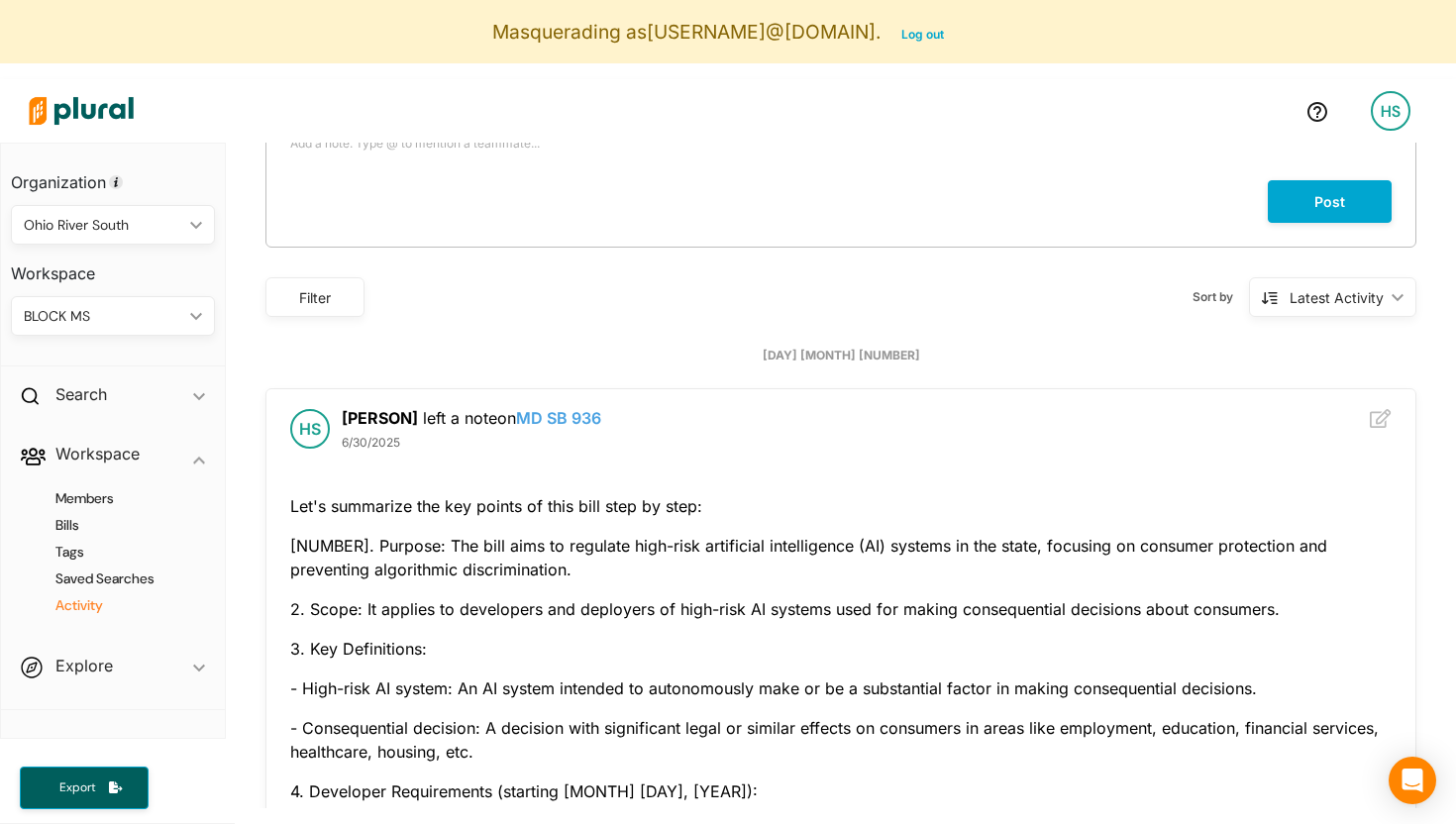 click 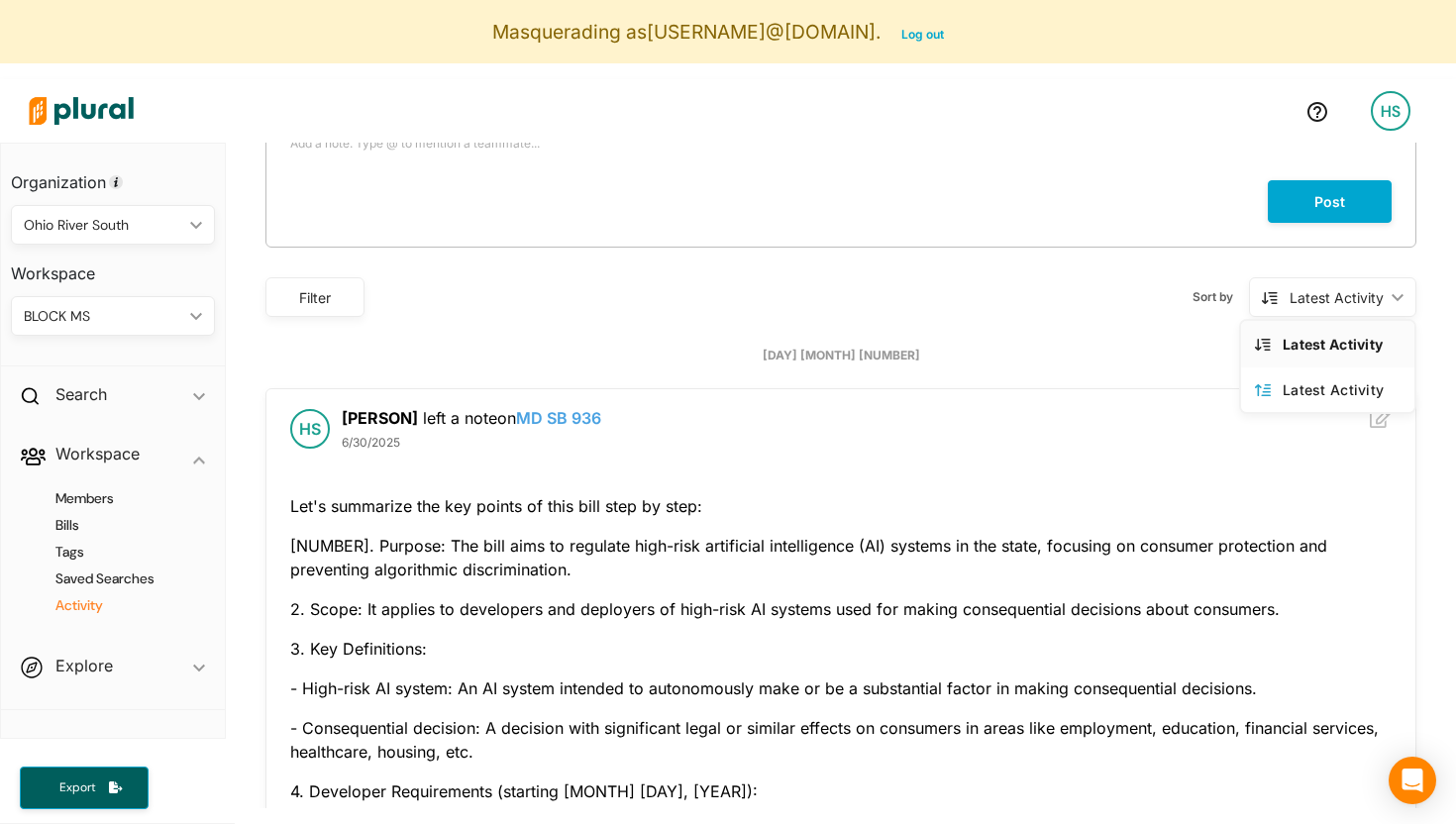 click 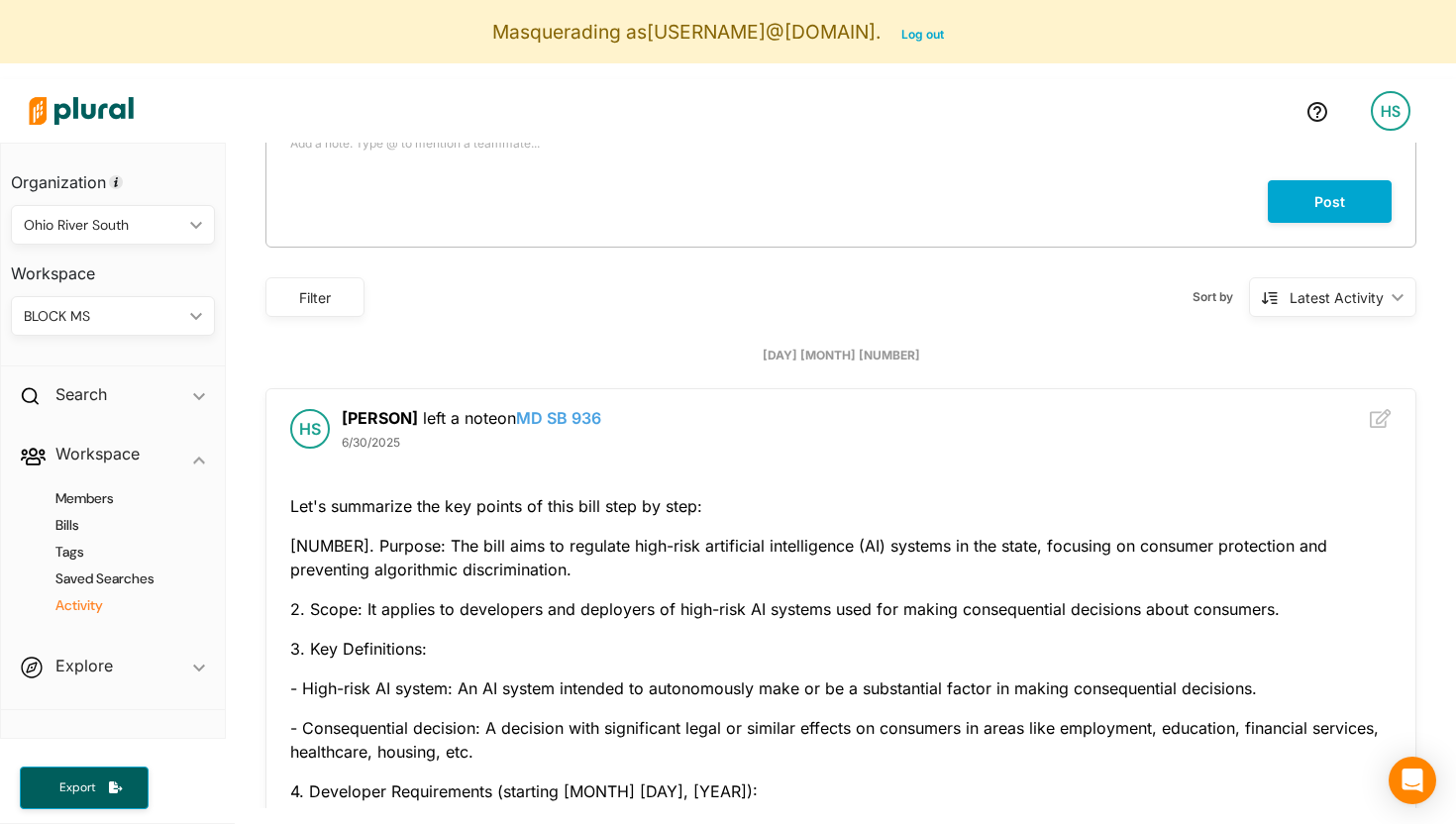 click on "[DAY] [MONTH] [NUMBER]" at bounding box center (841, 356) 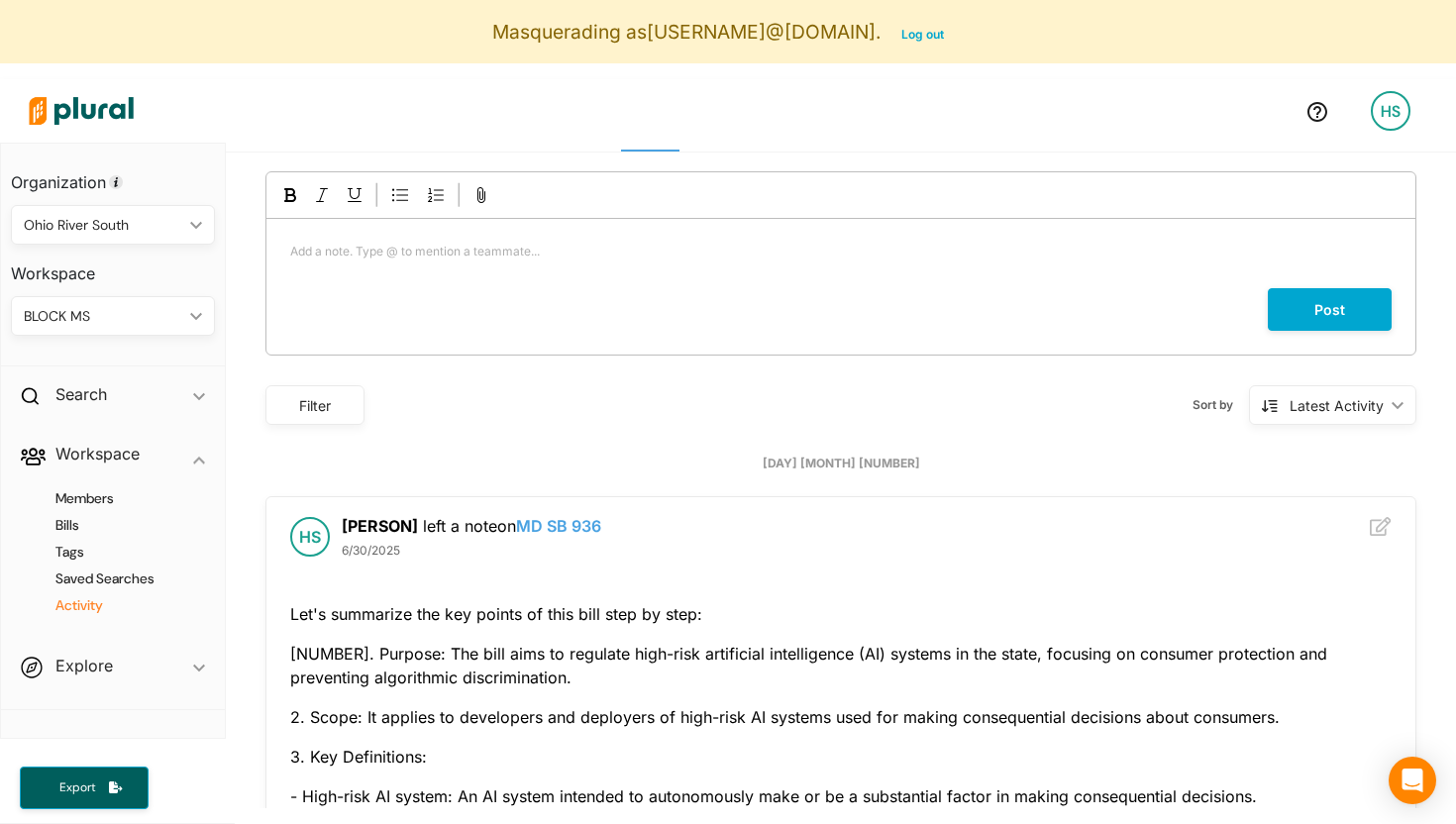 scroll, scrollTop: 0, scrollLeft: 0, axis: both 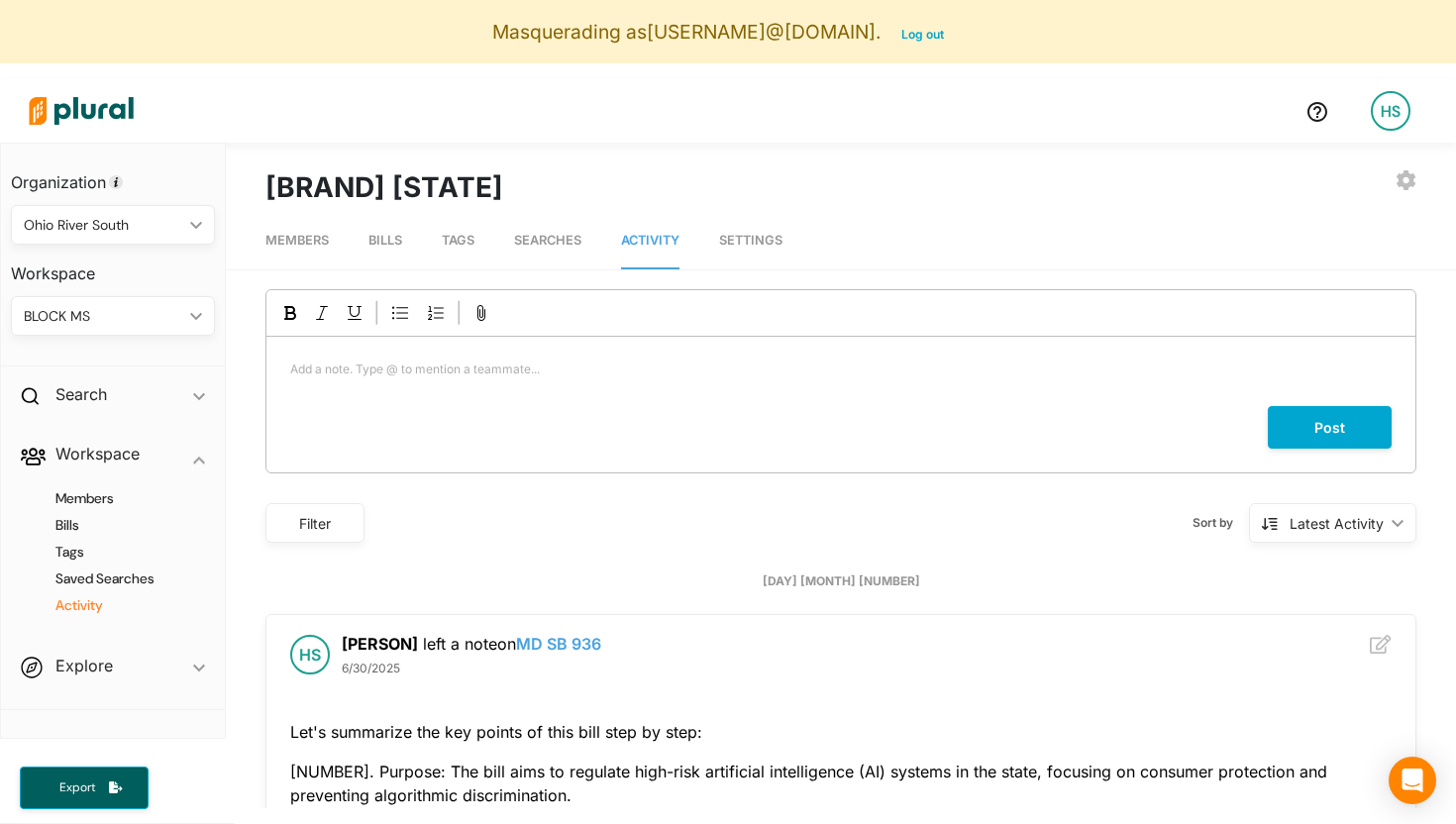 click on "Bills" at bounding box center [385, 240] 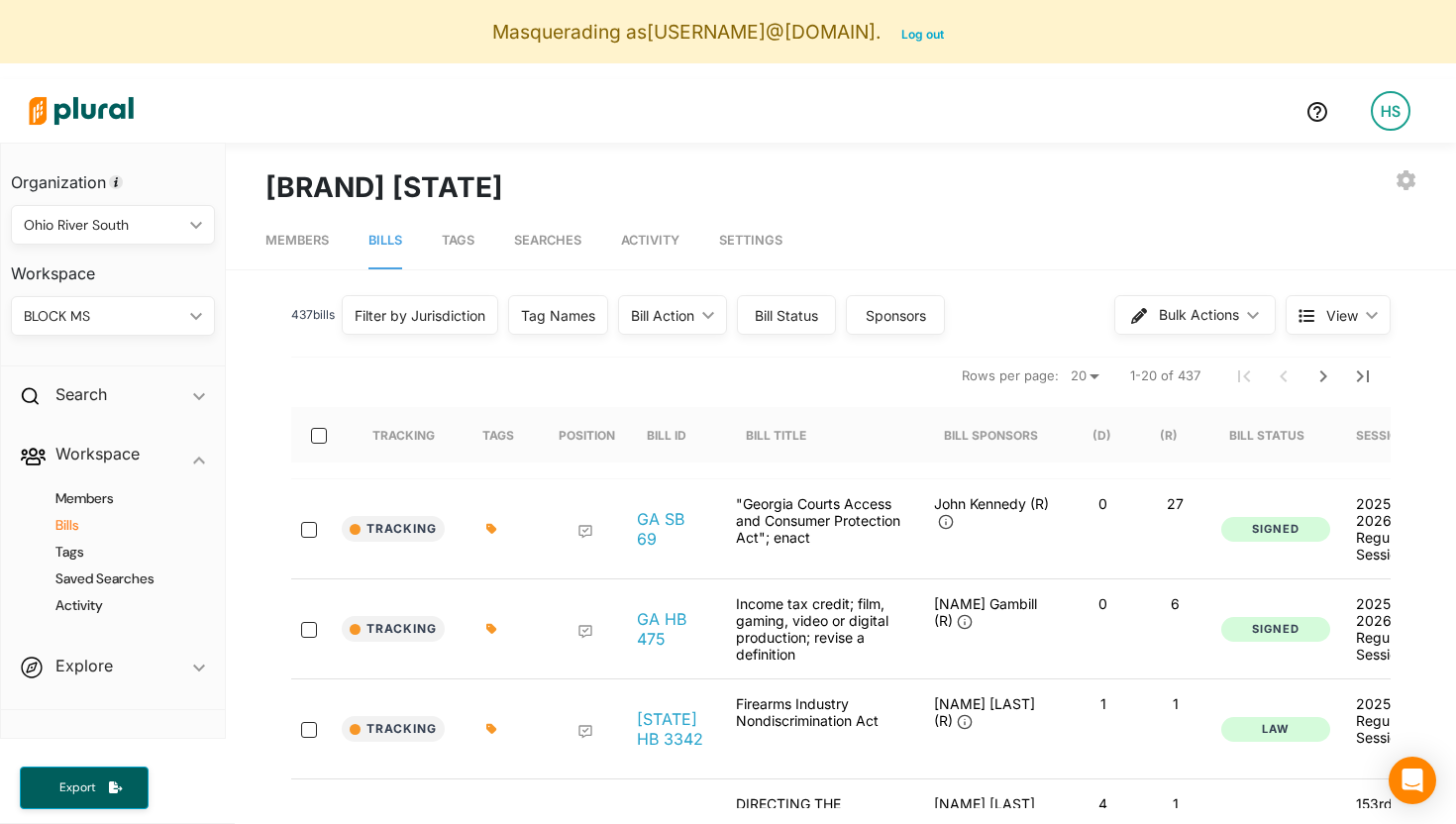 click on "Filter by Jurisdiction" at bounding box center (420, 315) 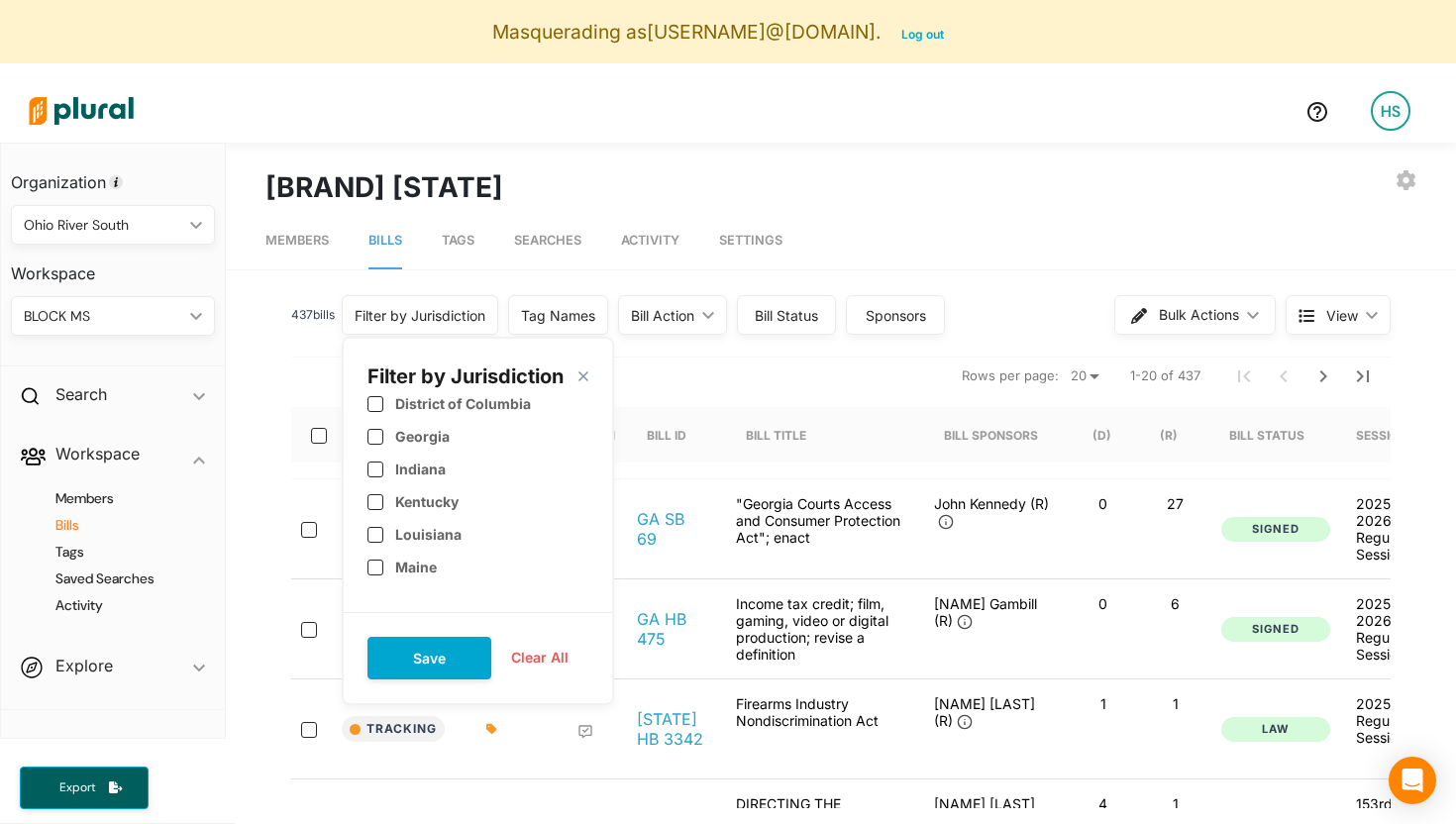scroll, scrollTop: 155, scrollLeft: 0, axis: vertical 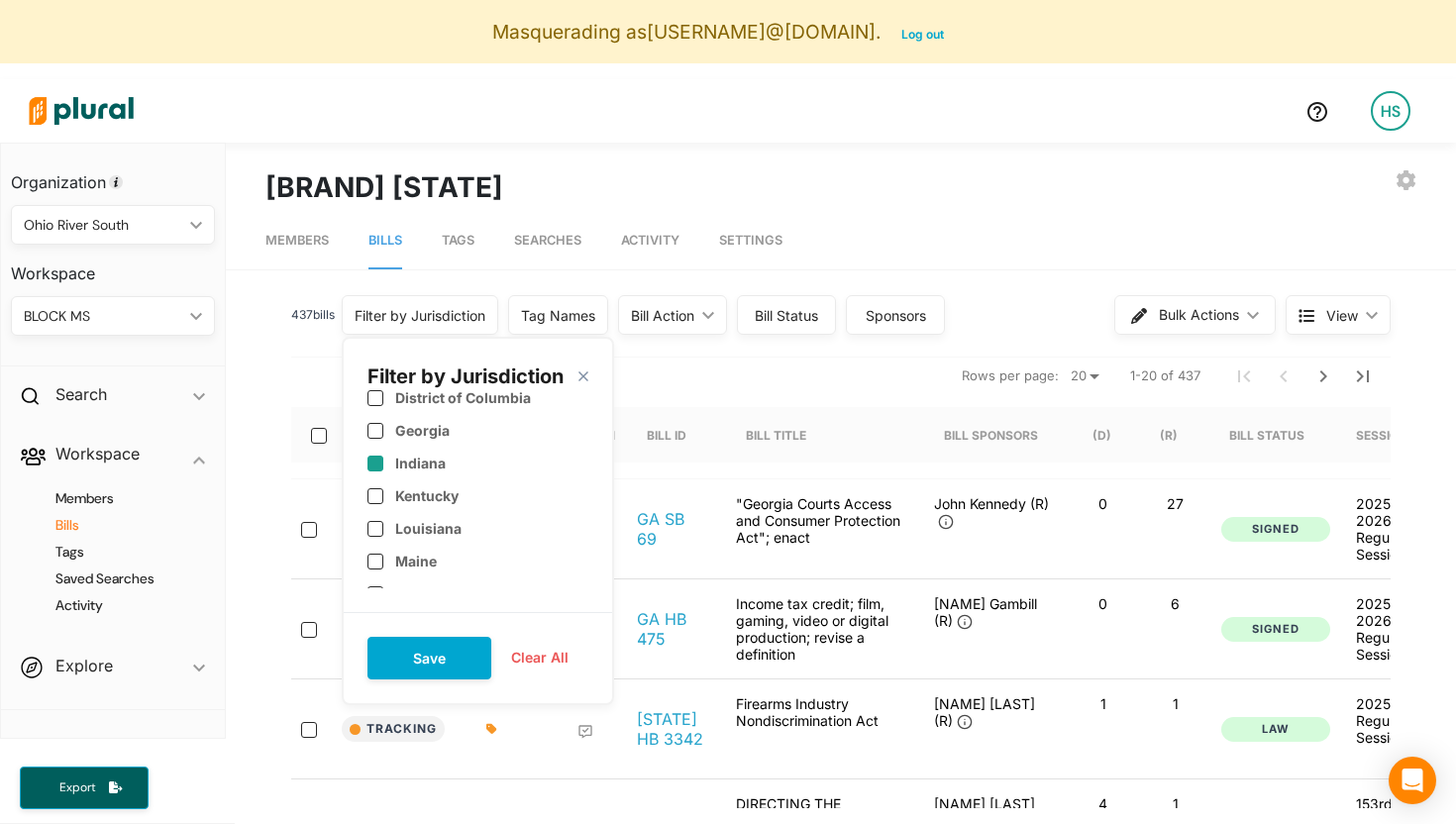 click on "Indiana" at bounding box center (420, 463) 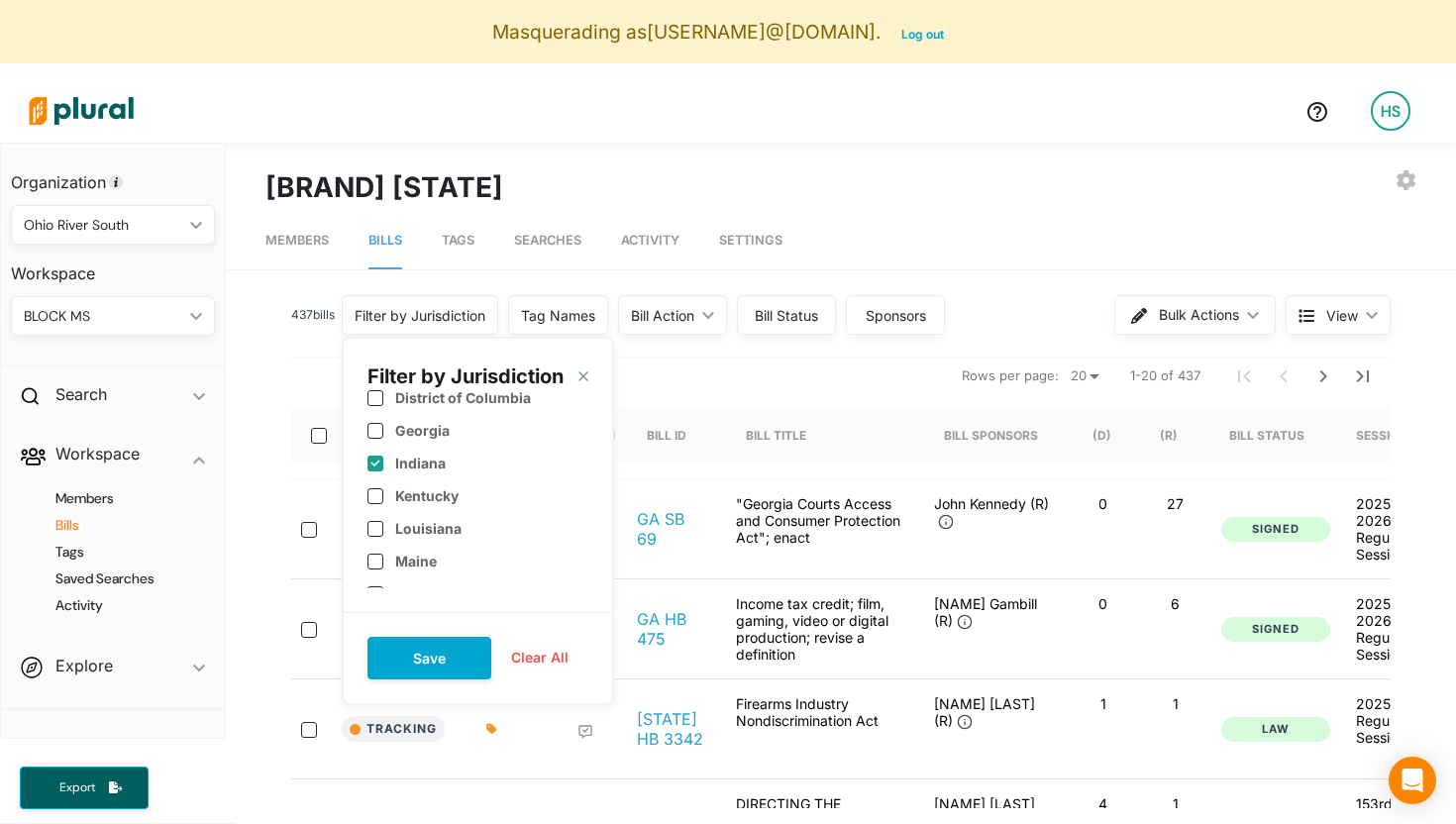 checkbox on "true" 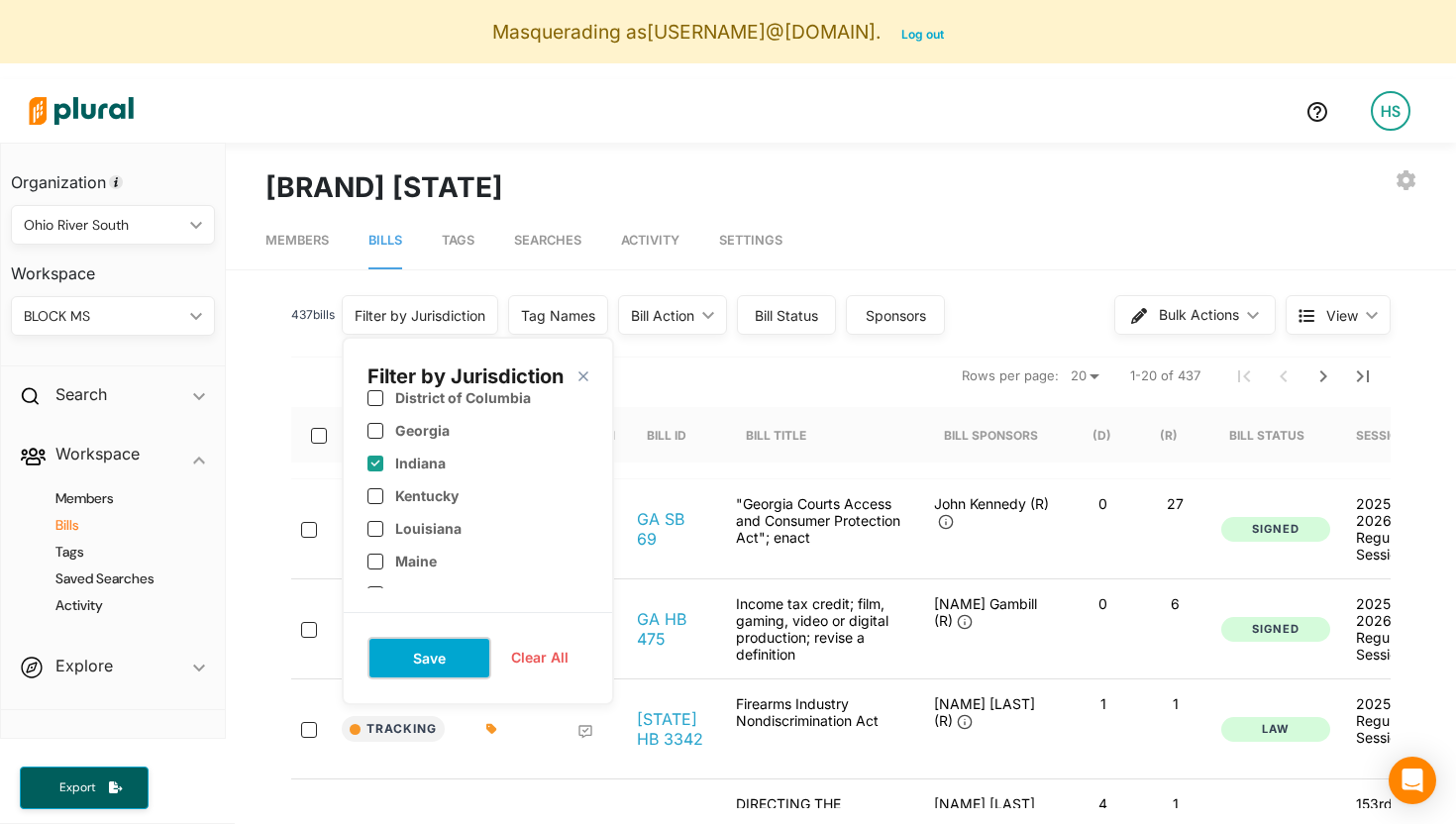 click on "Save" at bounding box center (429, 658) 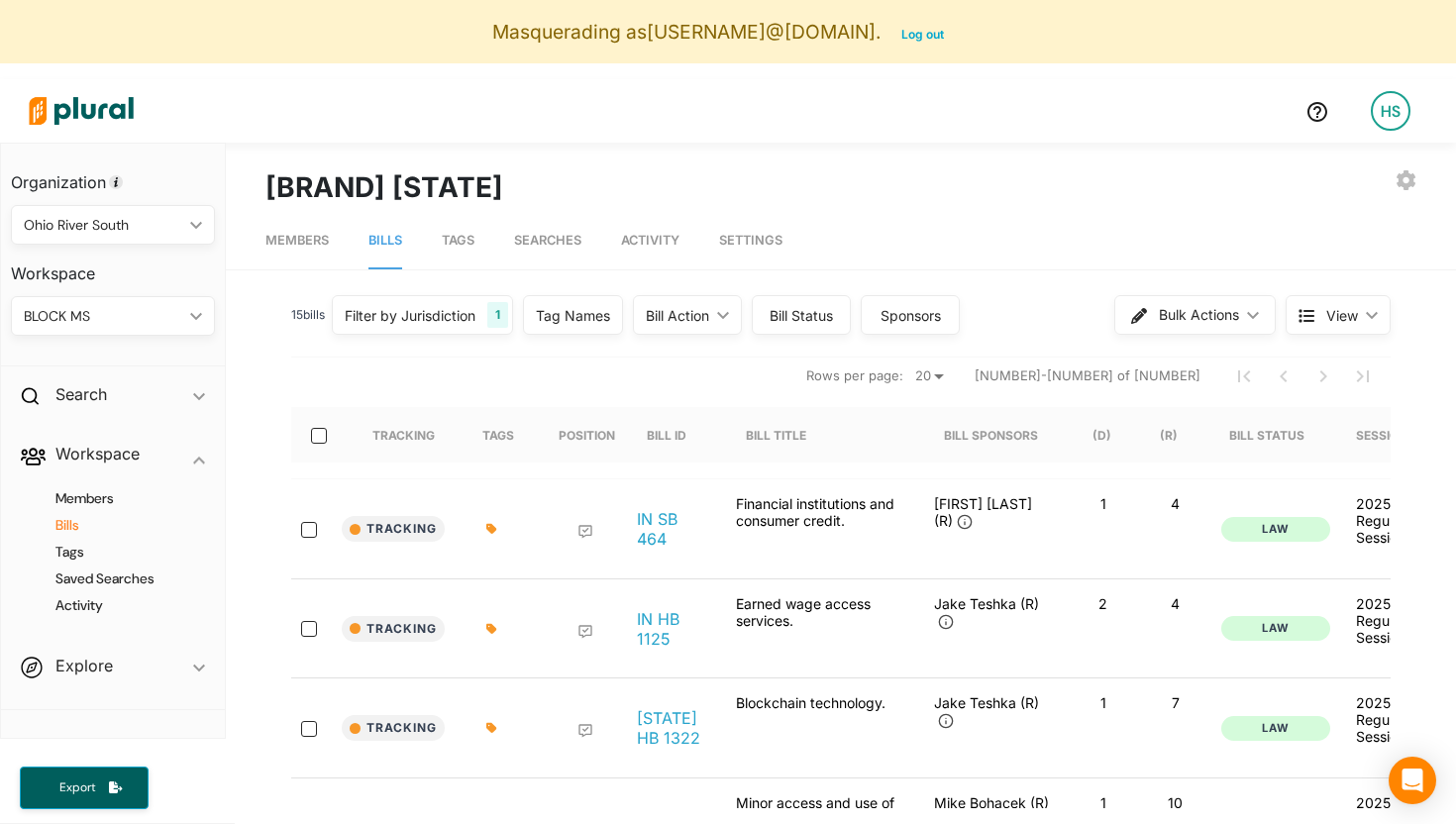click on "Tags" at bounding box center (458, 240) 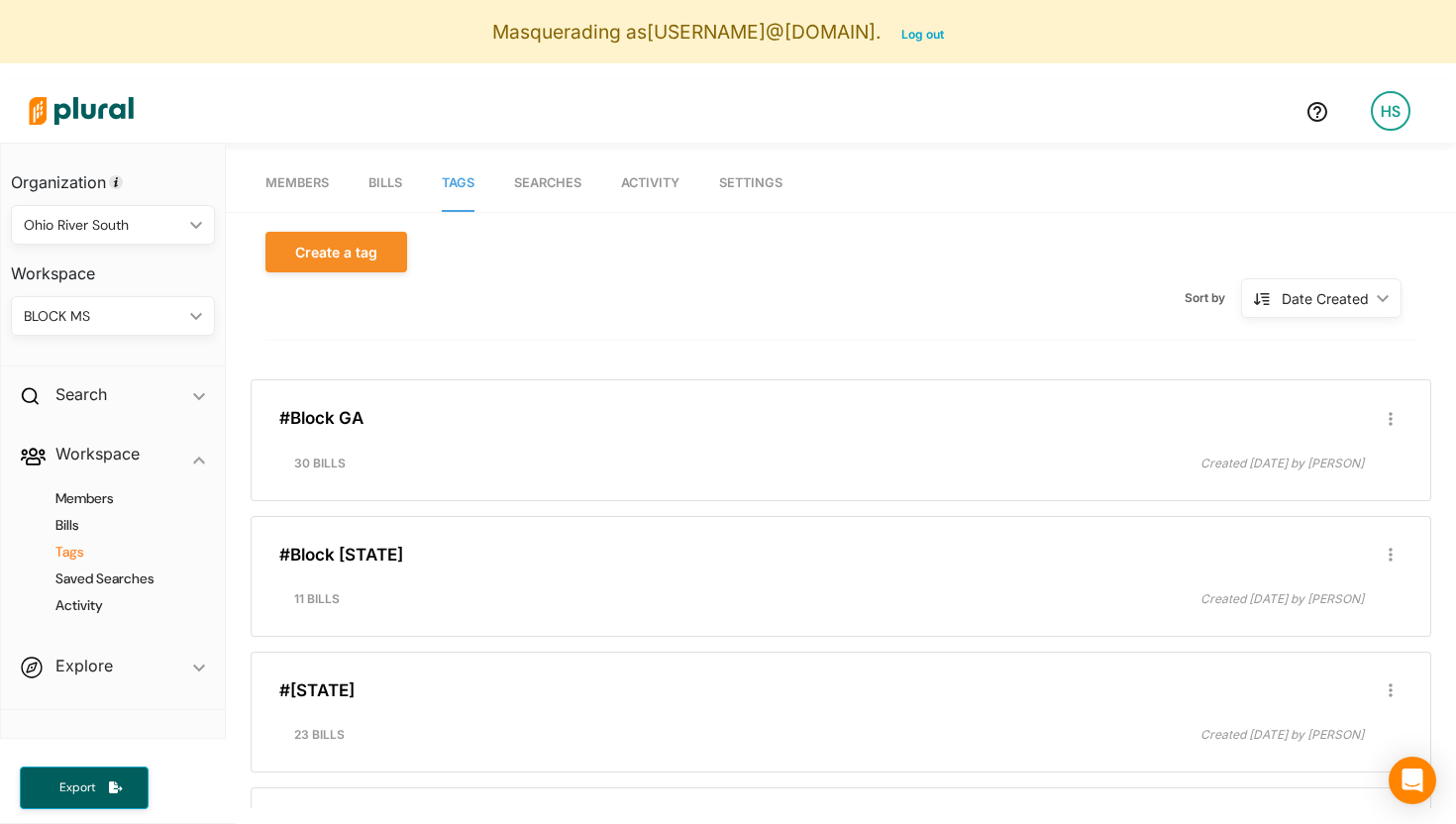 scroll, scrollTop: 0, scrollLeft: 0, axis: both 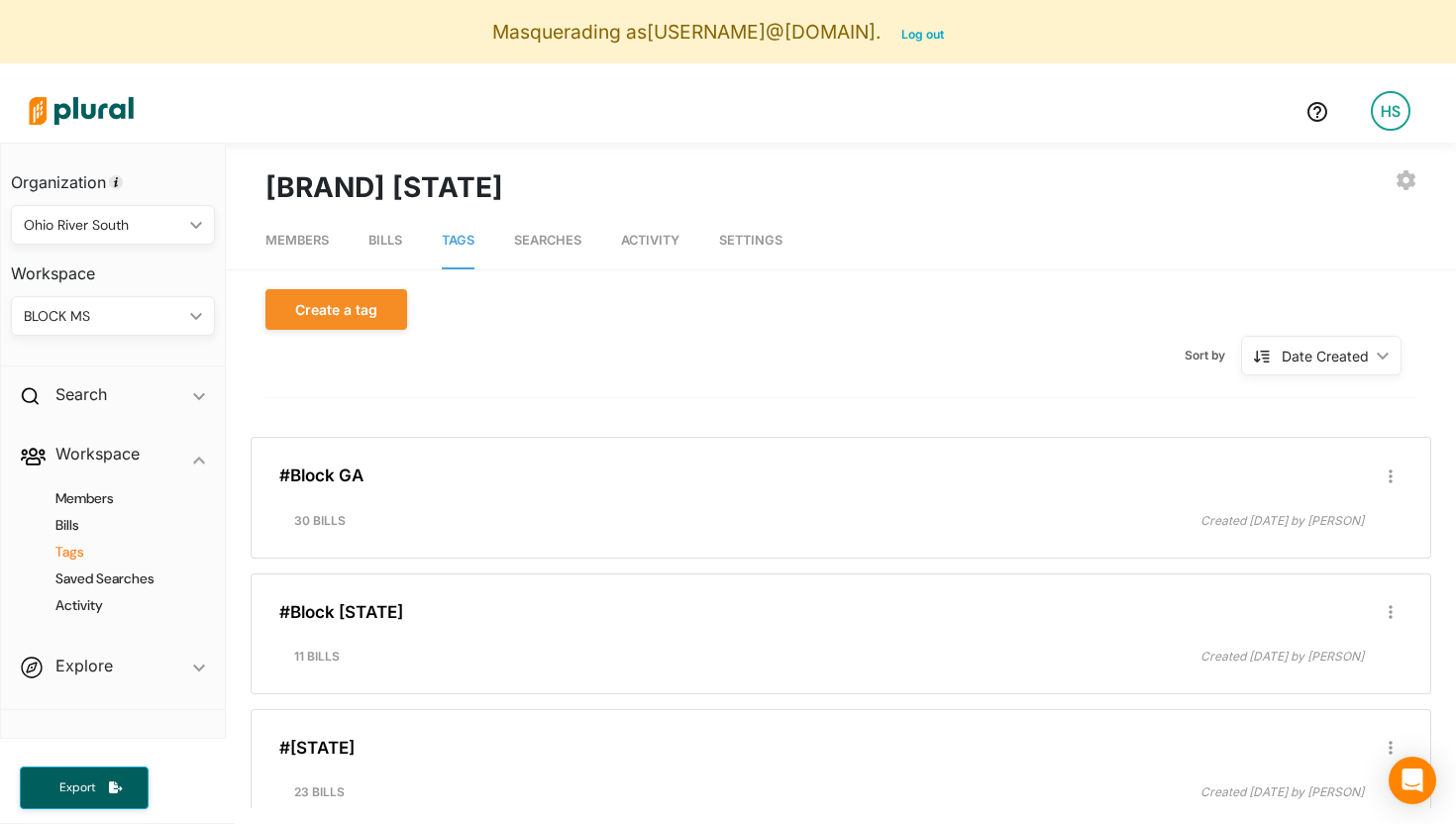 click on "Bills" at bounding box center (385, 241) 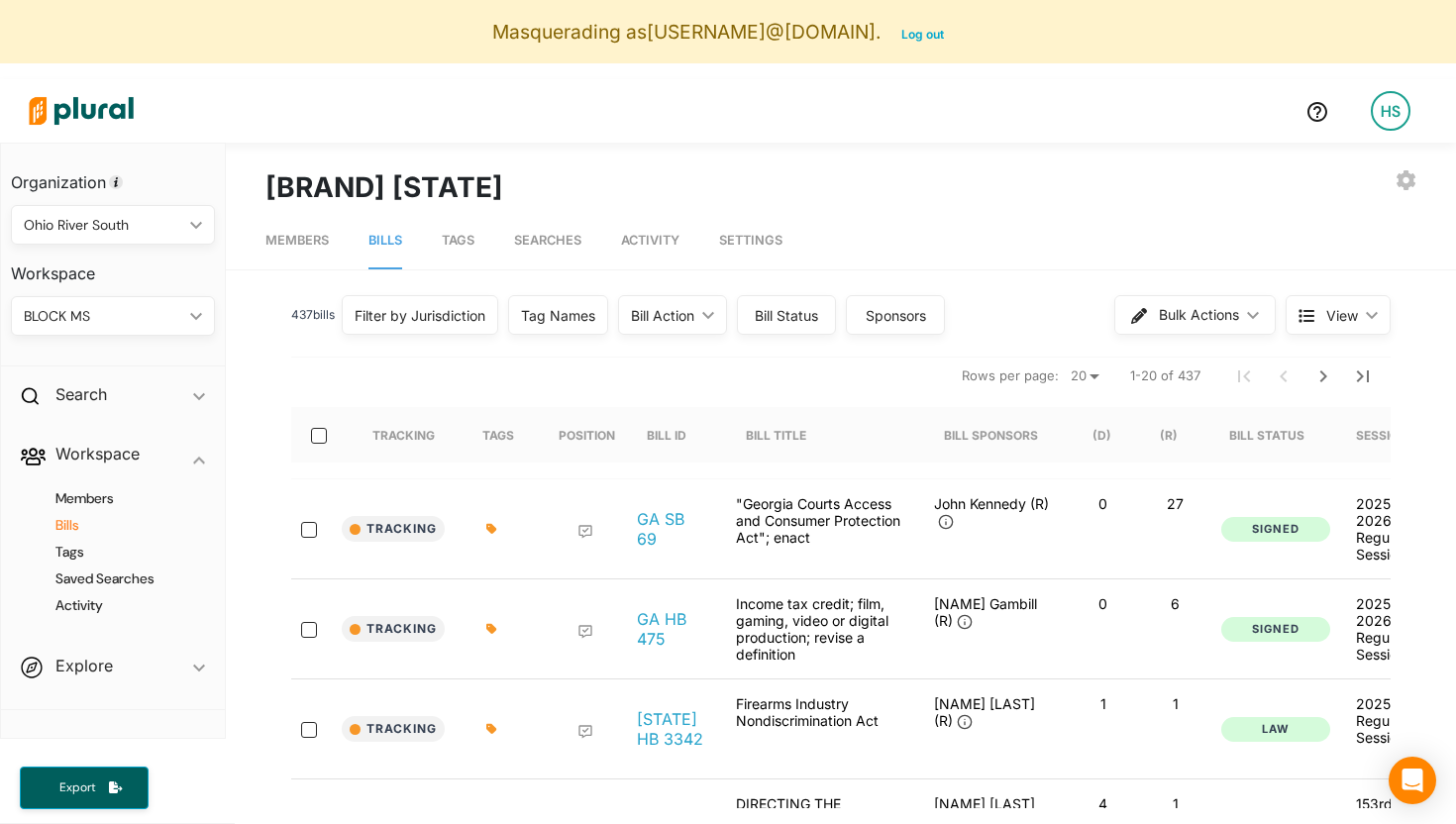 click on "Filter by Jurisdiction" at bounding box center [420, 315] 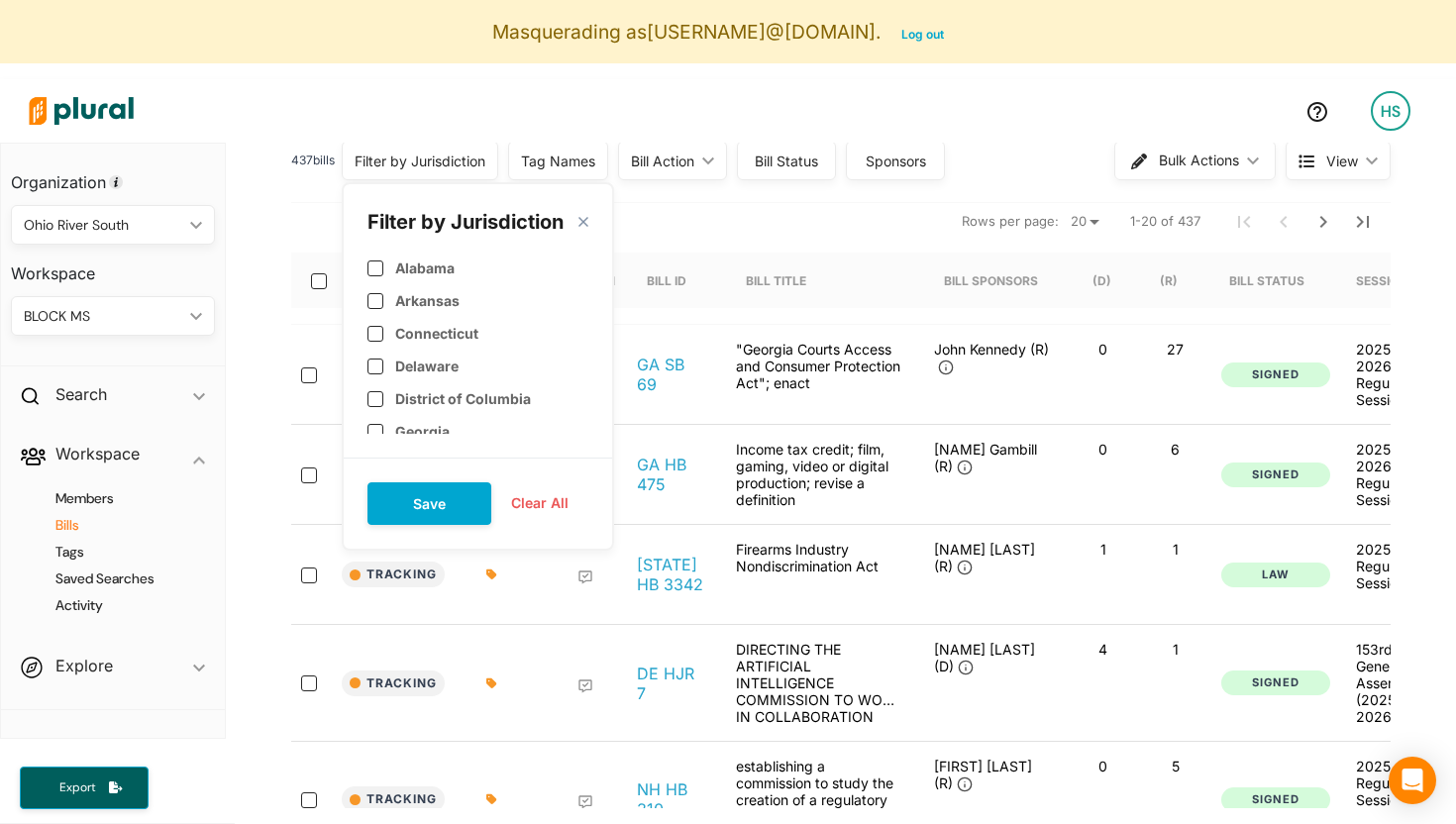 scroll, scrollTop: 193, scrollLeft: 0, axis: vertical 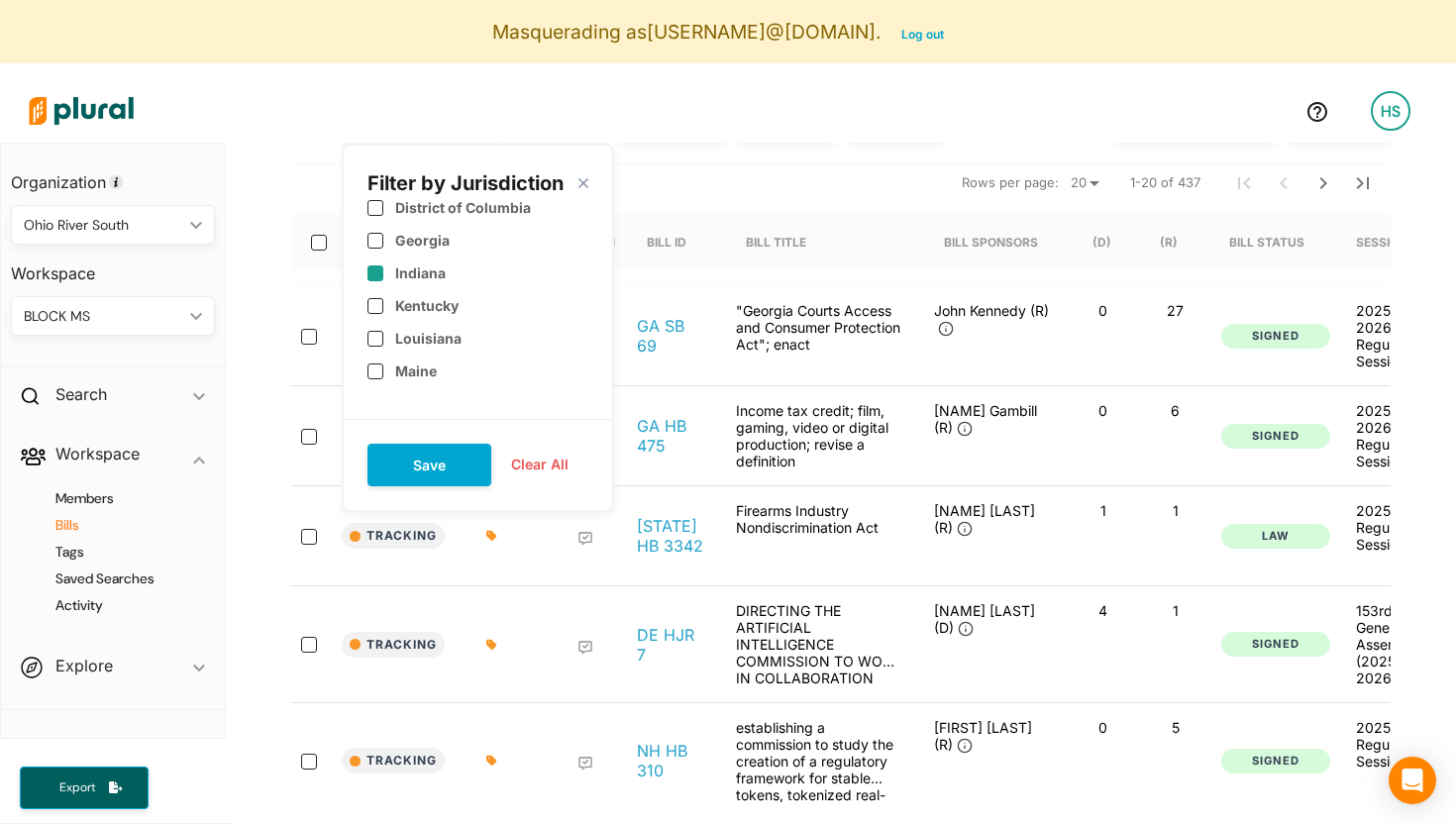 click on "Indiana" at bounding box center (420, 272) 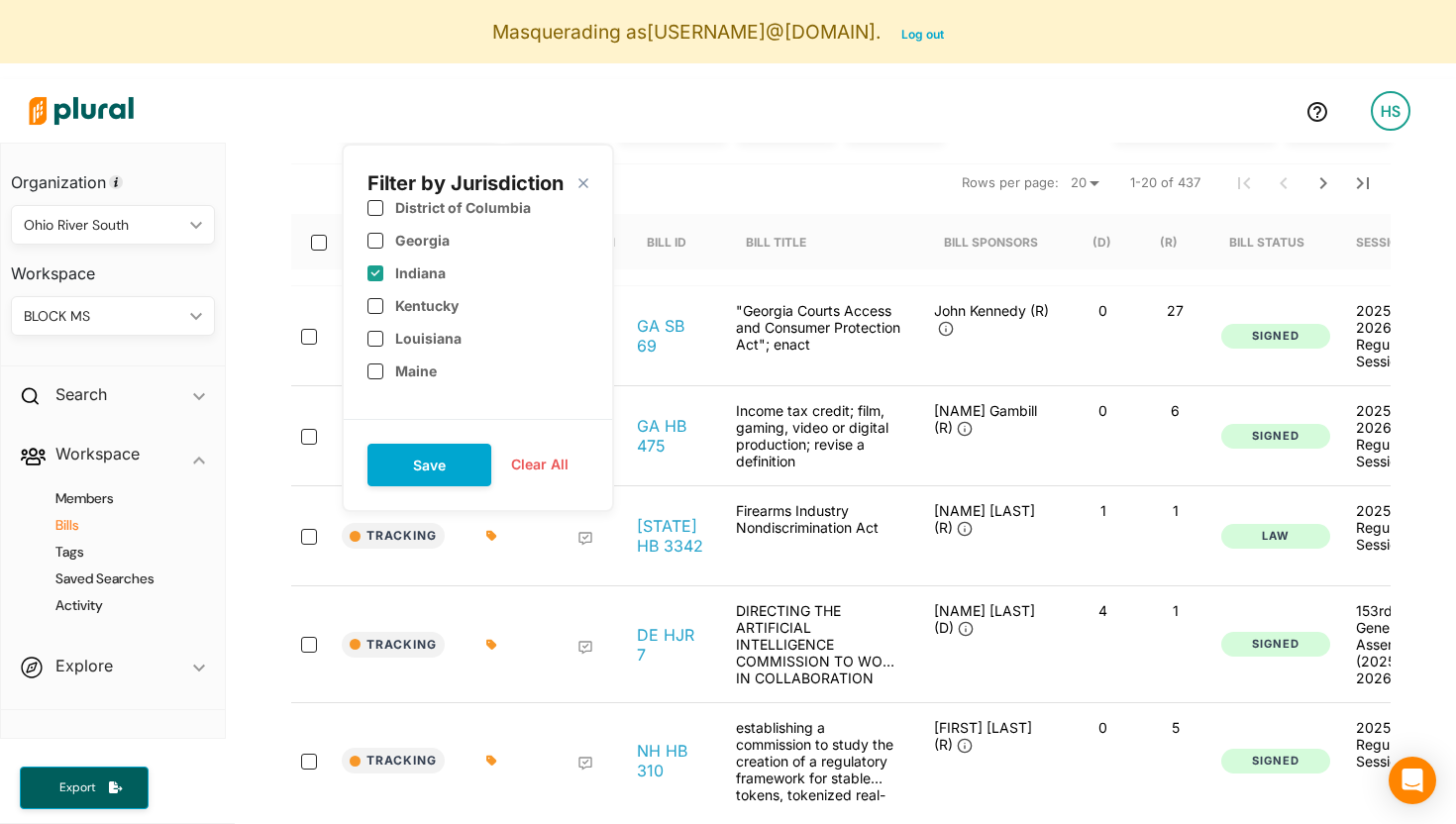 checkbox on "true" 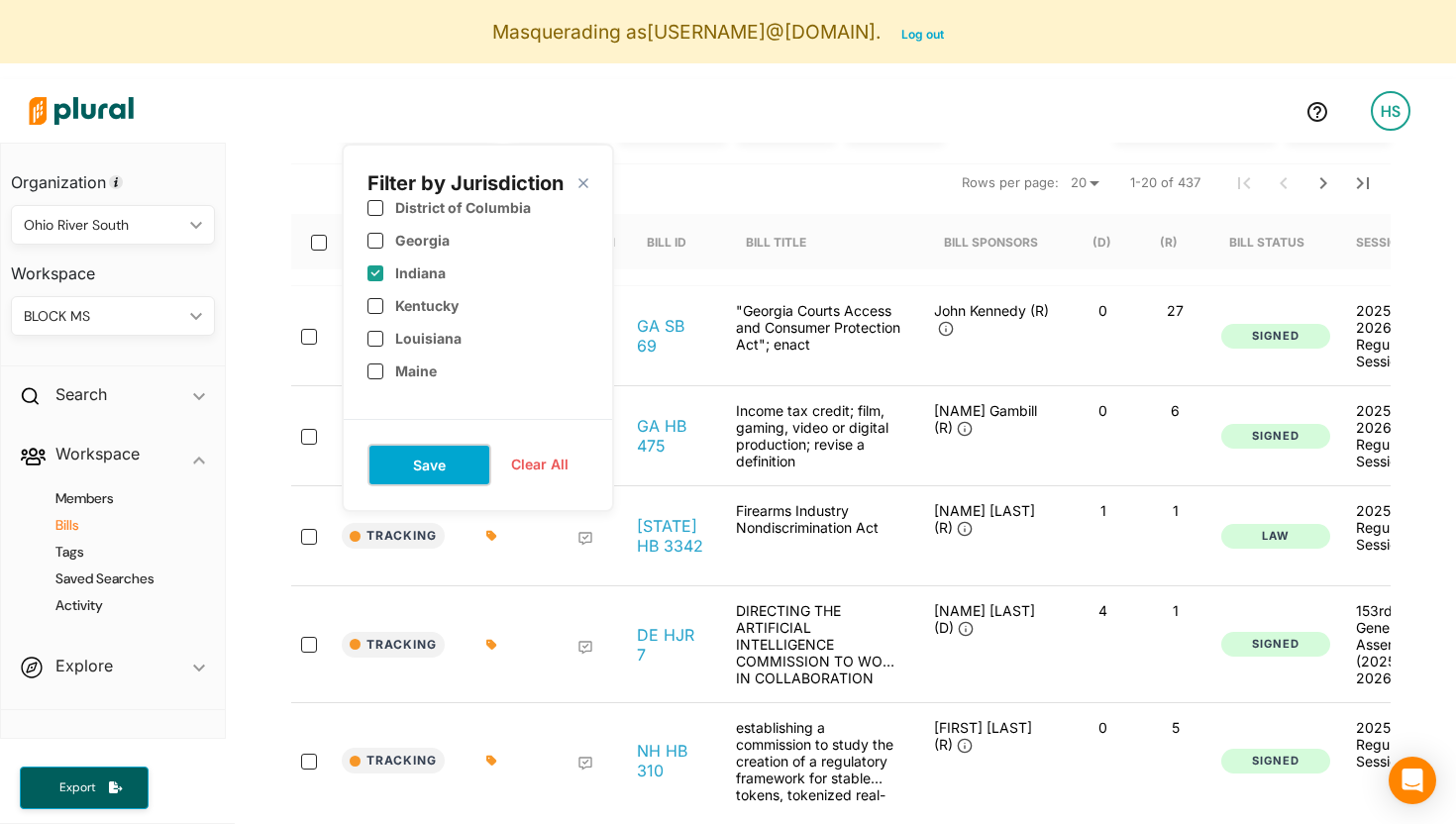 click on "Save" at bounding box center (429, 464) 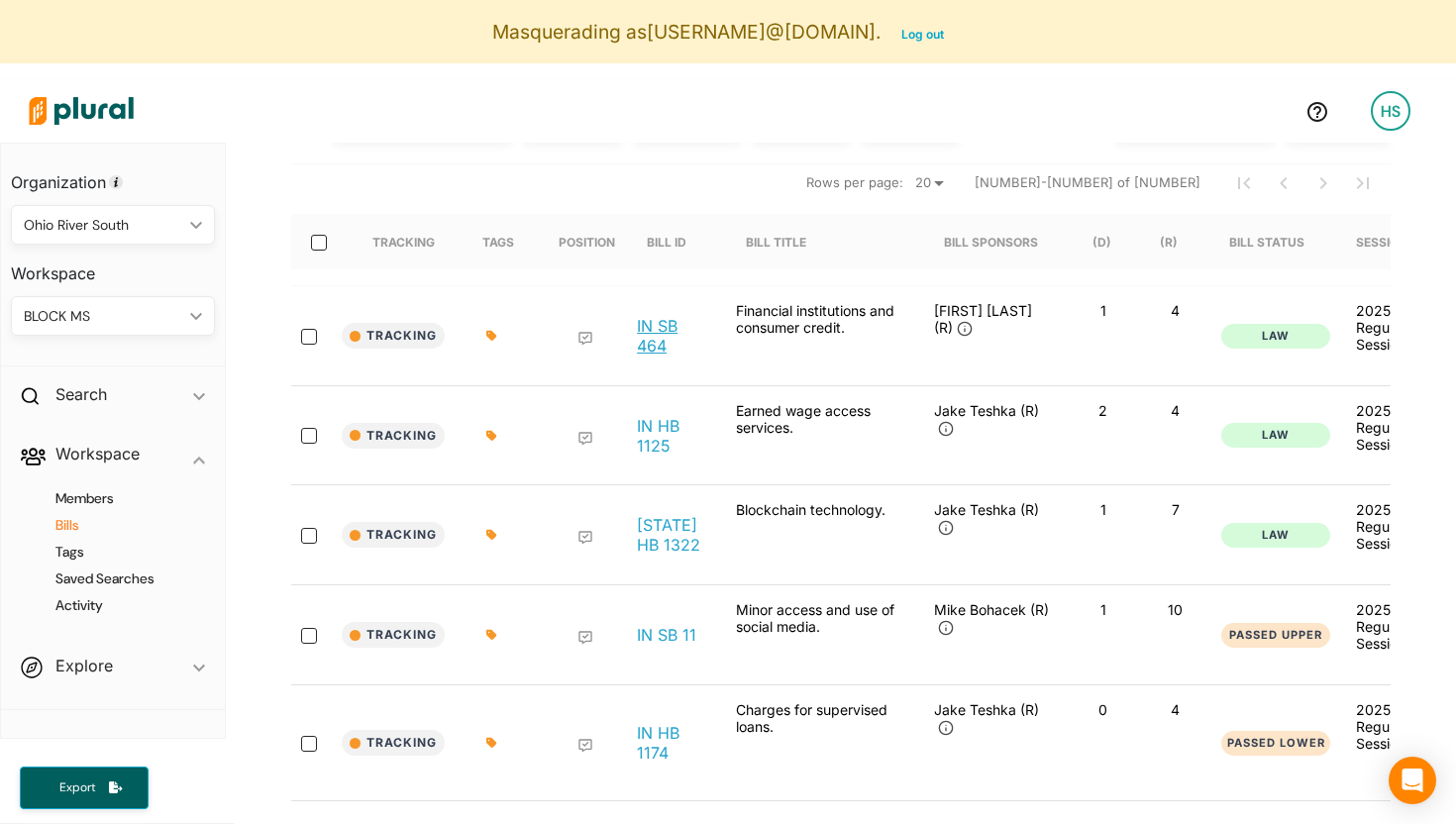 click on "IN SB 464" at bounding box center [671, 336] 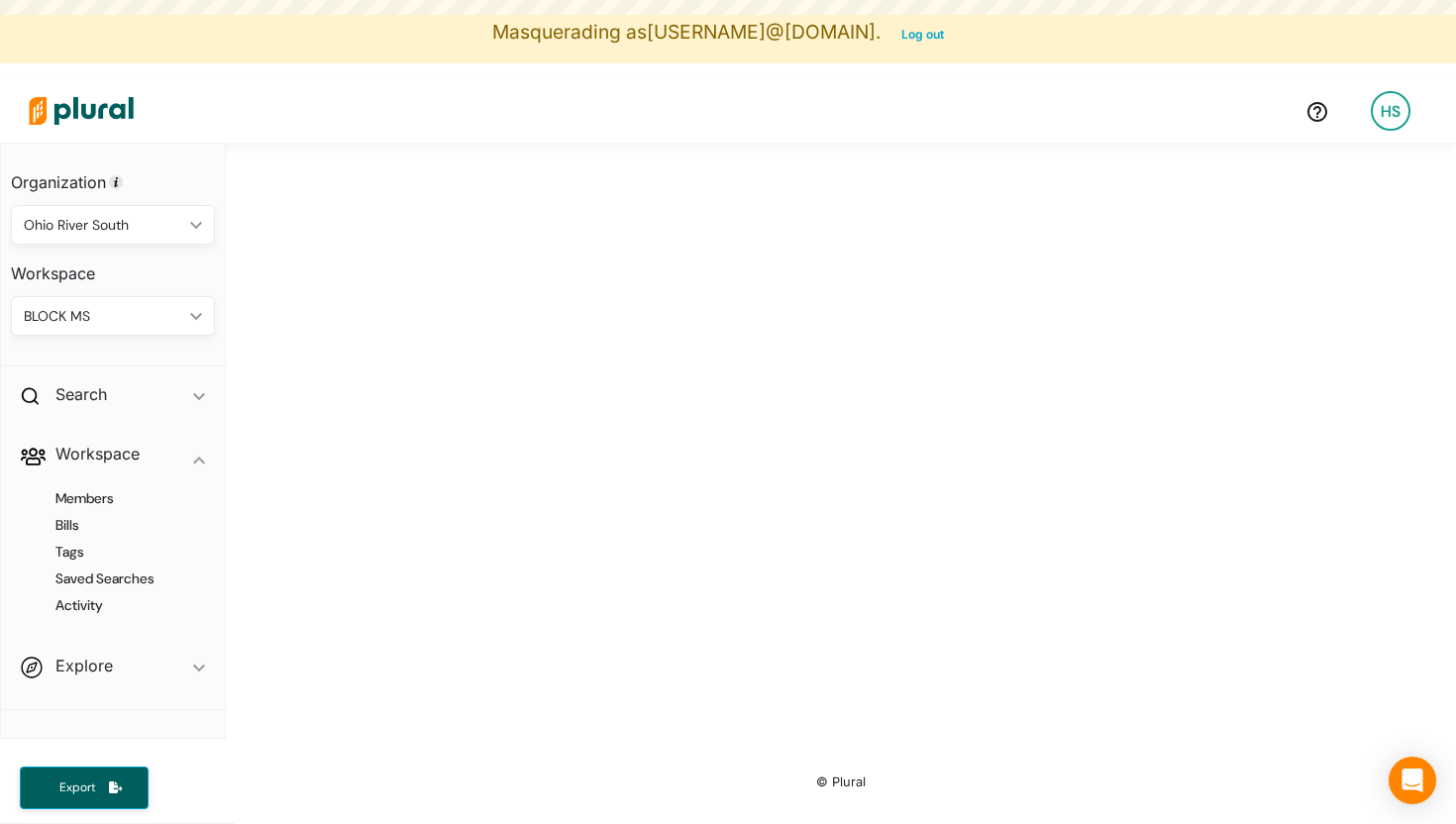 scroll, scrollTop: 0, scrollLeft: 0, axis: both 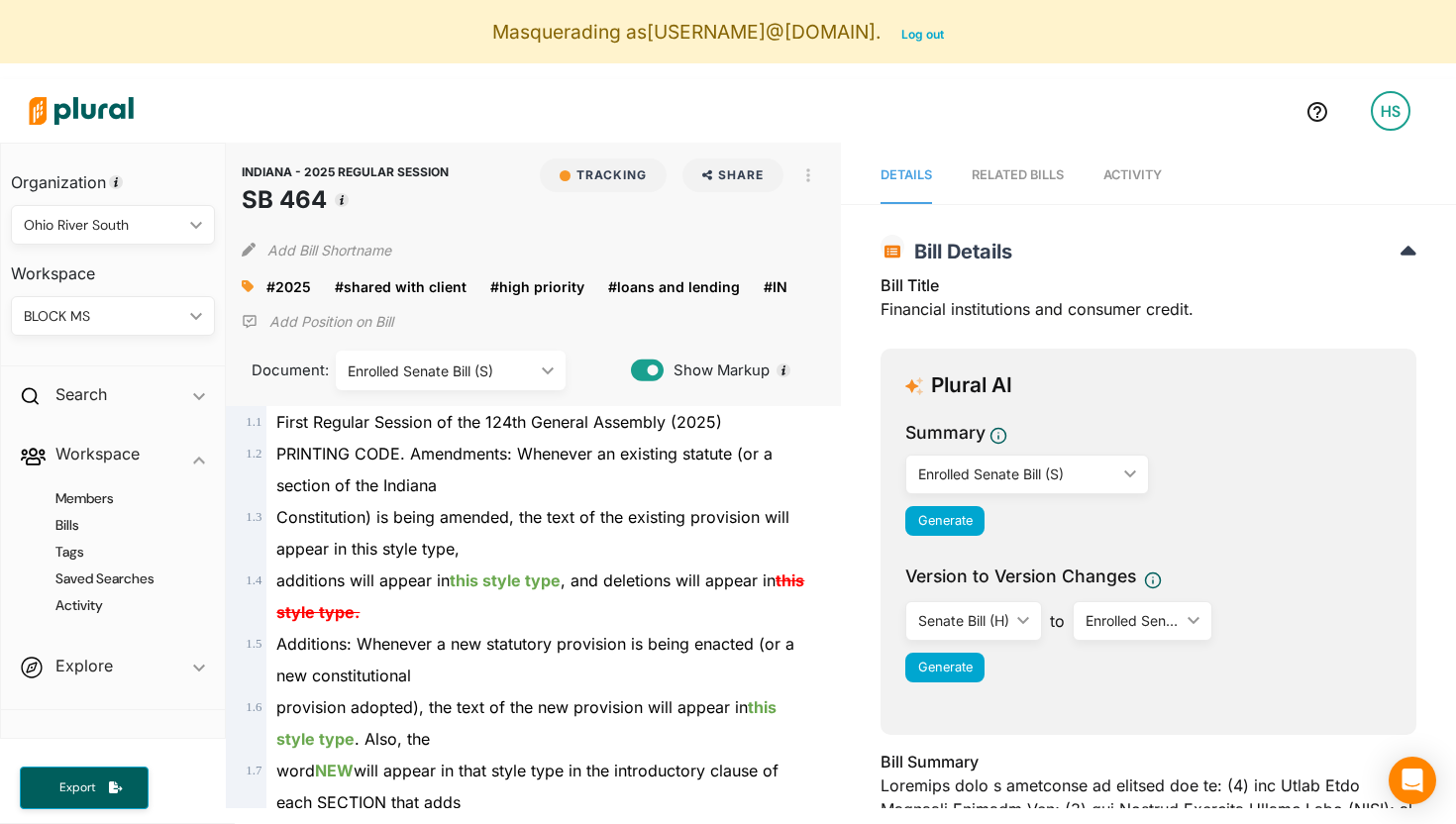 click on "Activity" at bounding box center (1132, 174) 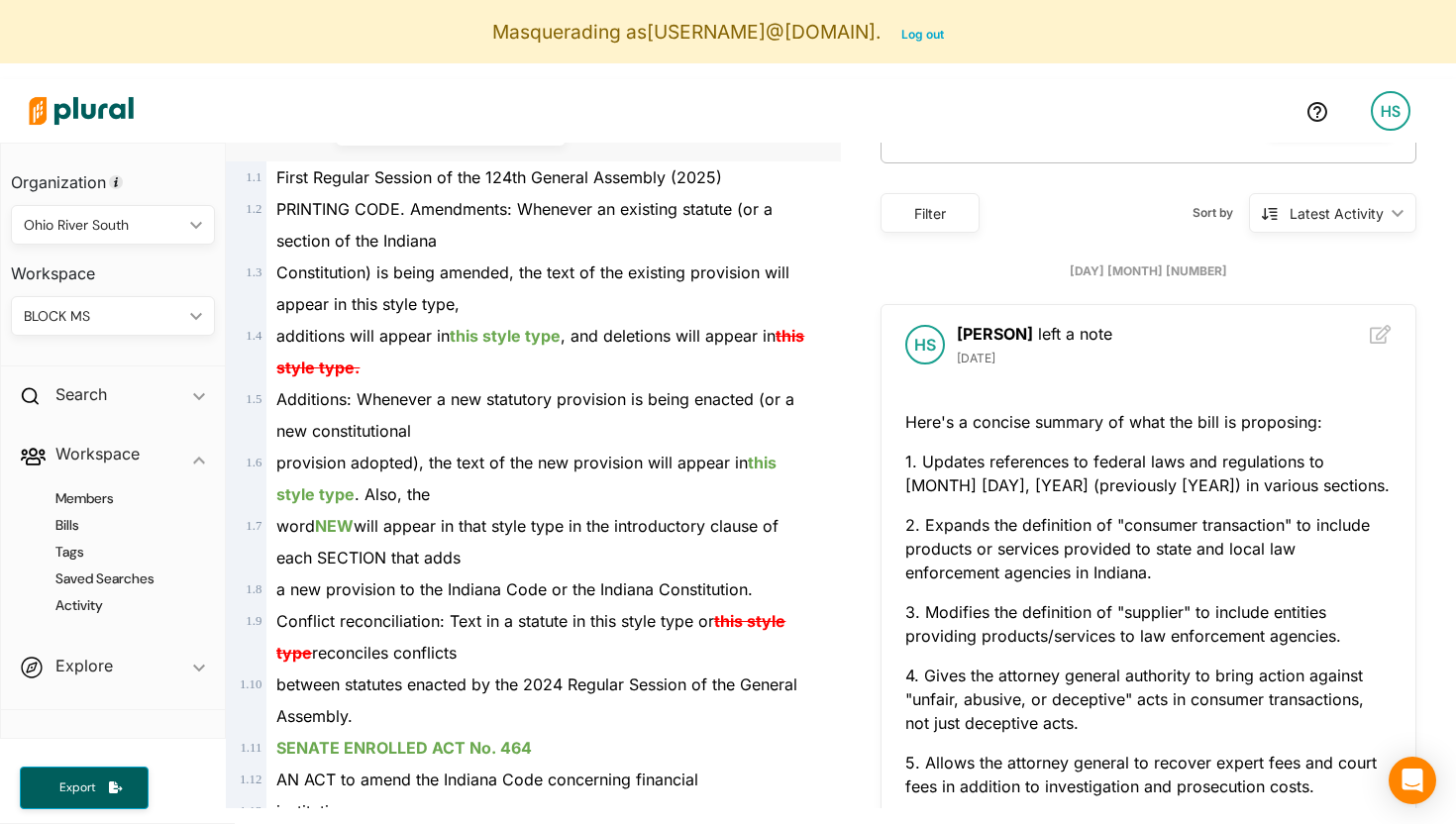 scroll, scrollTop: 0, scrollLeft: 0, axis: both 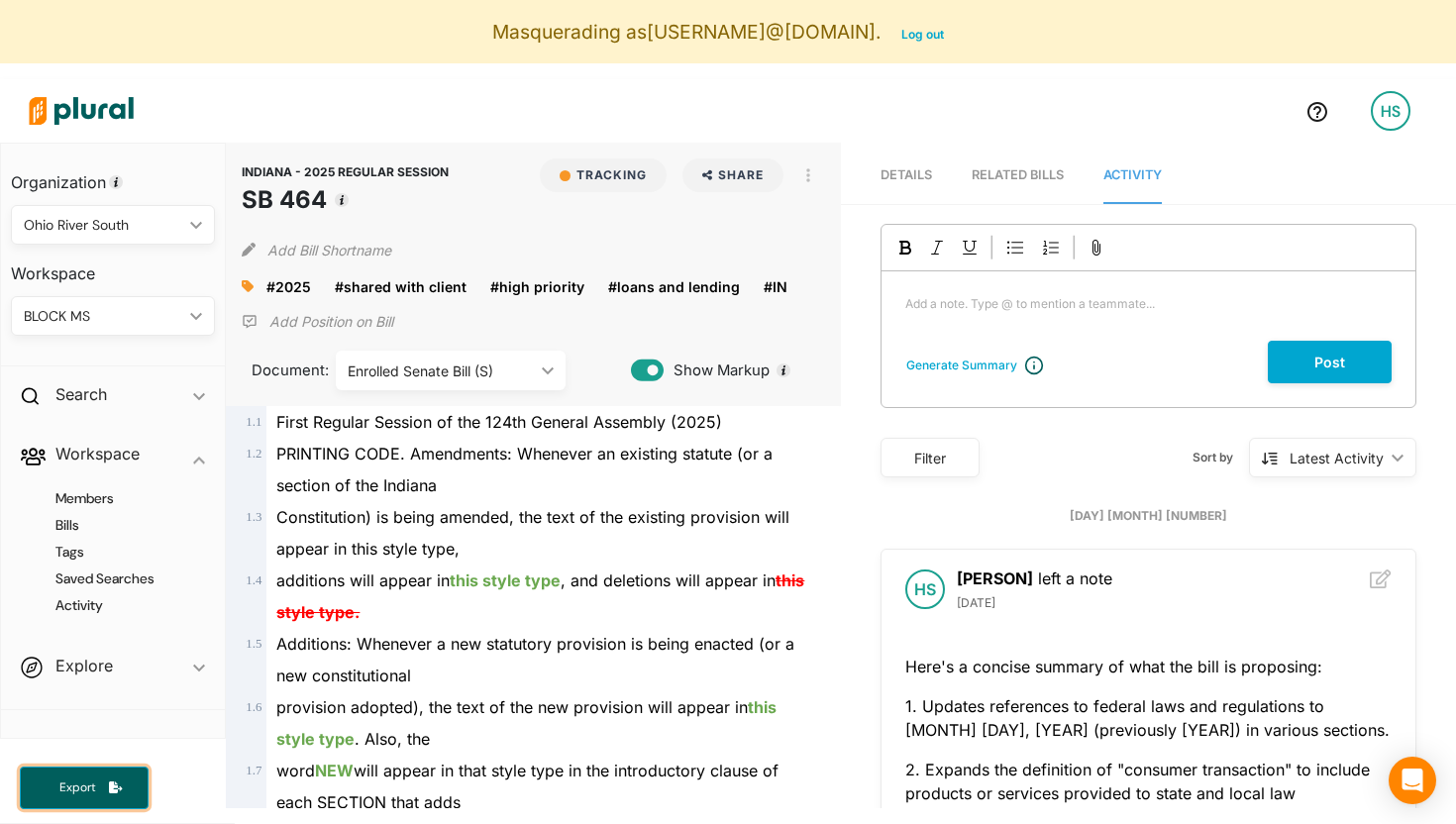 click 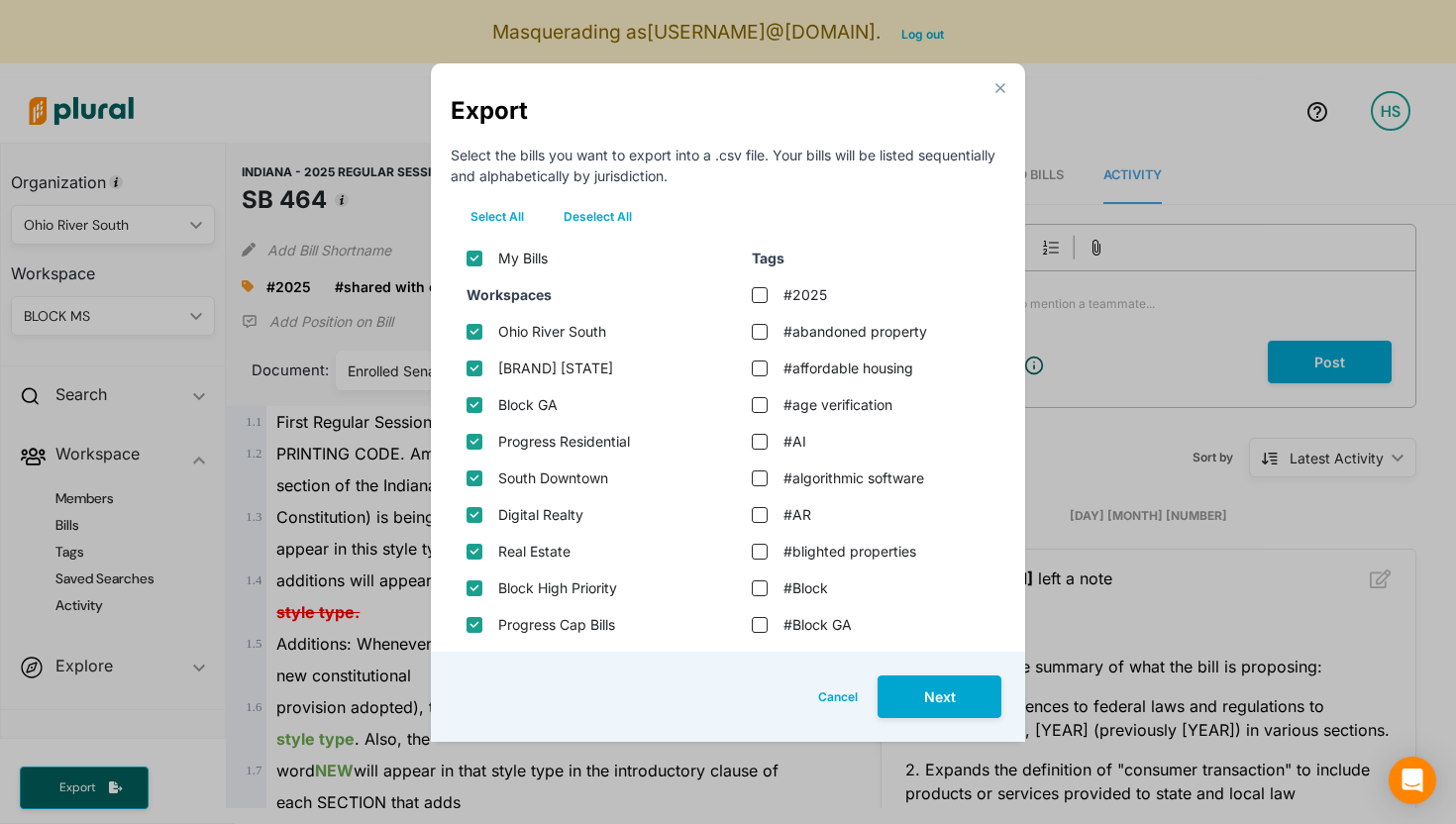 click on "Deselect All" at bounding box center [597, 217] 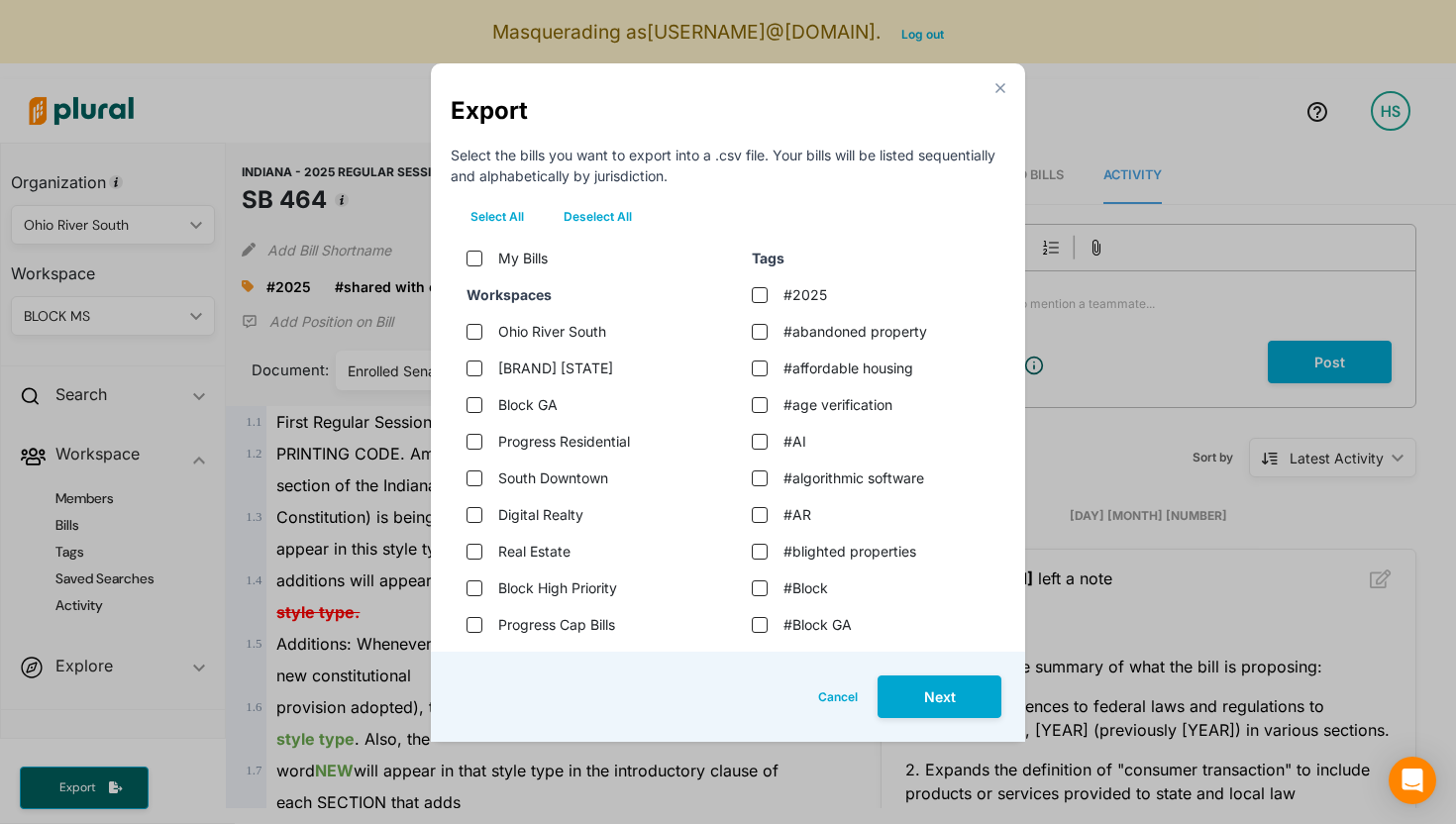 checkbox on "false" 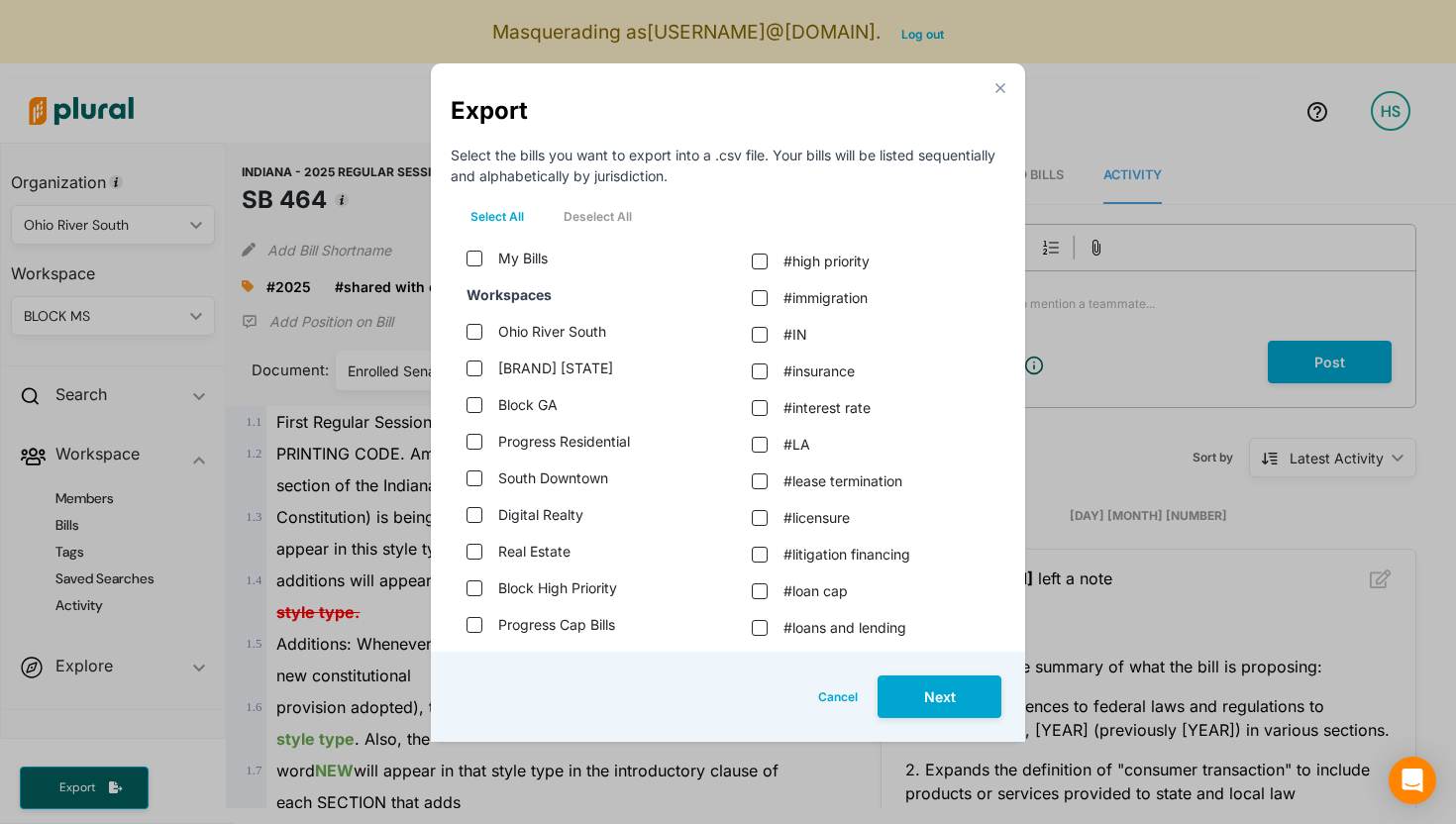 scroll, scrollTop: 1355, scrollLeft: 0, axis: vertical 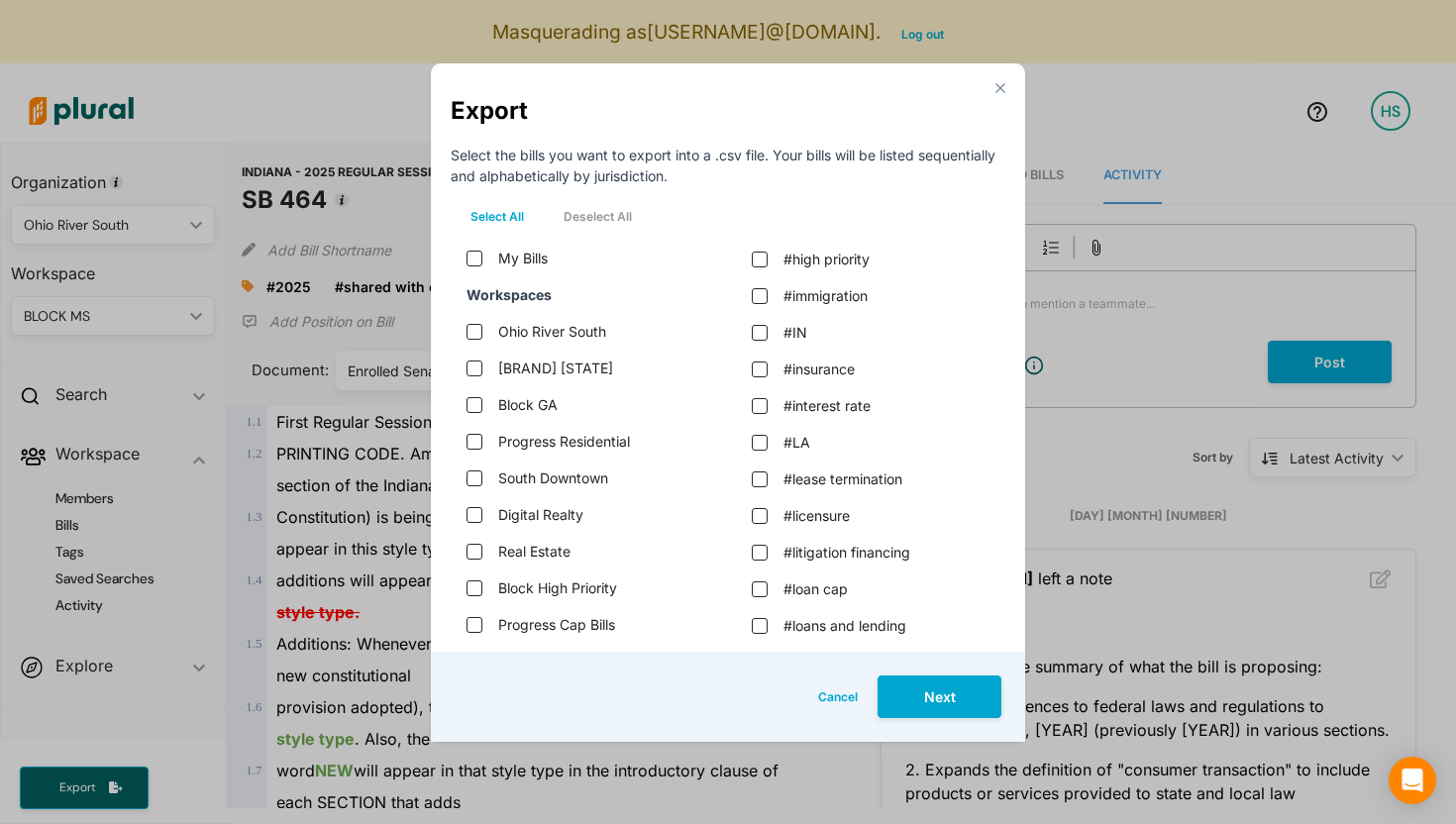 click on "#IN" at bounding box center [795, 332] 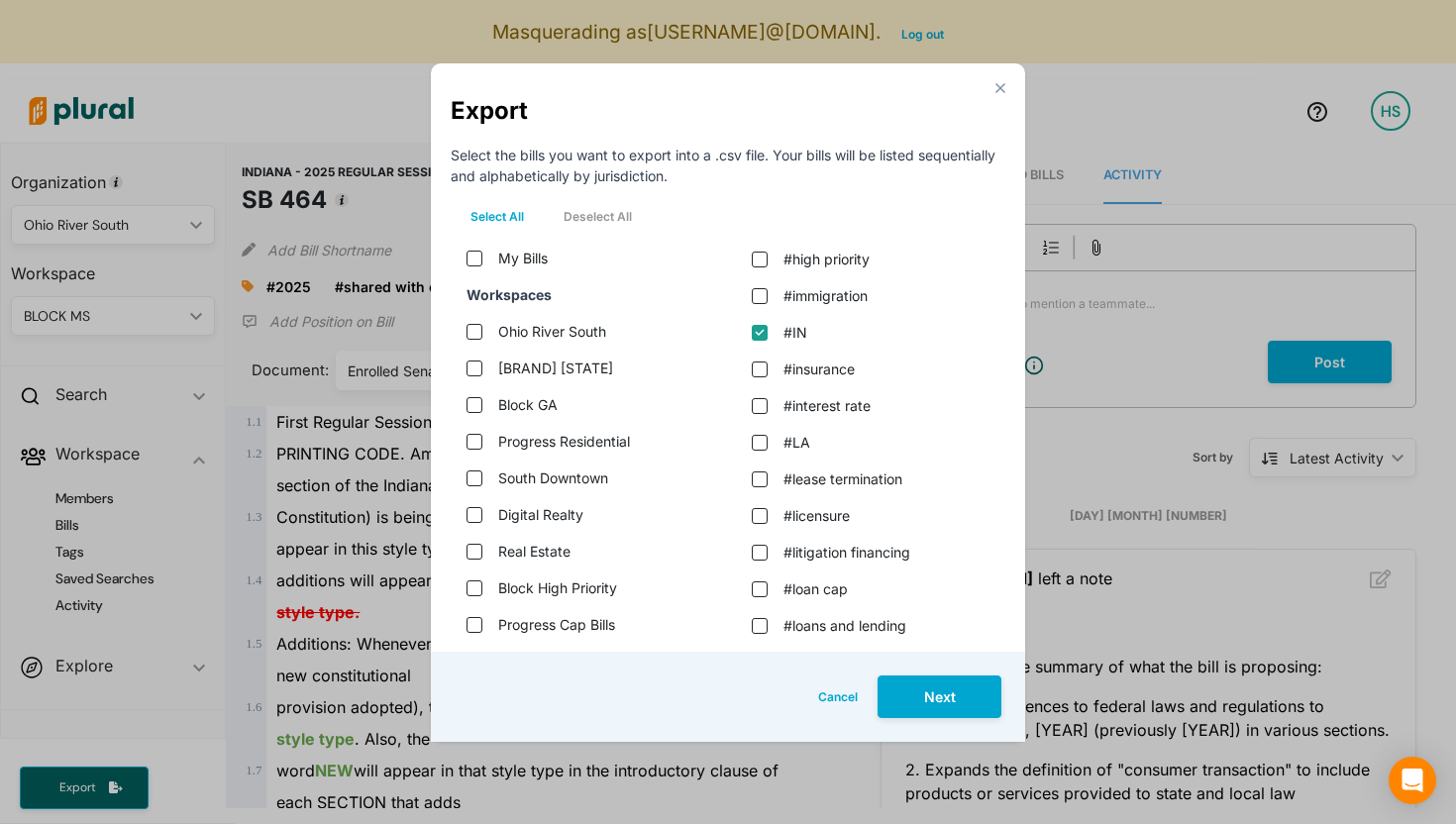 checkbox on "true" 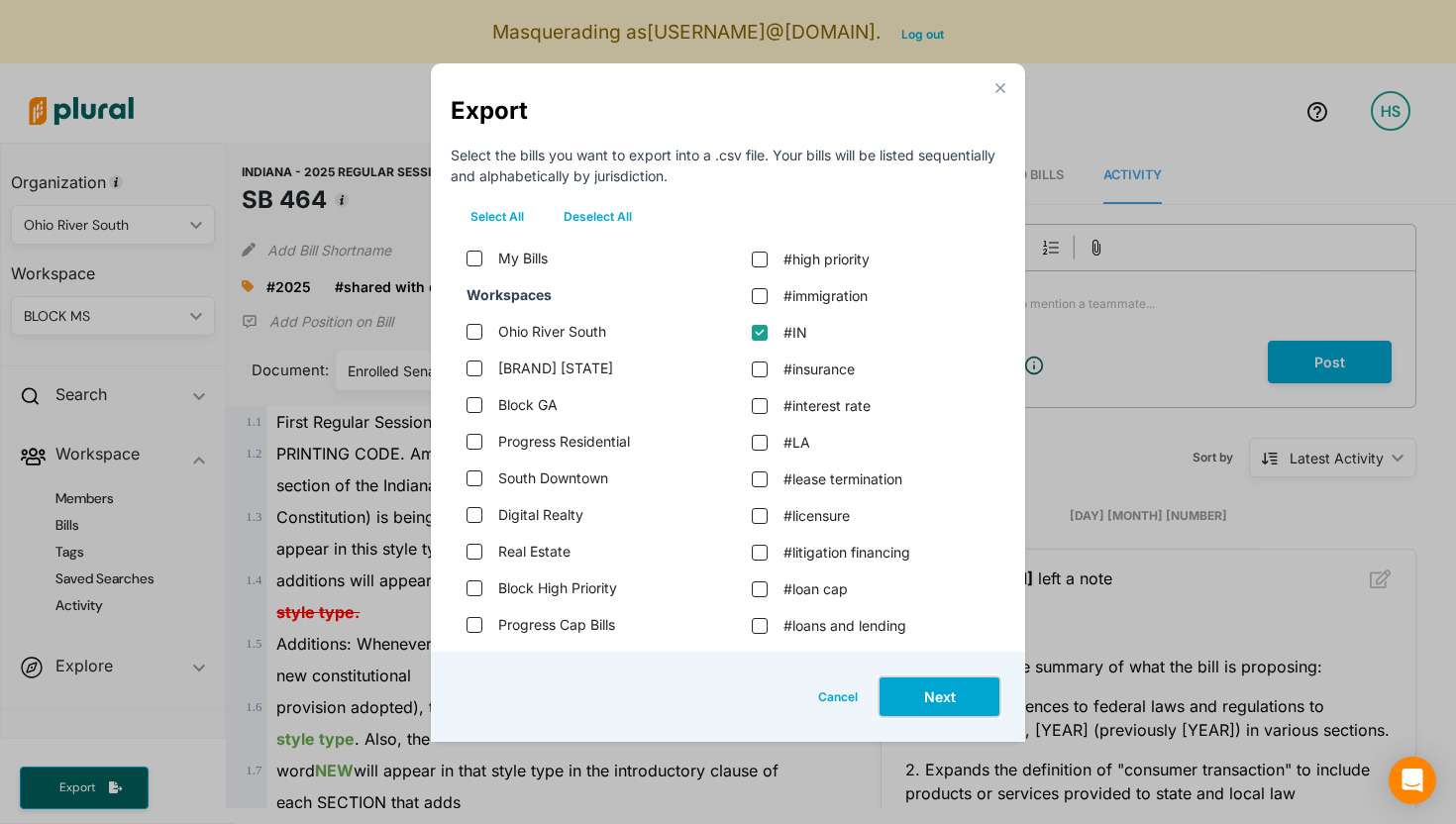 click on "Next" at bounding box center [939, 696] 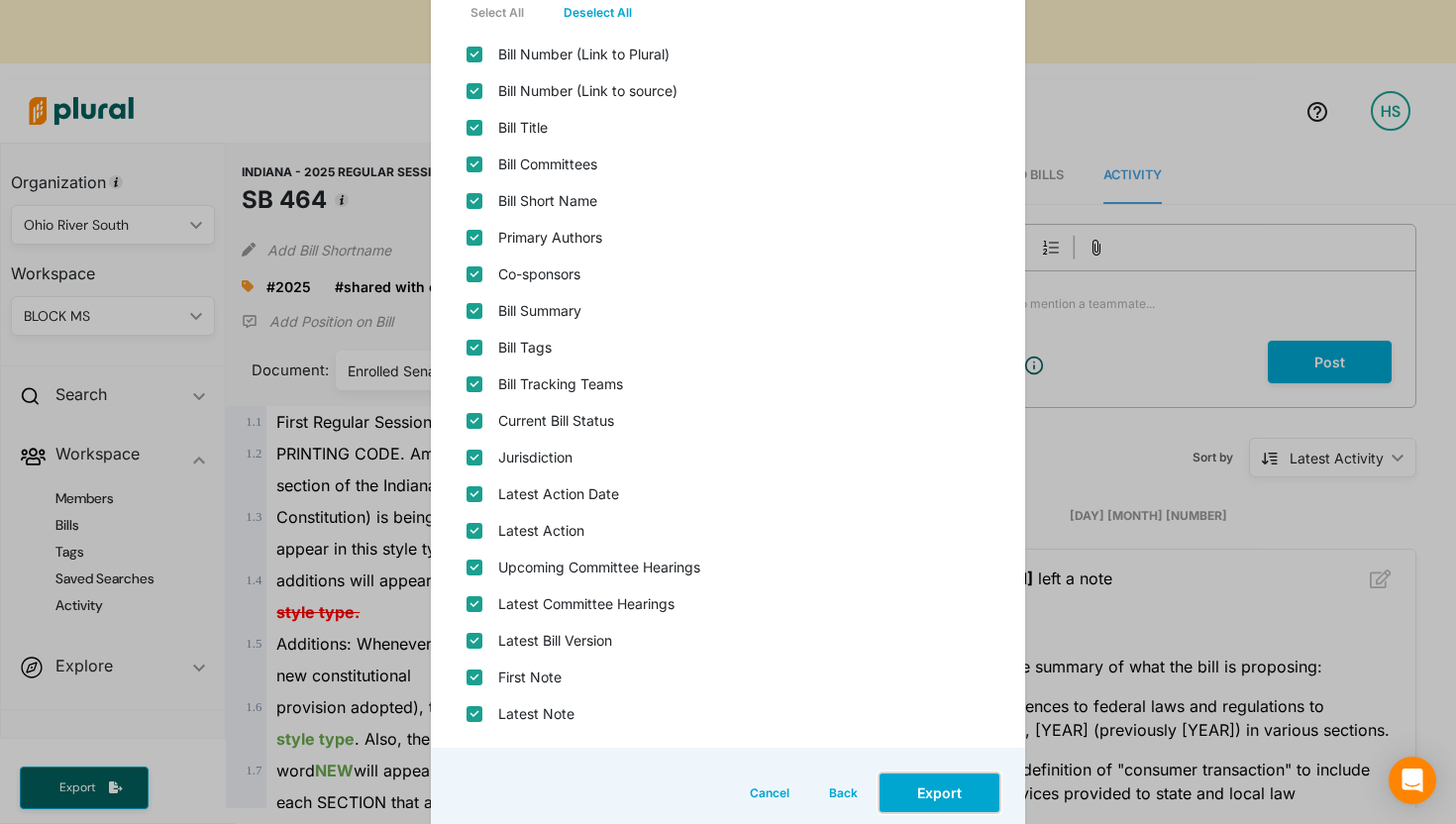 scroll, scrollTop: 303, scrollLeft: 0, axis: vertical 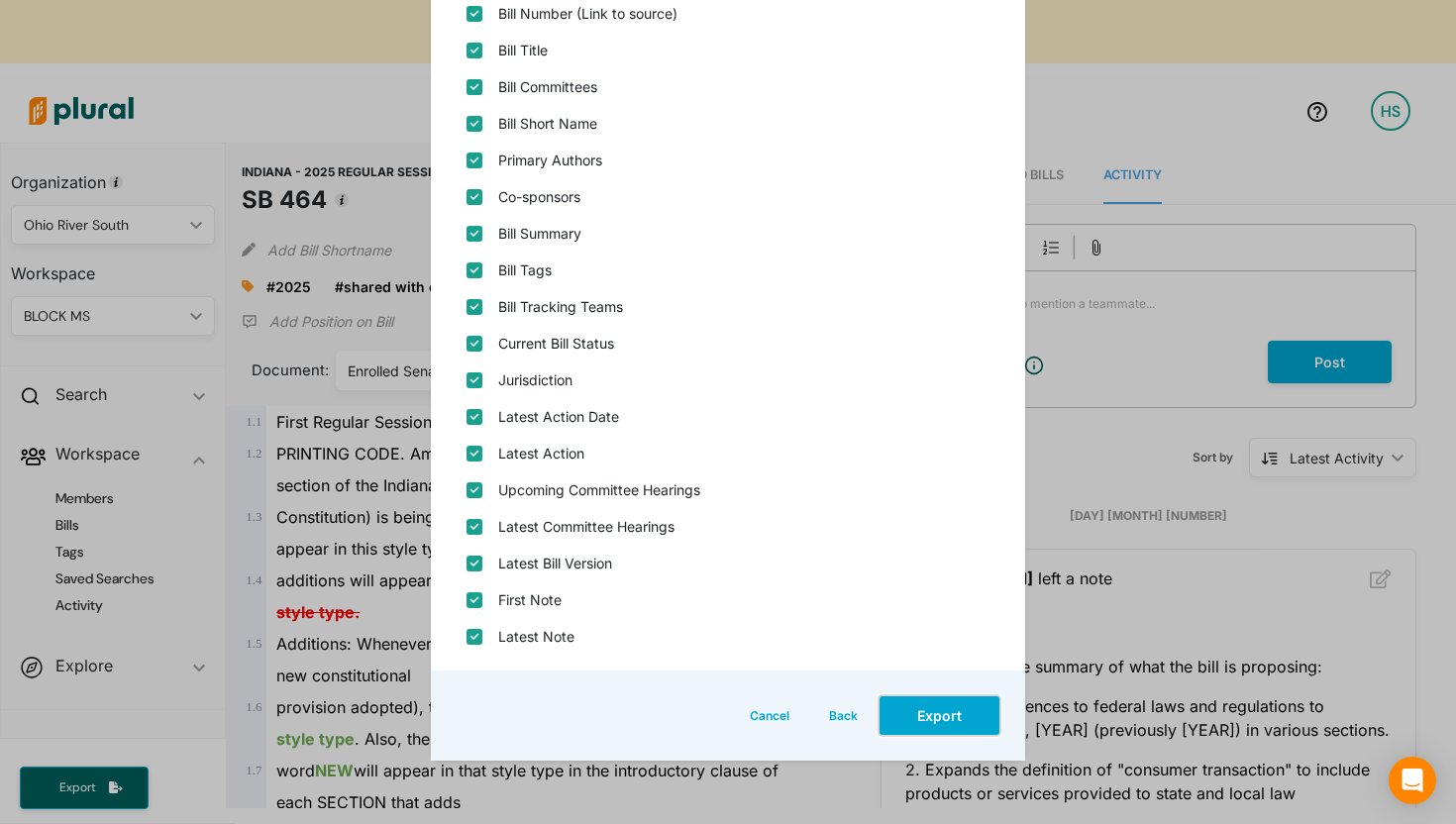 click on "Export" at bounding box center (939, 715) 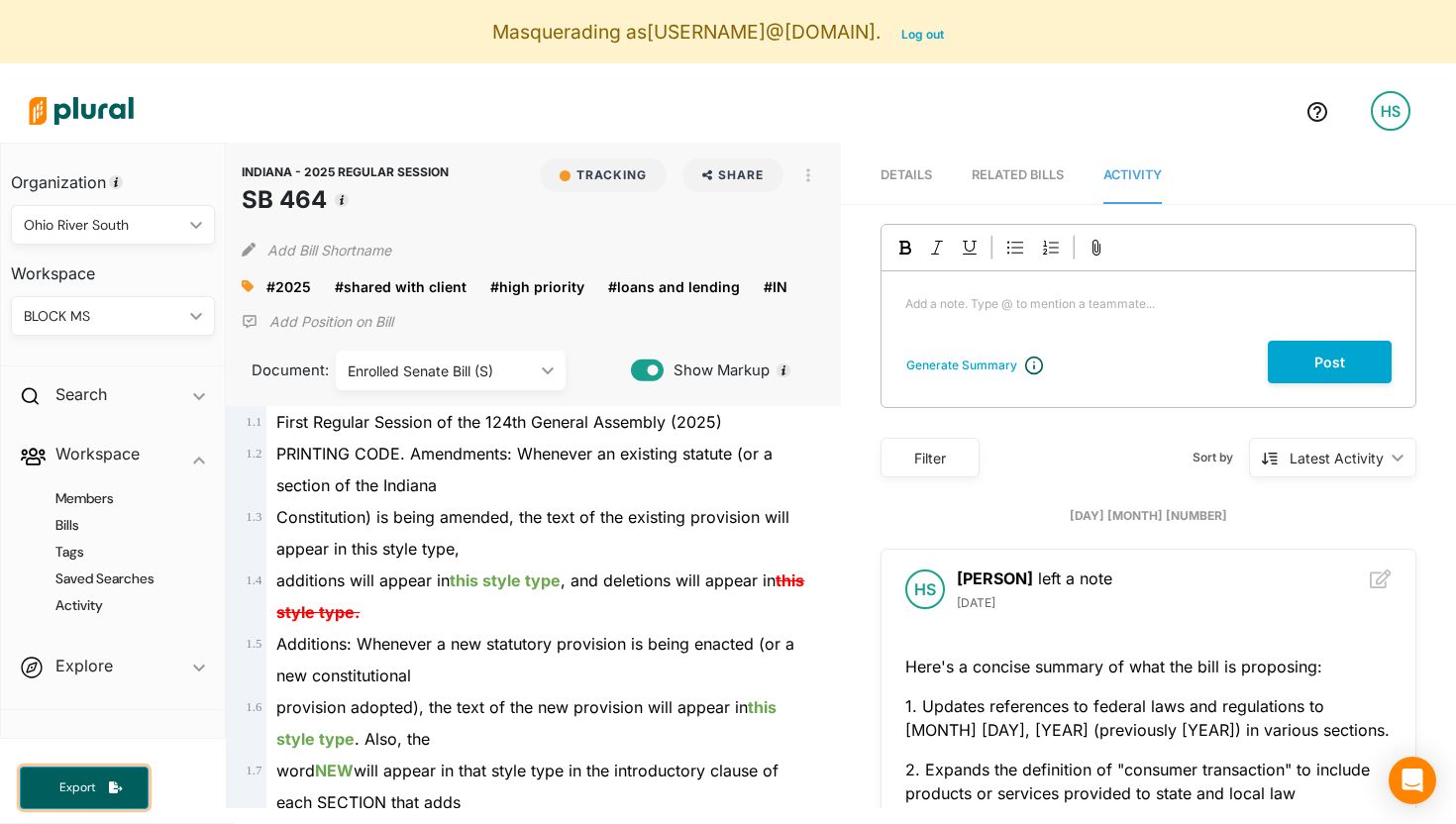 click on "Export" at bounding box center (77, 787) 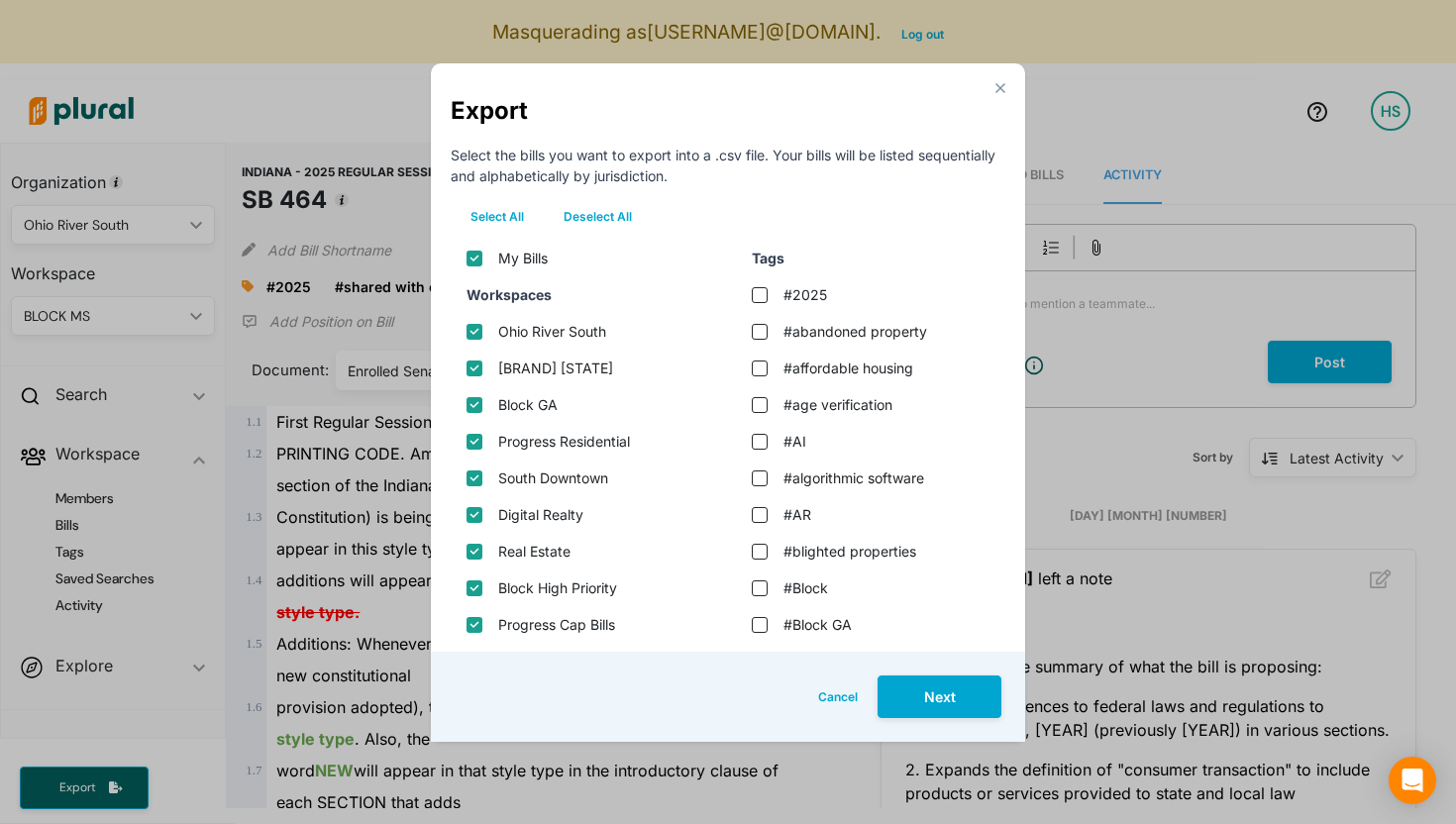 click on "Deselect All" at bounding box center (597, 217) 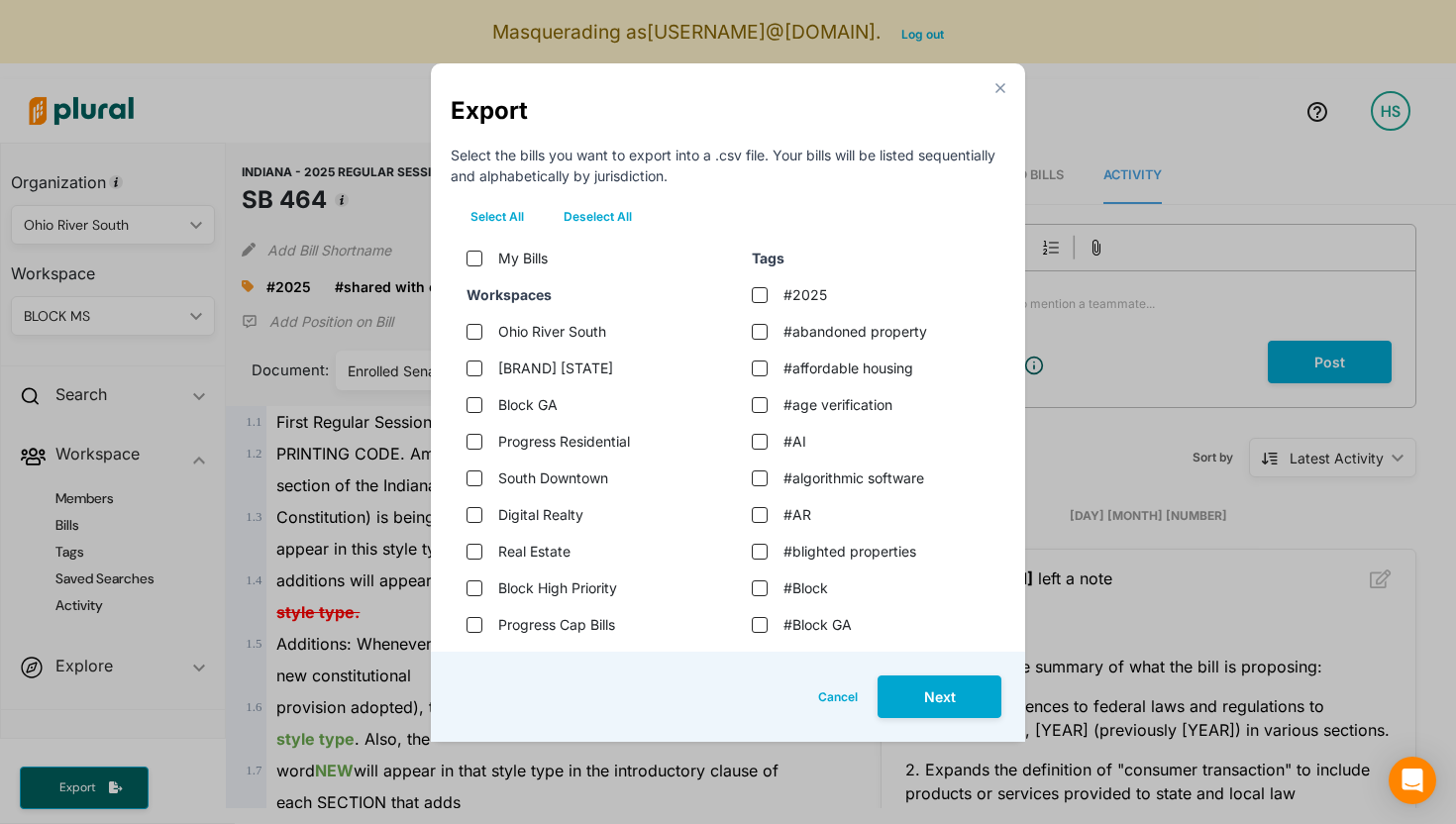 checkbox on "false" 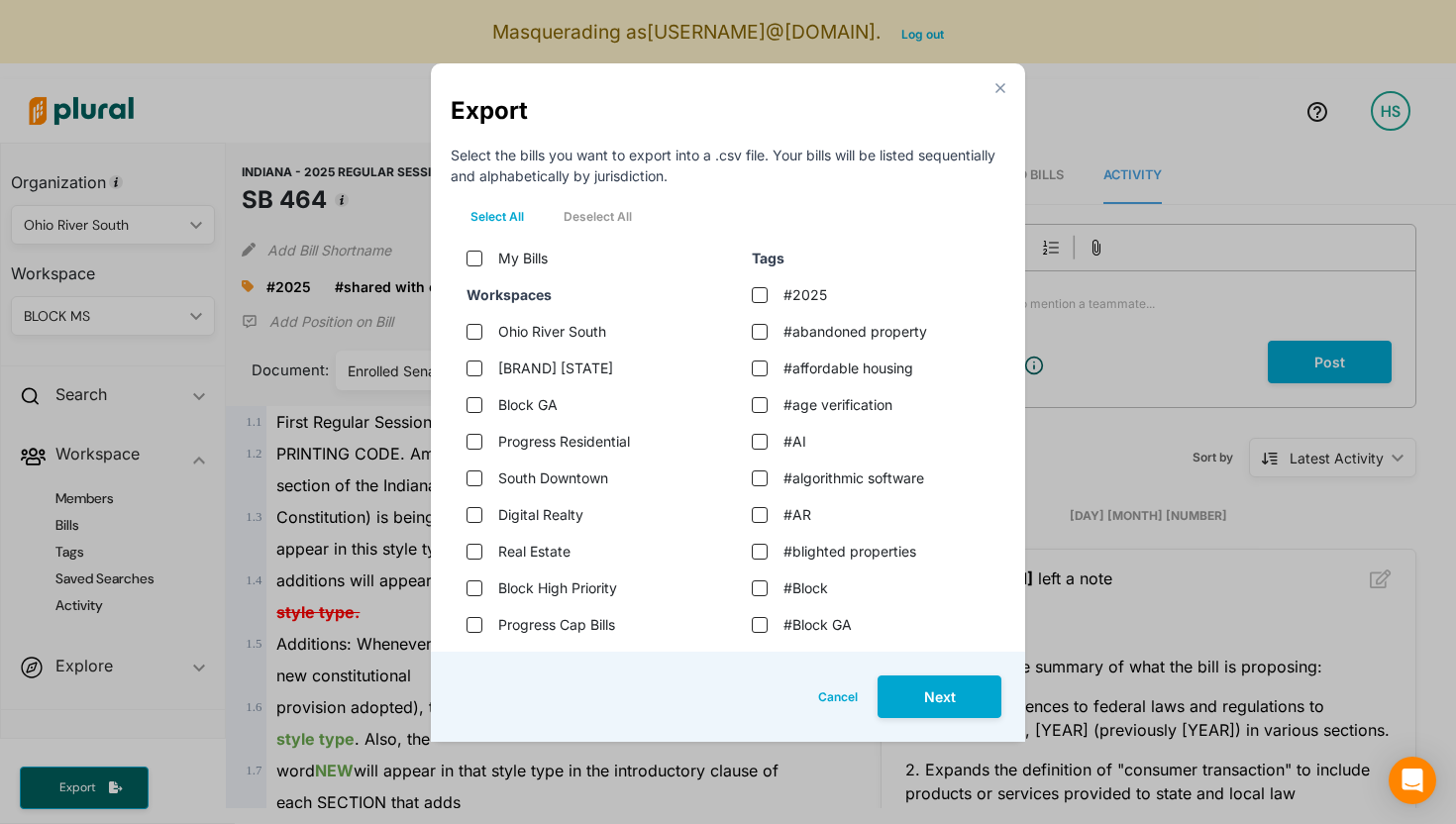 click on "[BRAND] [STATE]" at bounding box center [556, 367] 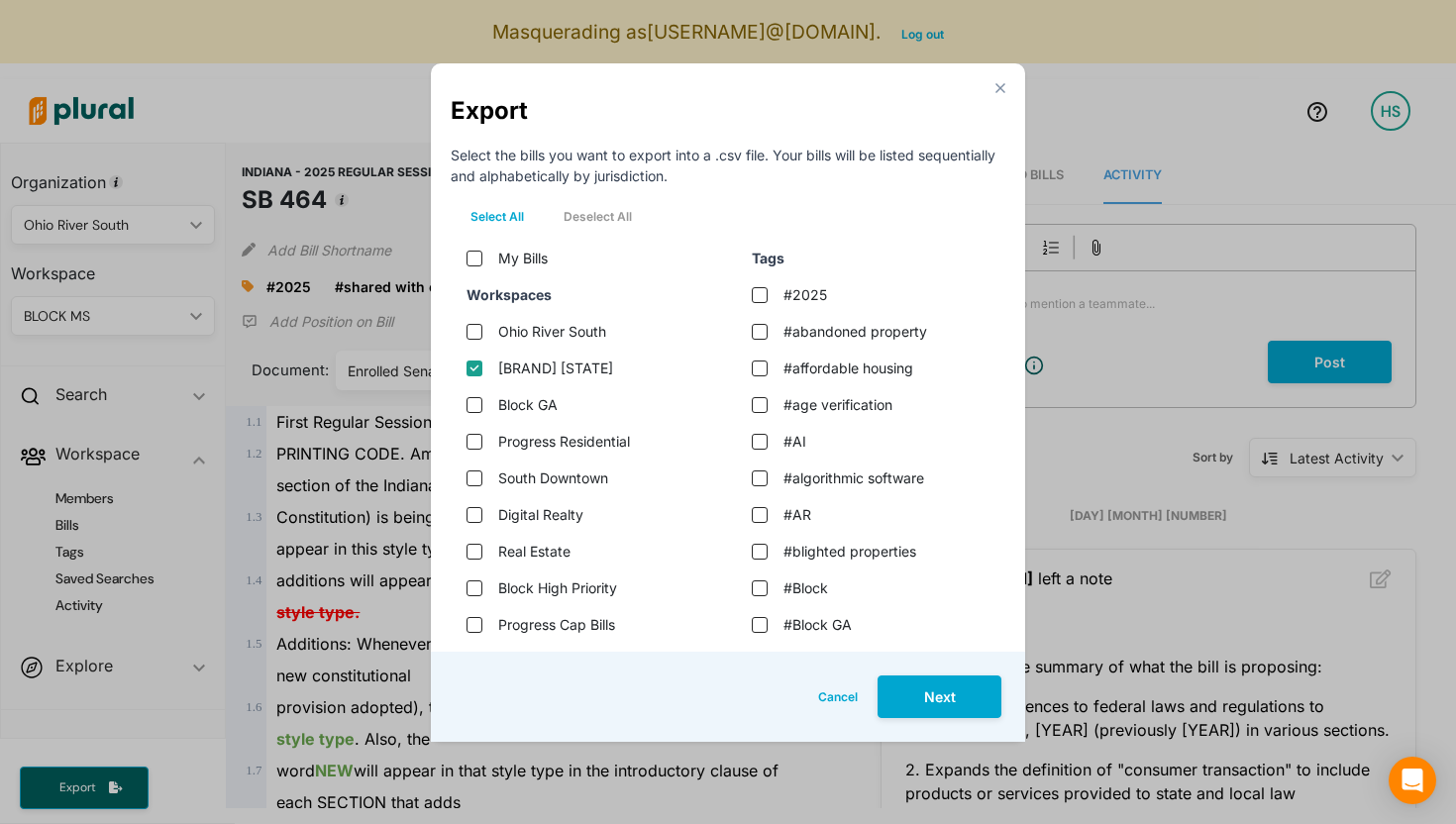 checkbox on "true" 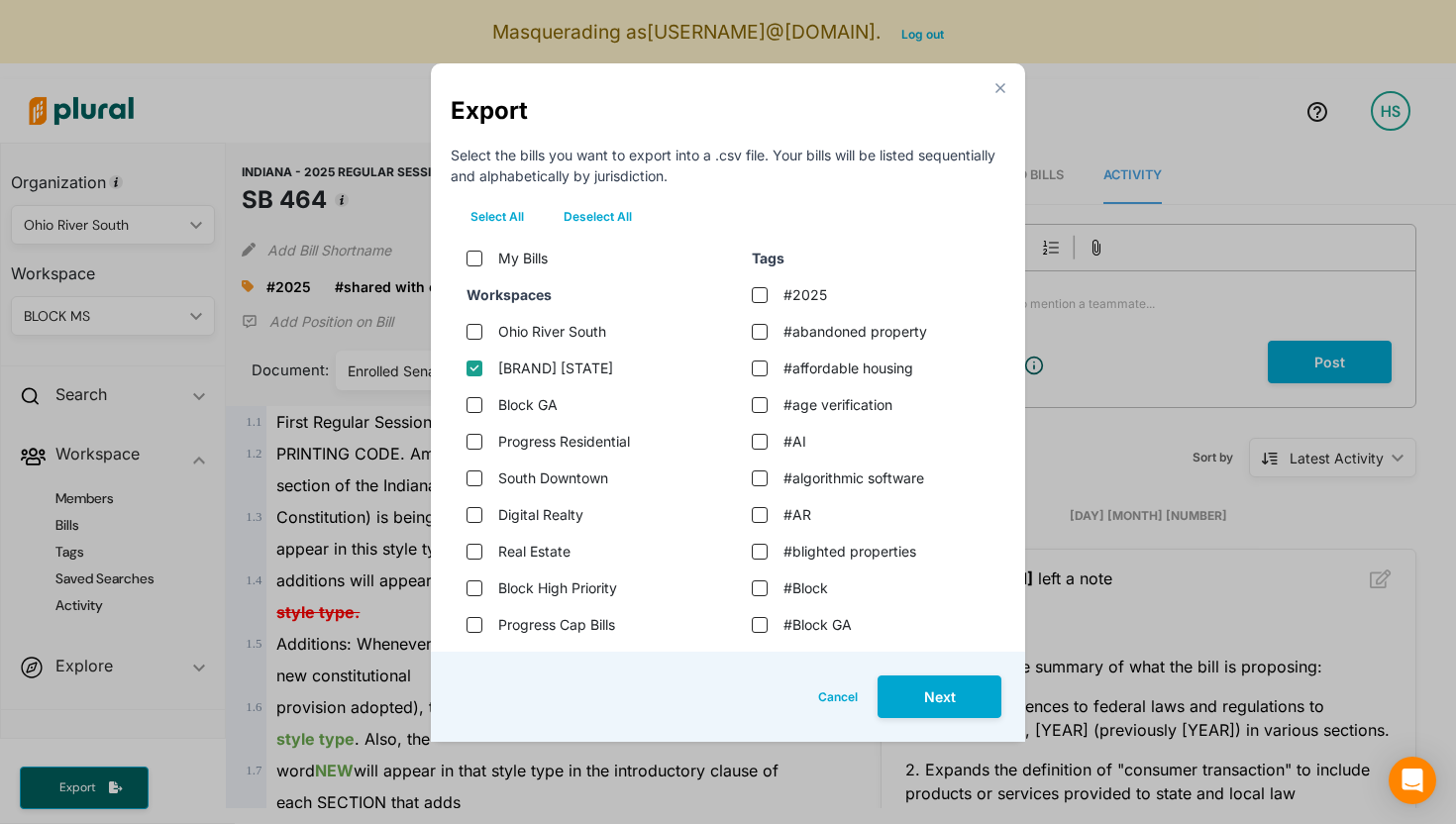 scroll, scrollTop: 7, scrollLeft: 0, axis: vertical 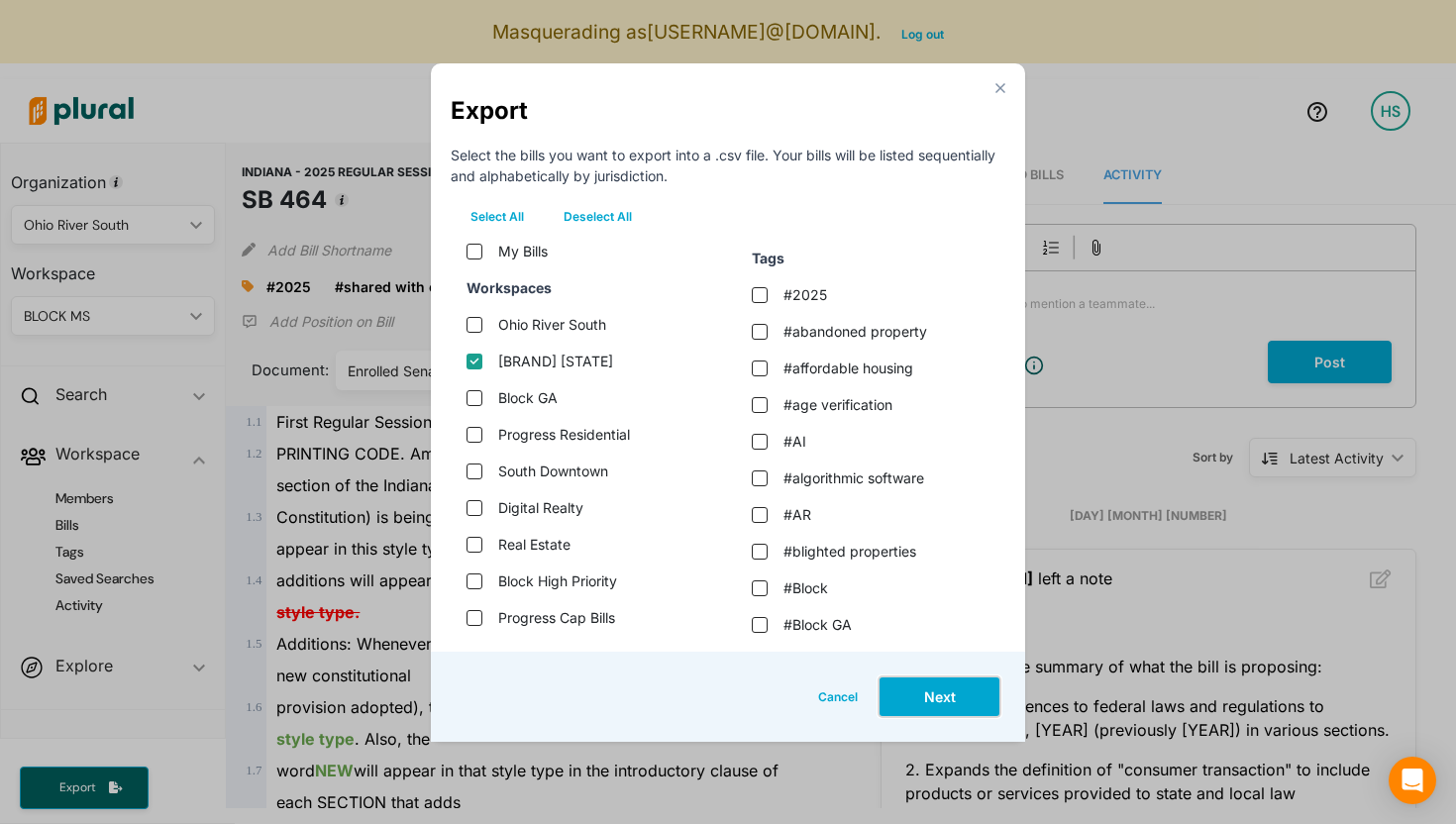 click on "Next" at bounding box center [939, 696] 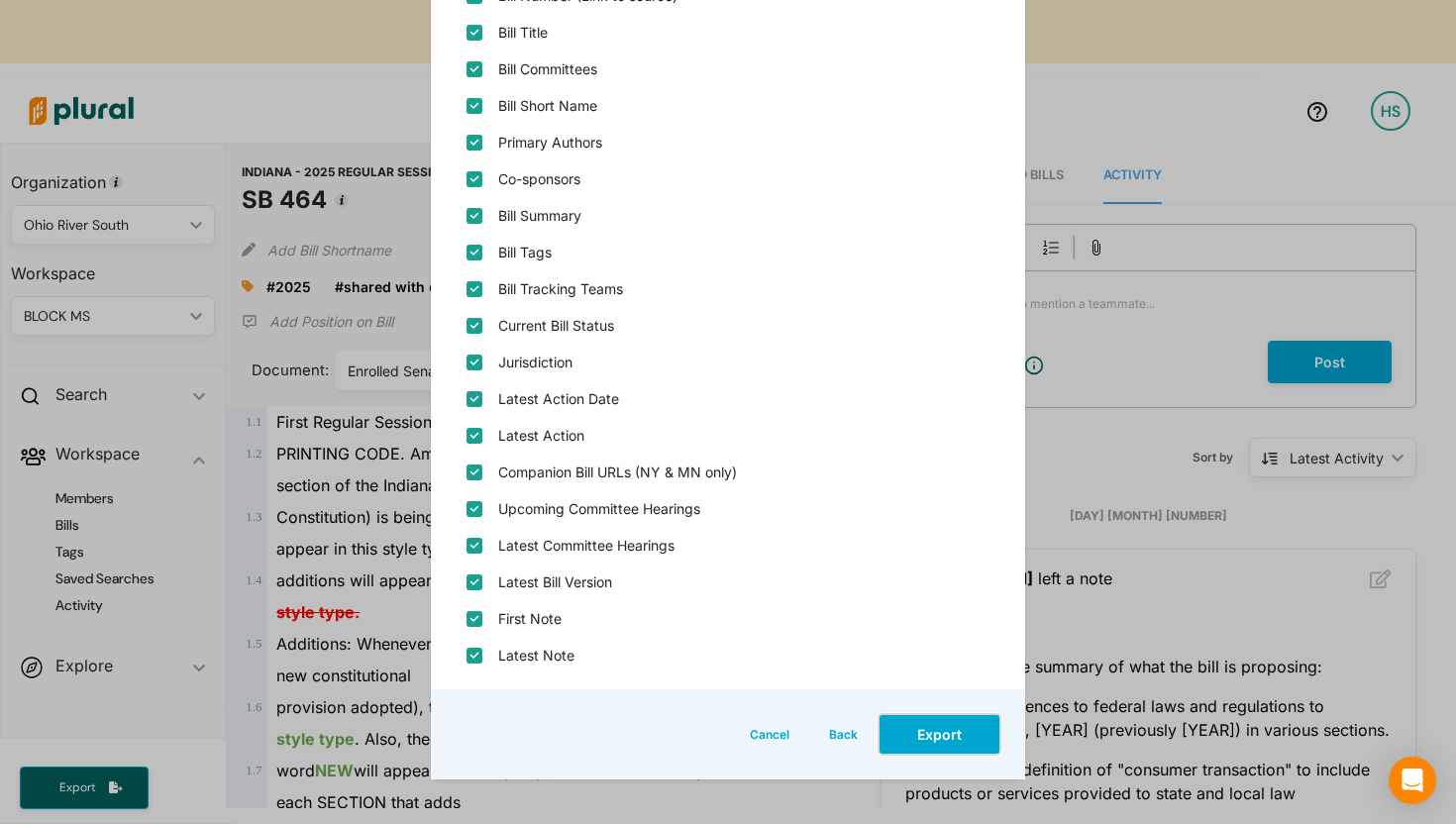 scroll, scrollTop: 340, scrollLeft: 0, axis: vertical 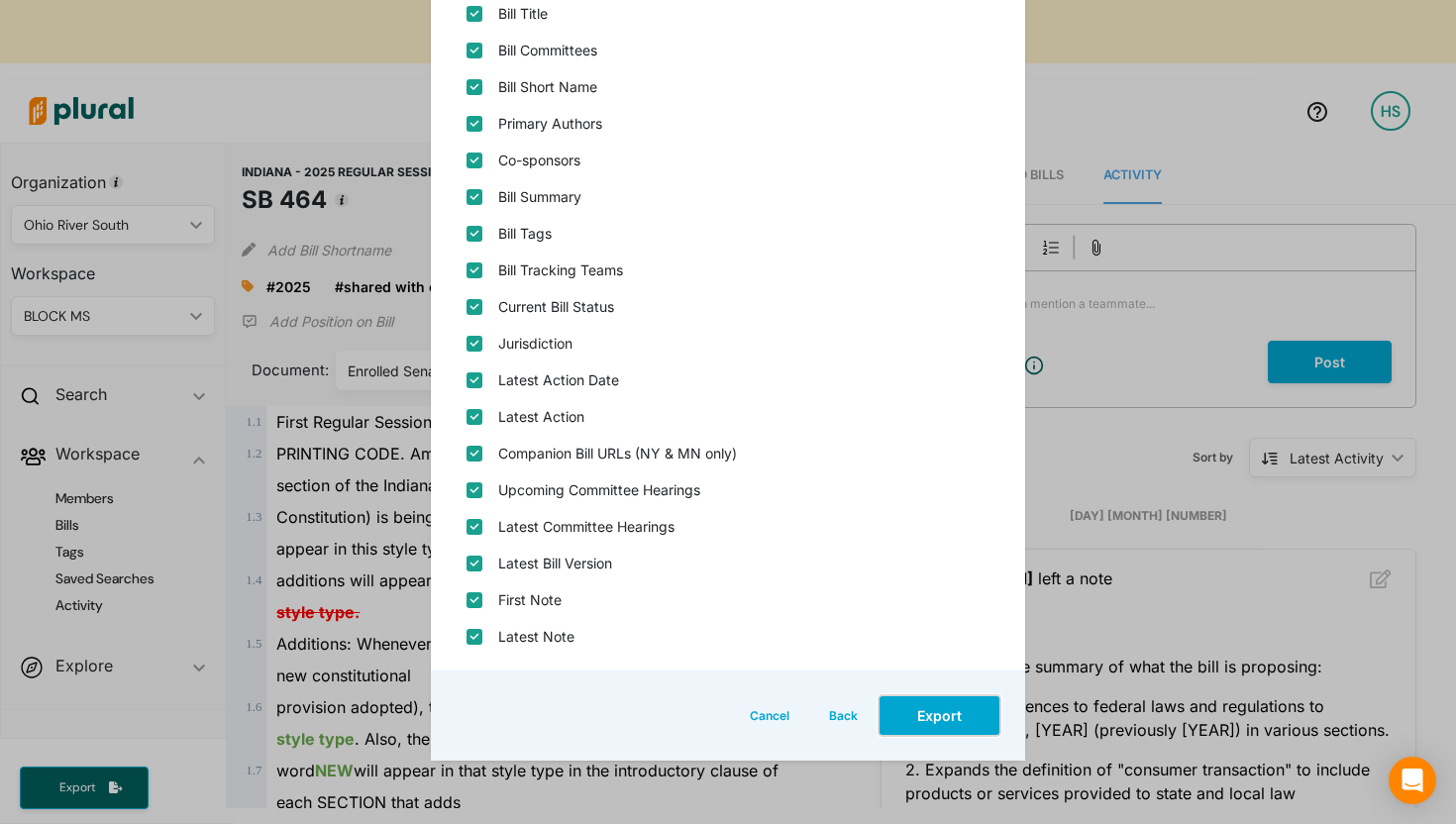 click on "Export" at bounding box center [939, 715] 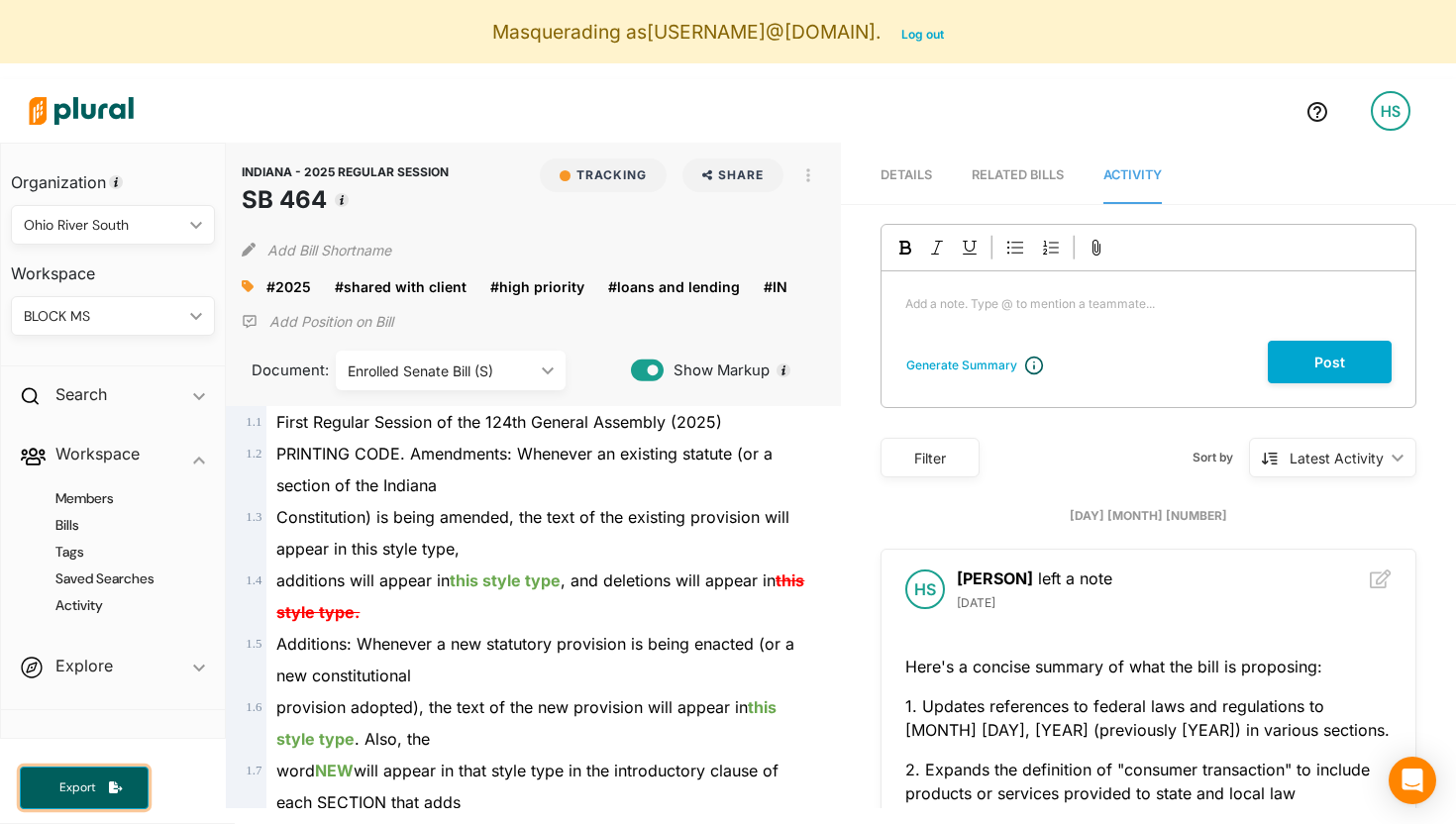 click on "Export" at bounding box center (84, 787) 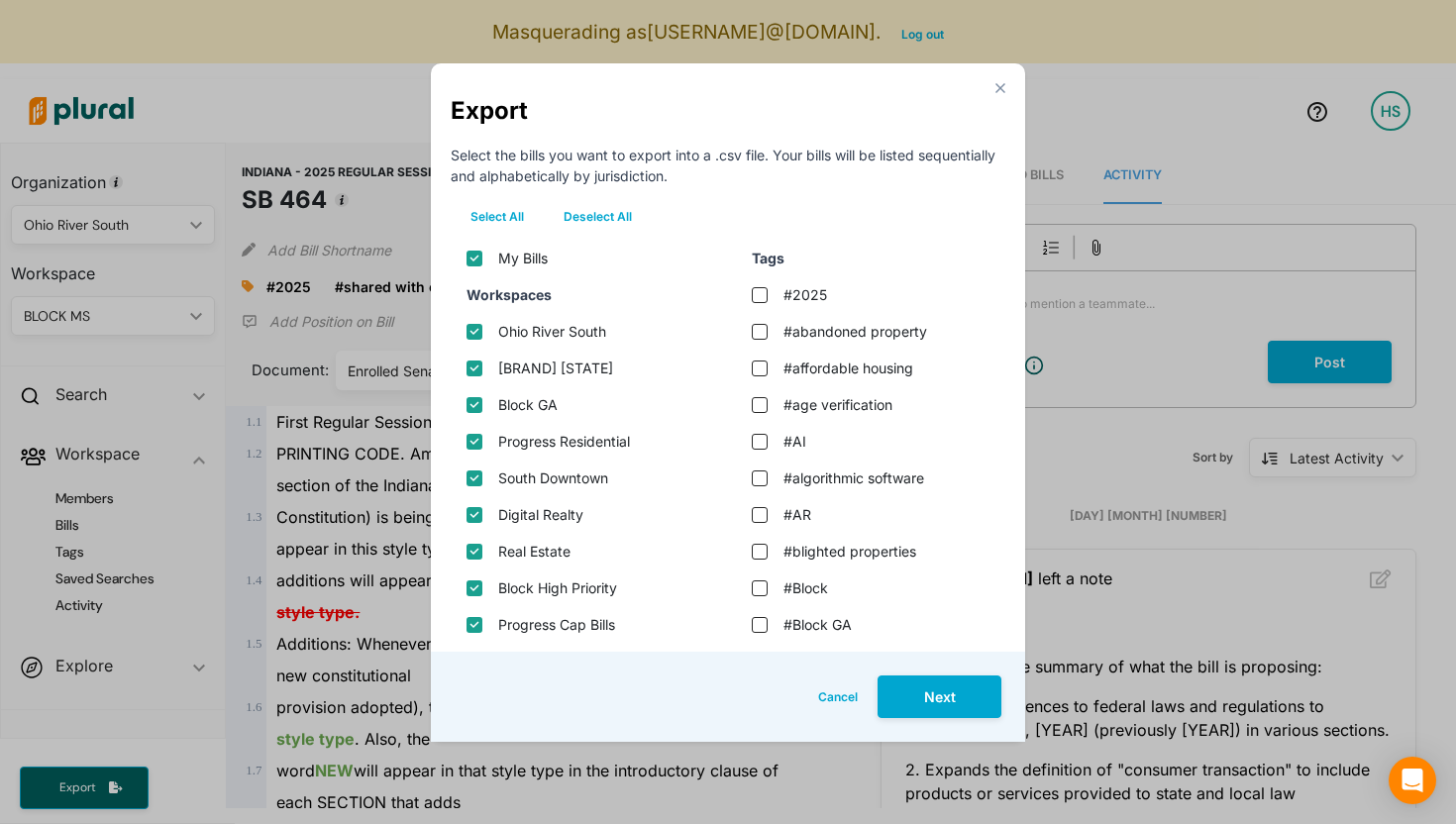 click on "Deselect All" at bounding box center [597, 217] 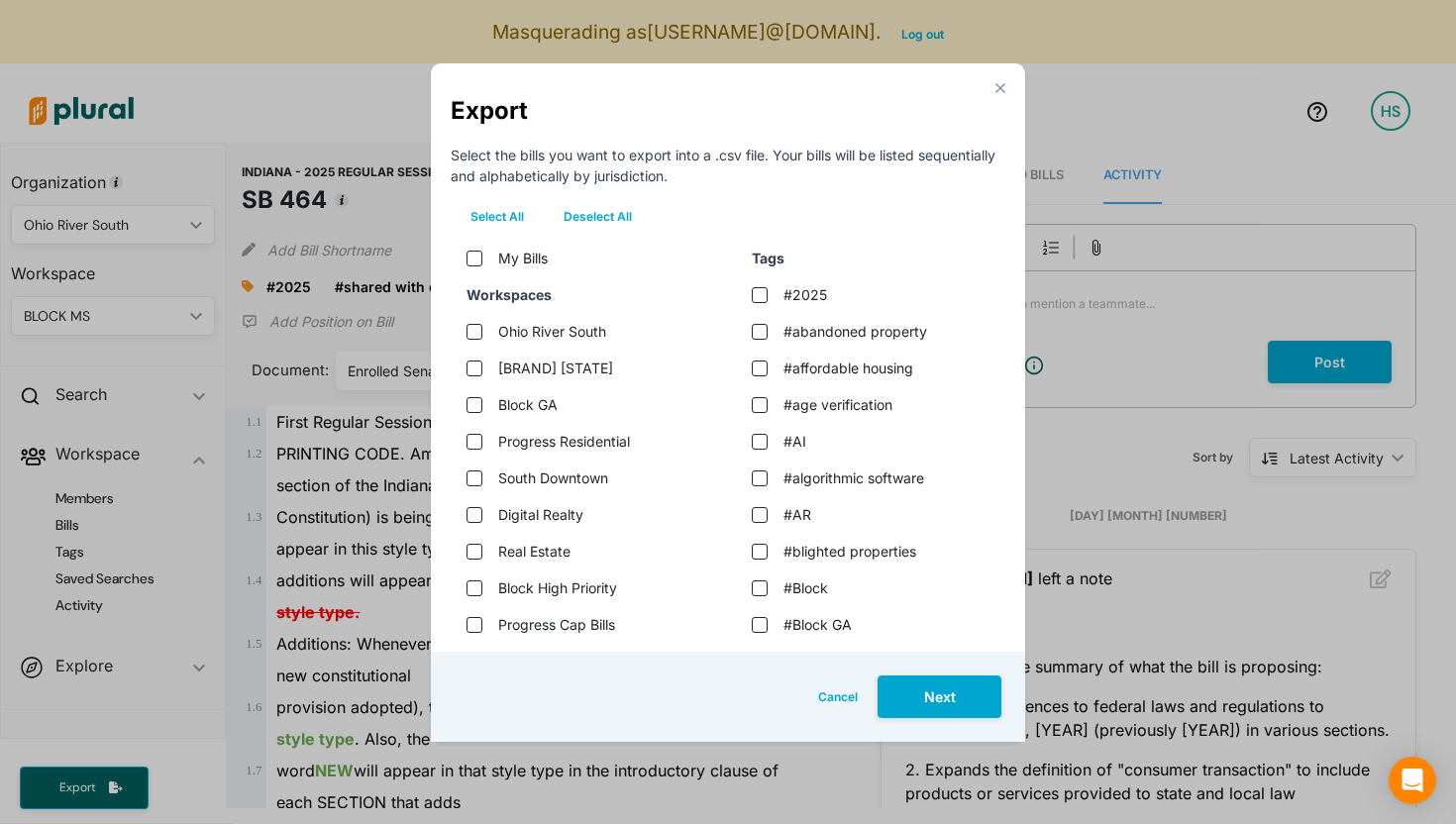 checkbox on "false" 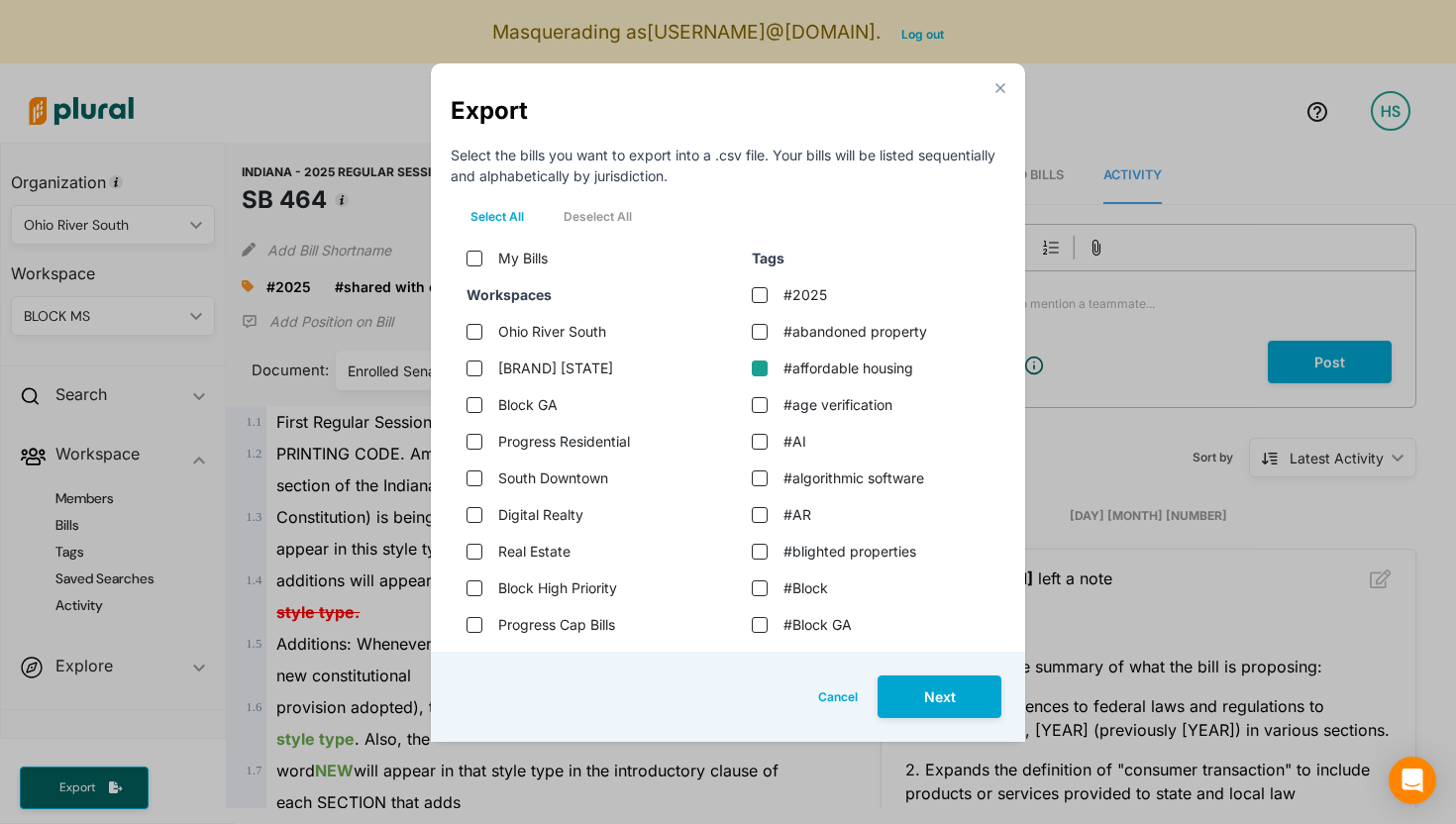 click on "#affordable housing" at bounding box center (760, 368) 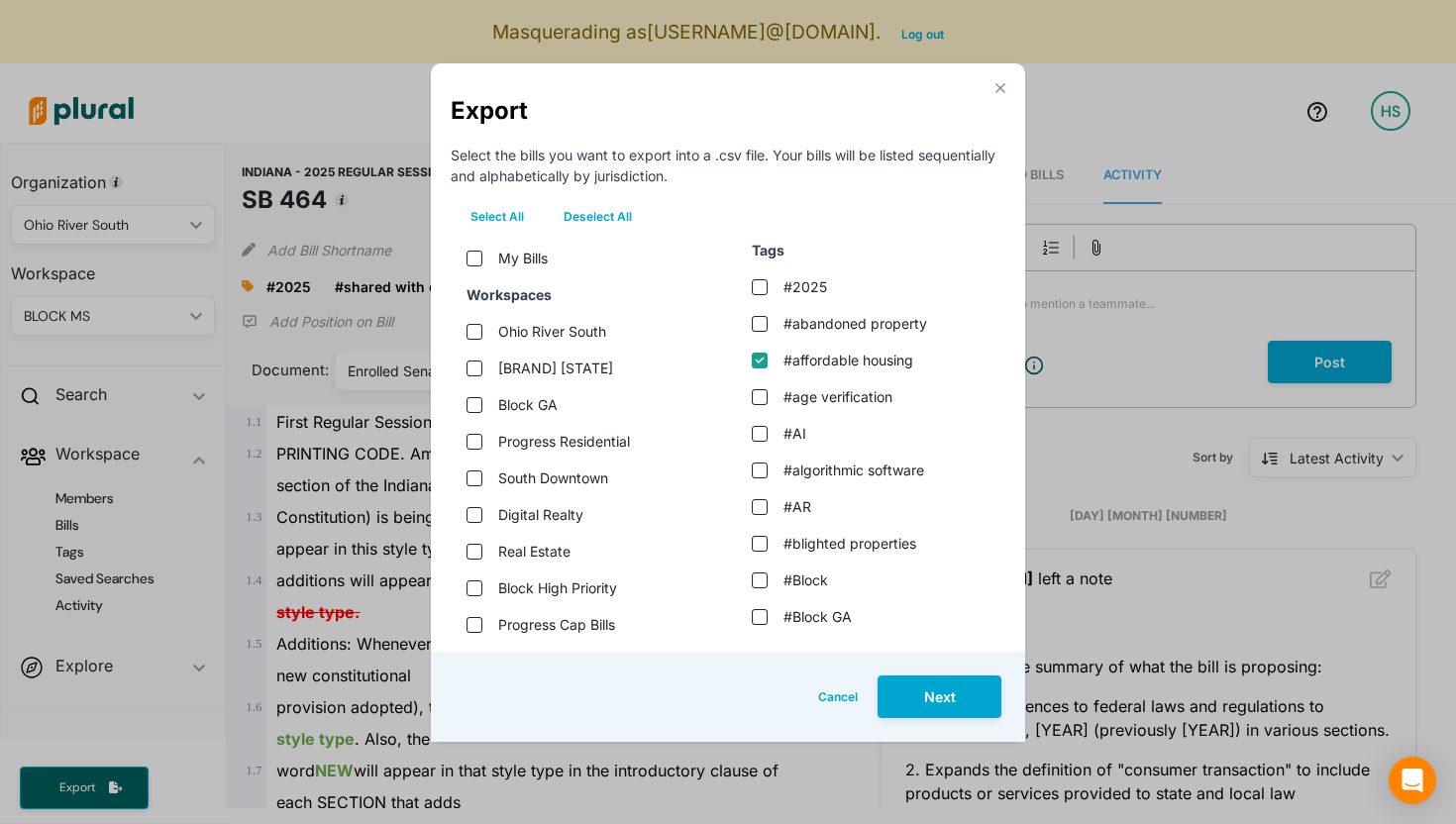 scroll, scrollTop: 5, scrollLeft: 0, axis: vertical 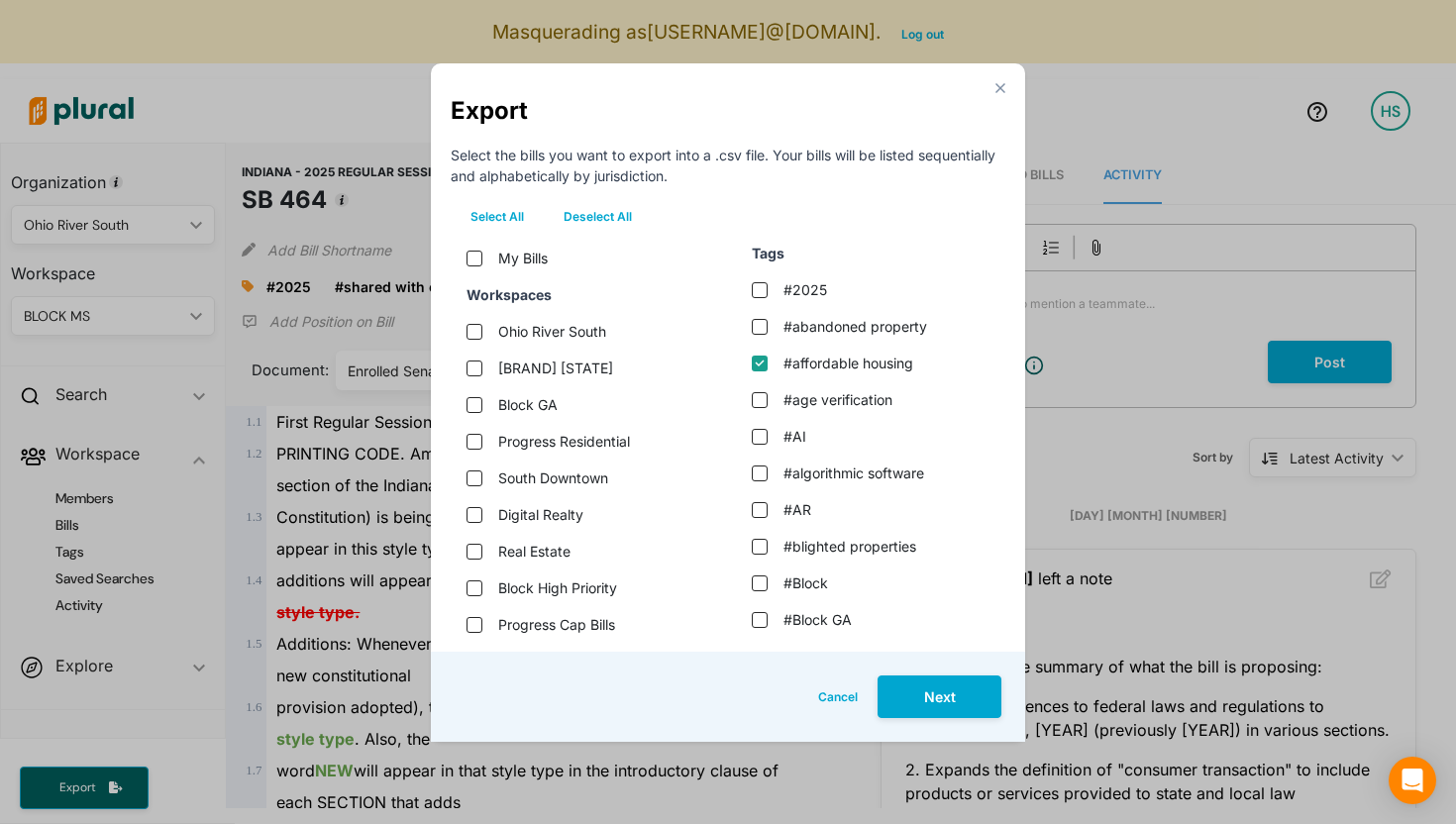 click on "#affordable housing" at bounding box center [760, 363] 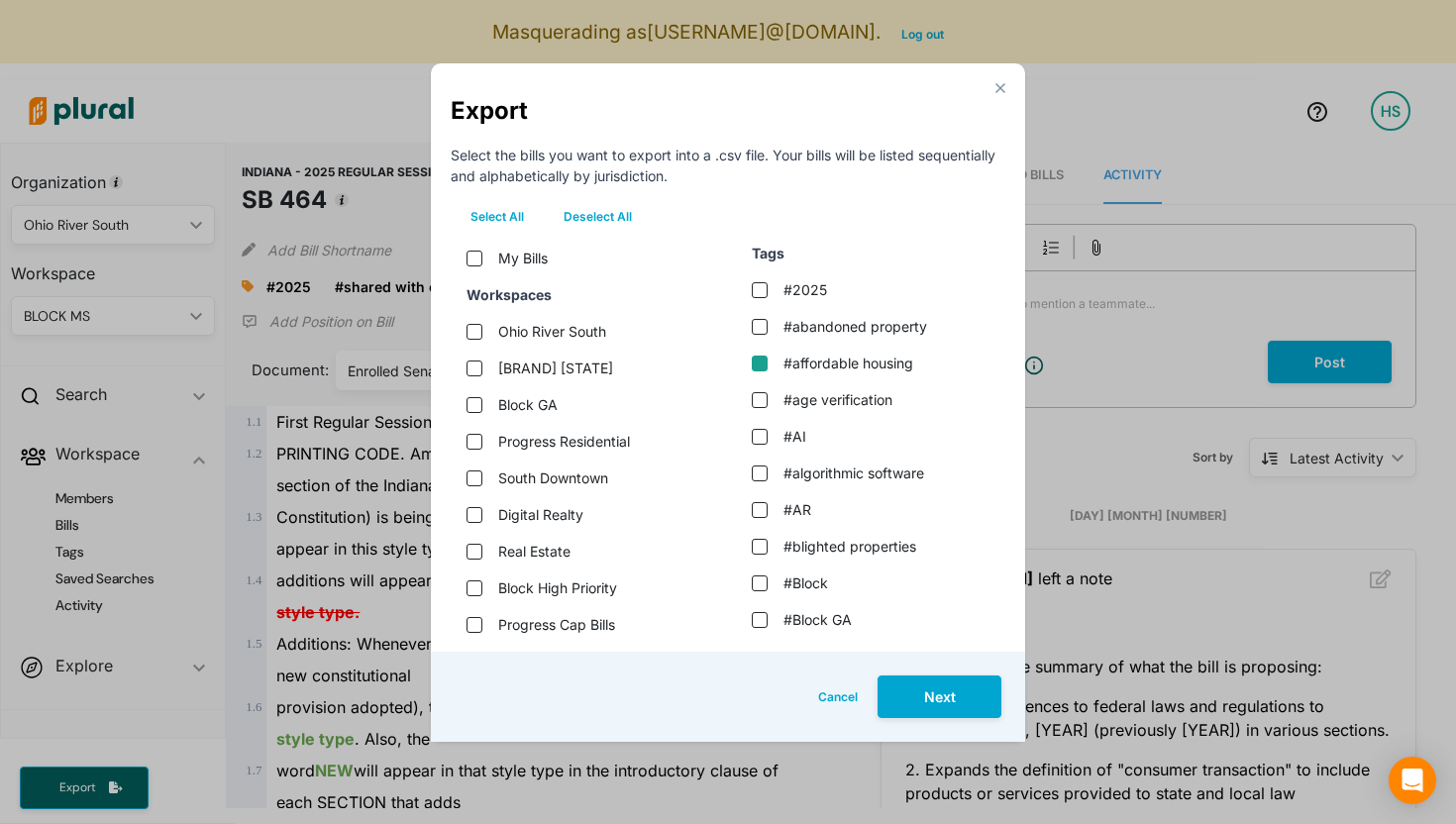 checkbox on "false" 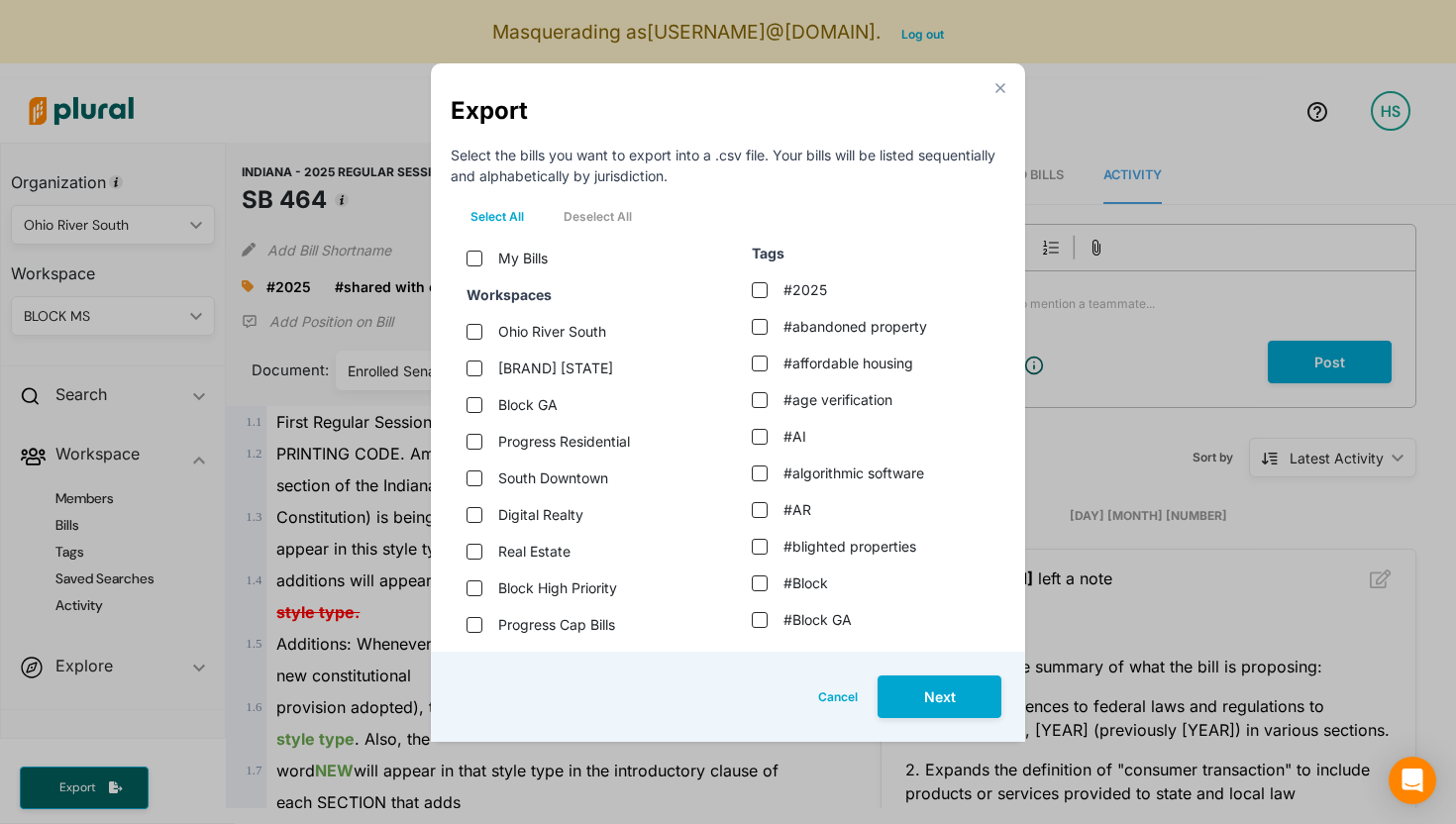 click 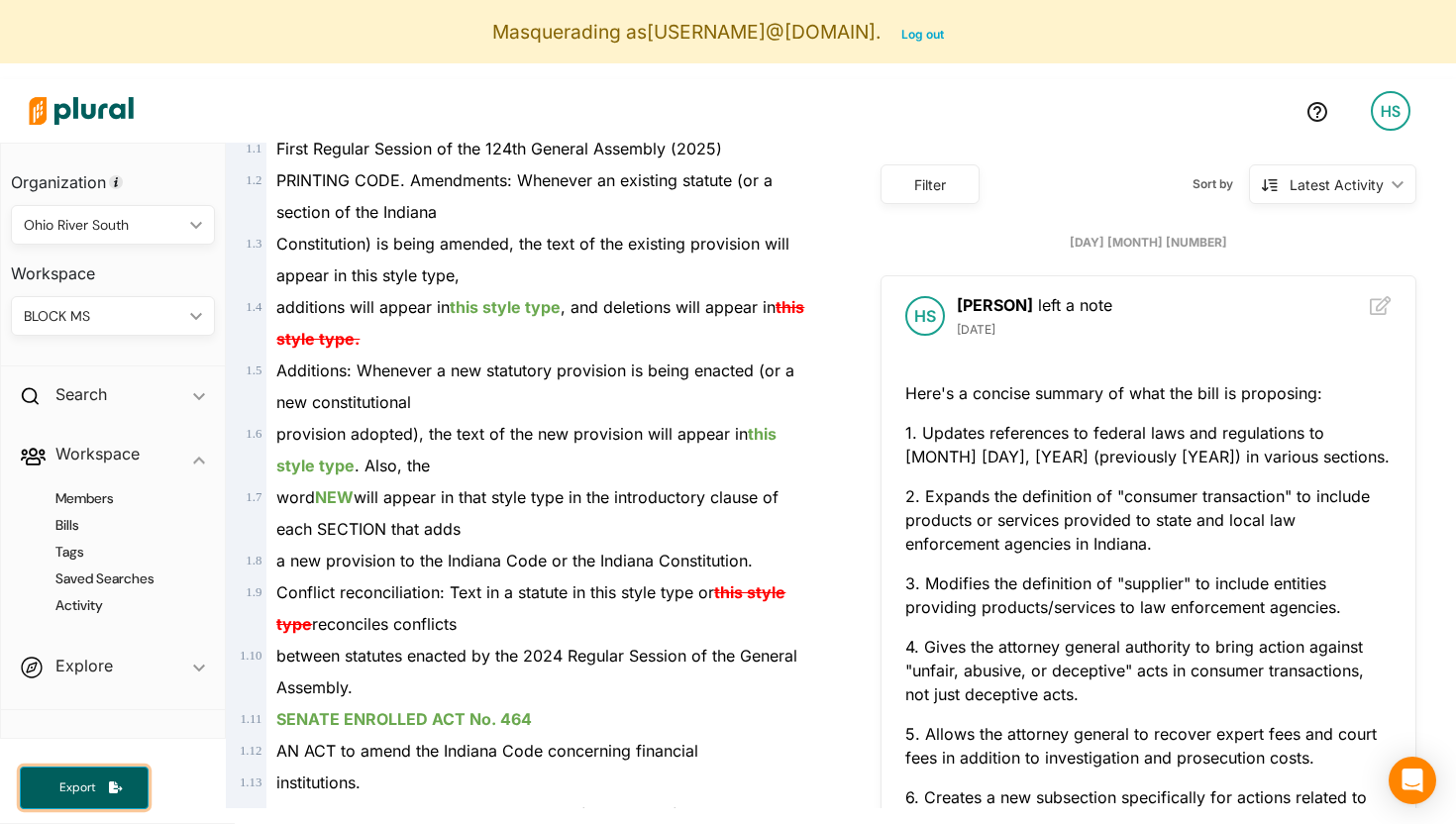 scroll, scrollTop: 2, scrollLeft: 0, axis: vertical 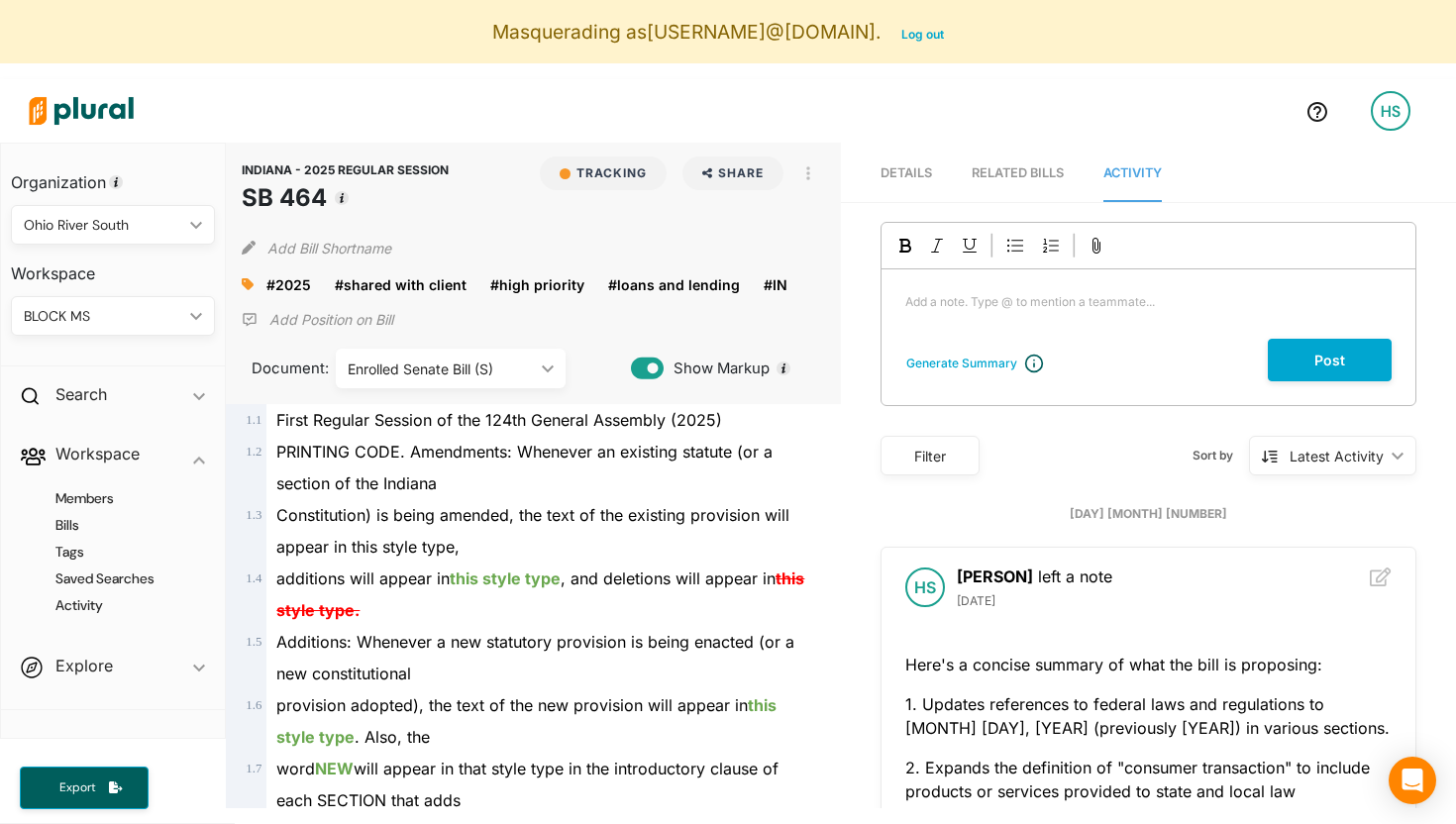 click on "Add a note. Type @ to mention a teammate... ﻿" at bounding box center (1148, 304) 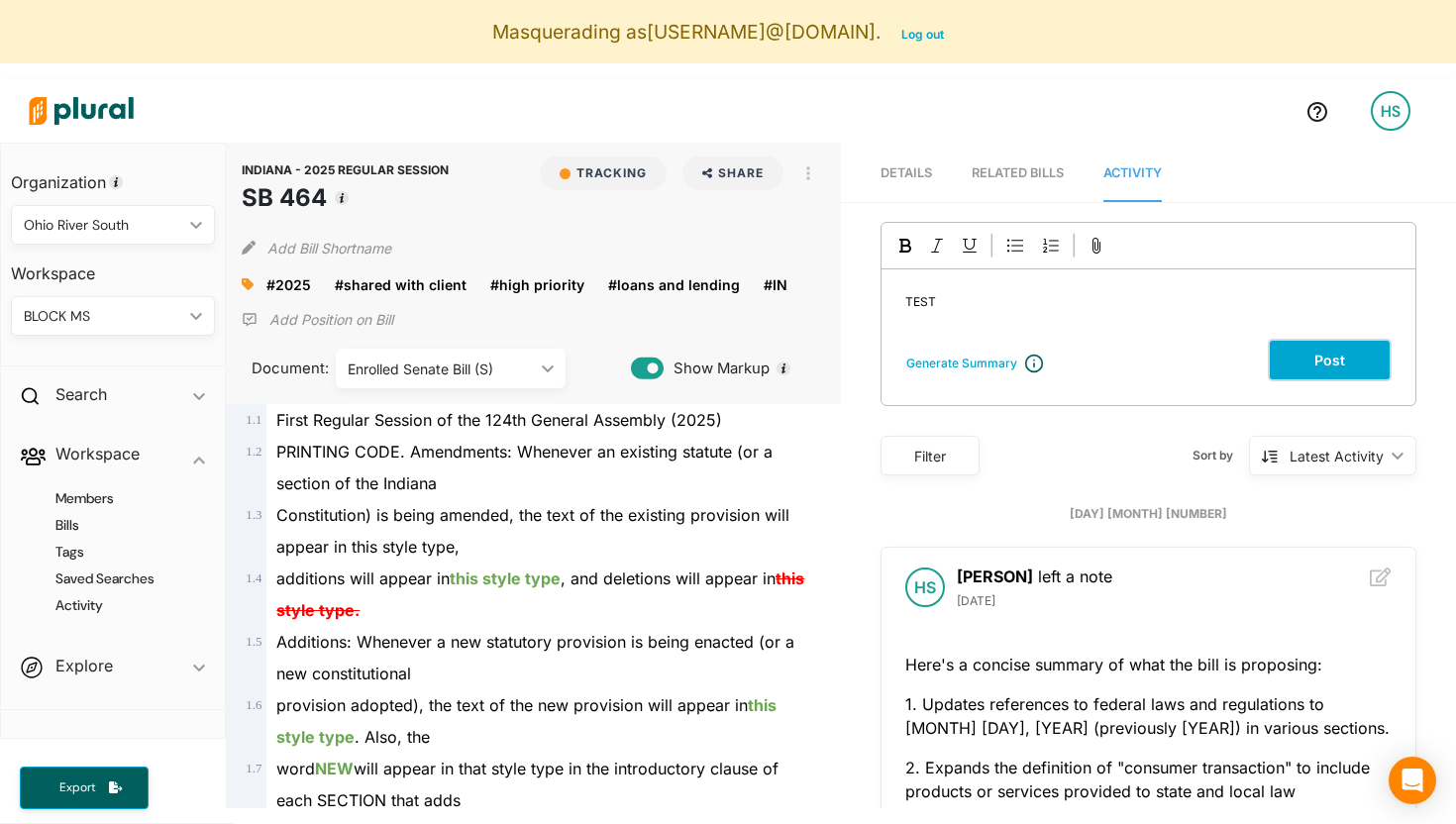 click on "Post" at bounding box center (1329, 360) 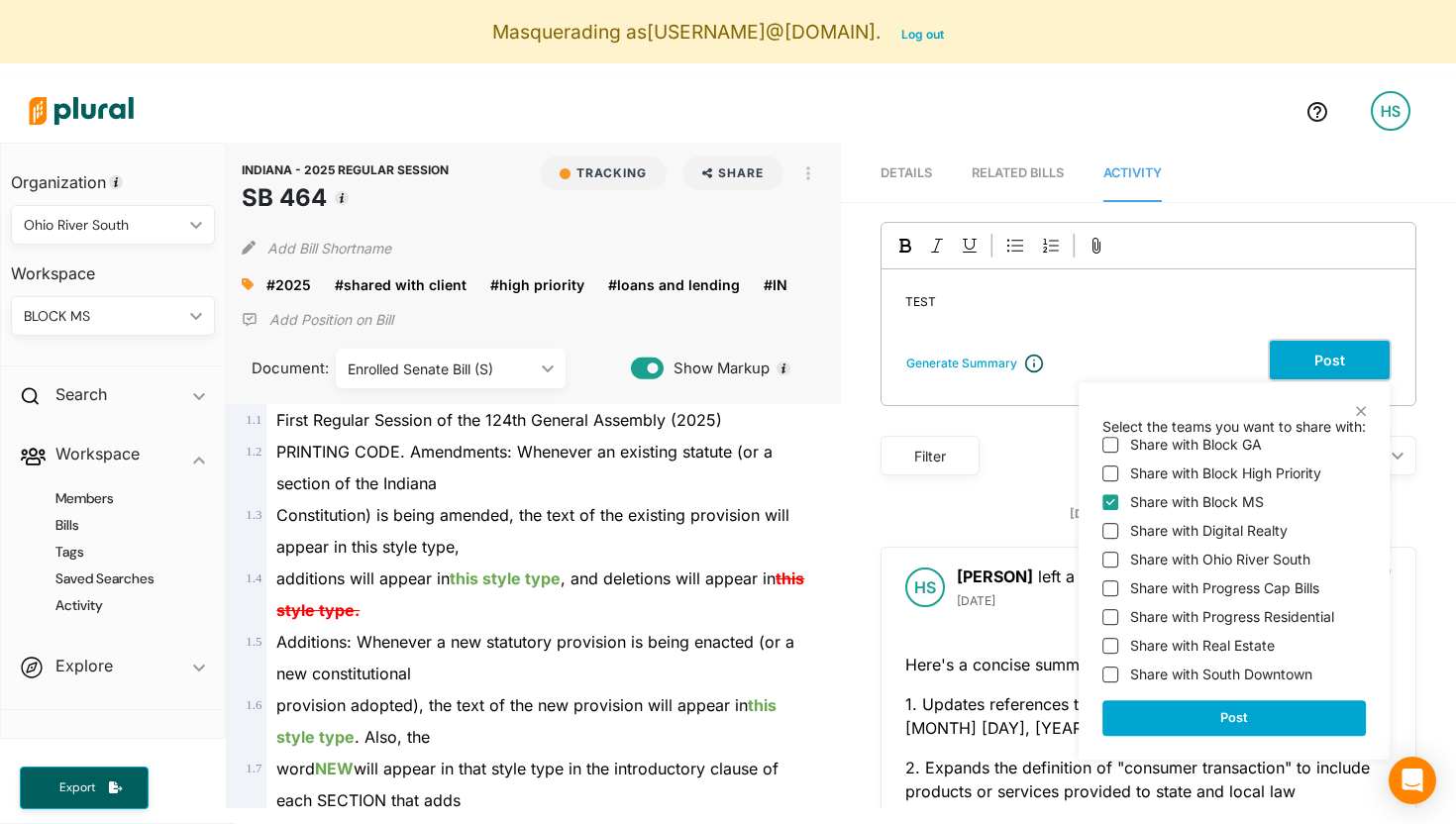 scroll, scrollTop: 0, scrollLeft: 0, axis: both 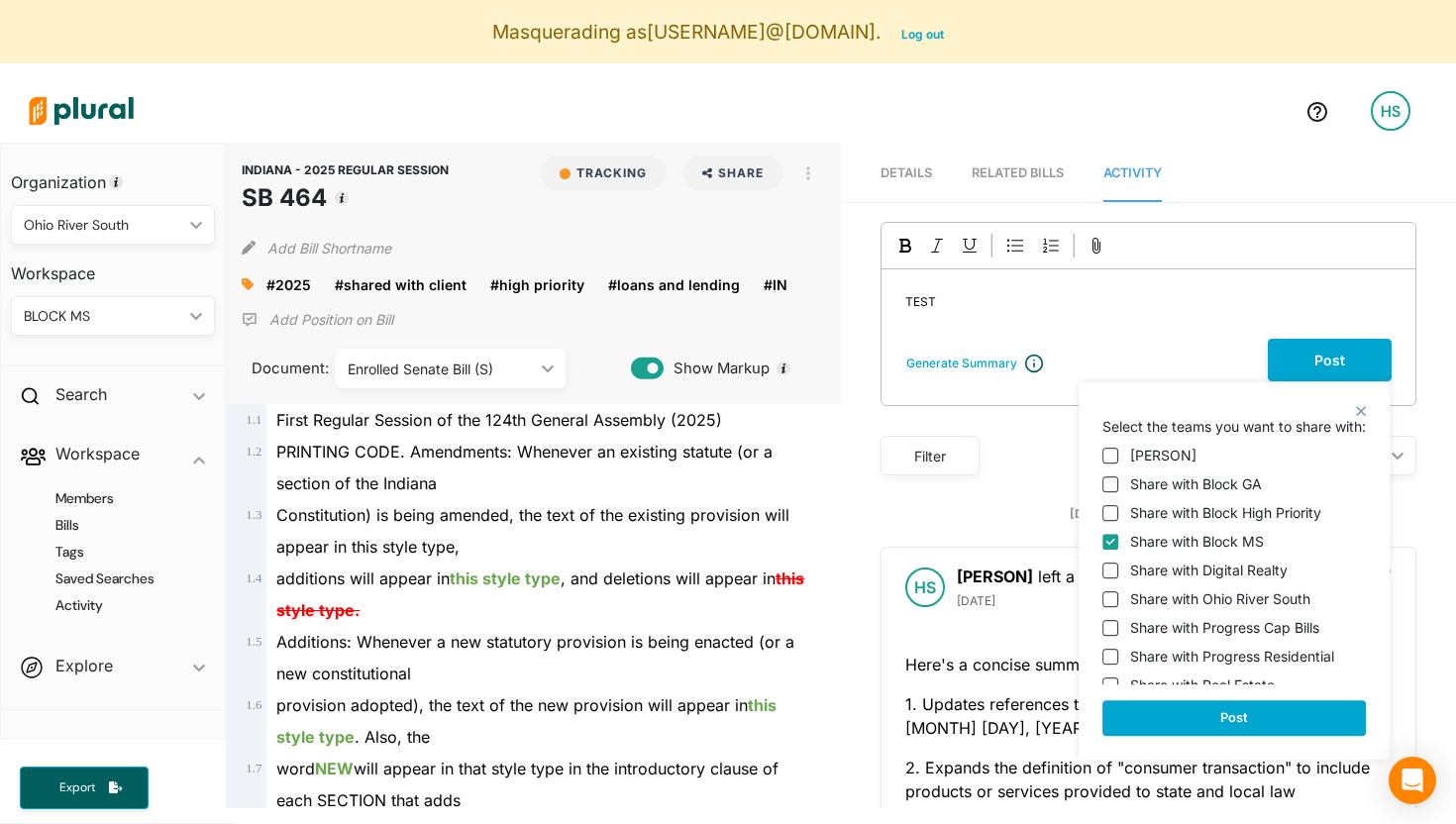 click 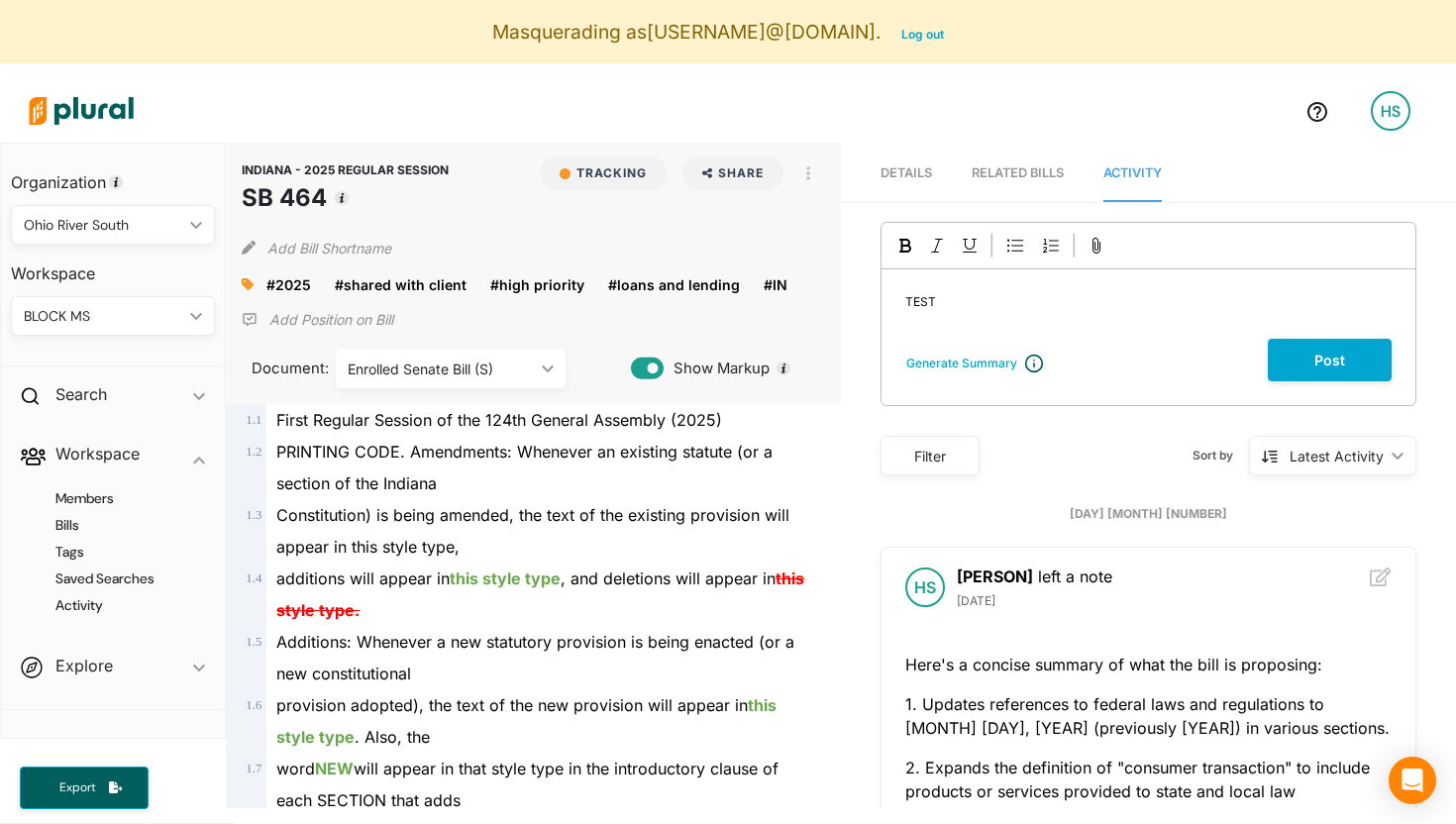 click on "TEST" at bounding box center [1148, 304] 